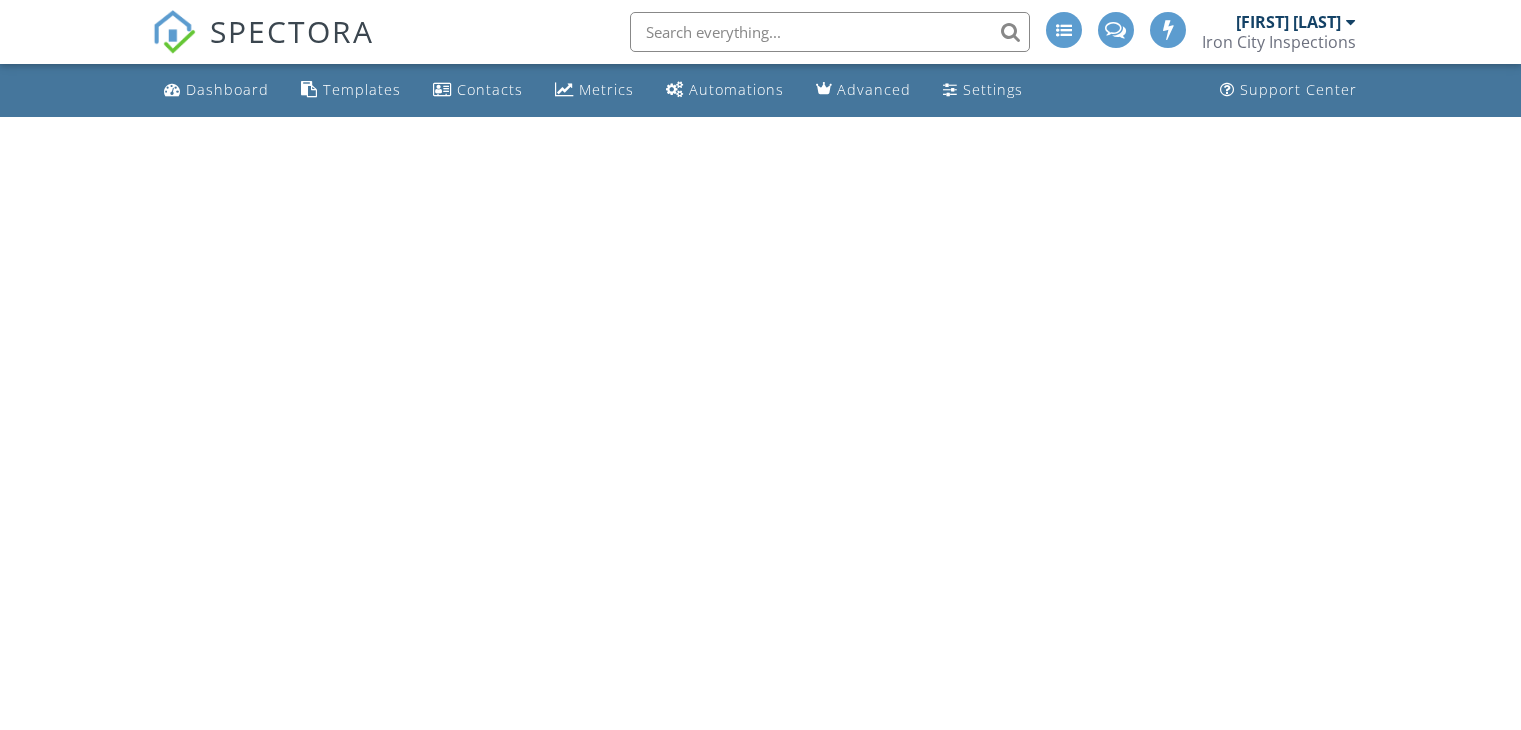 scroll, scrollTop: 0, scrollLeft: 0, axis: both 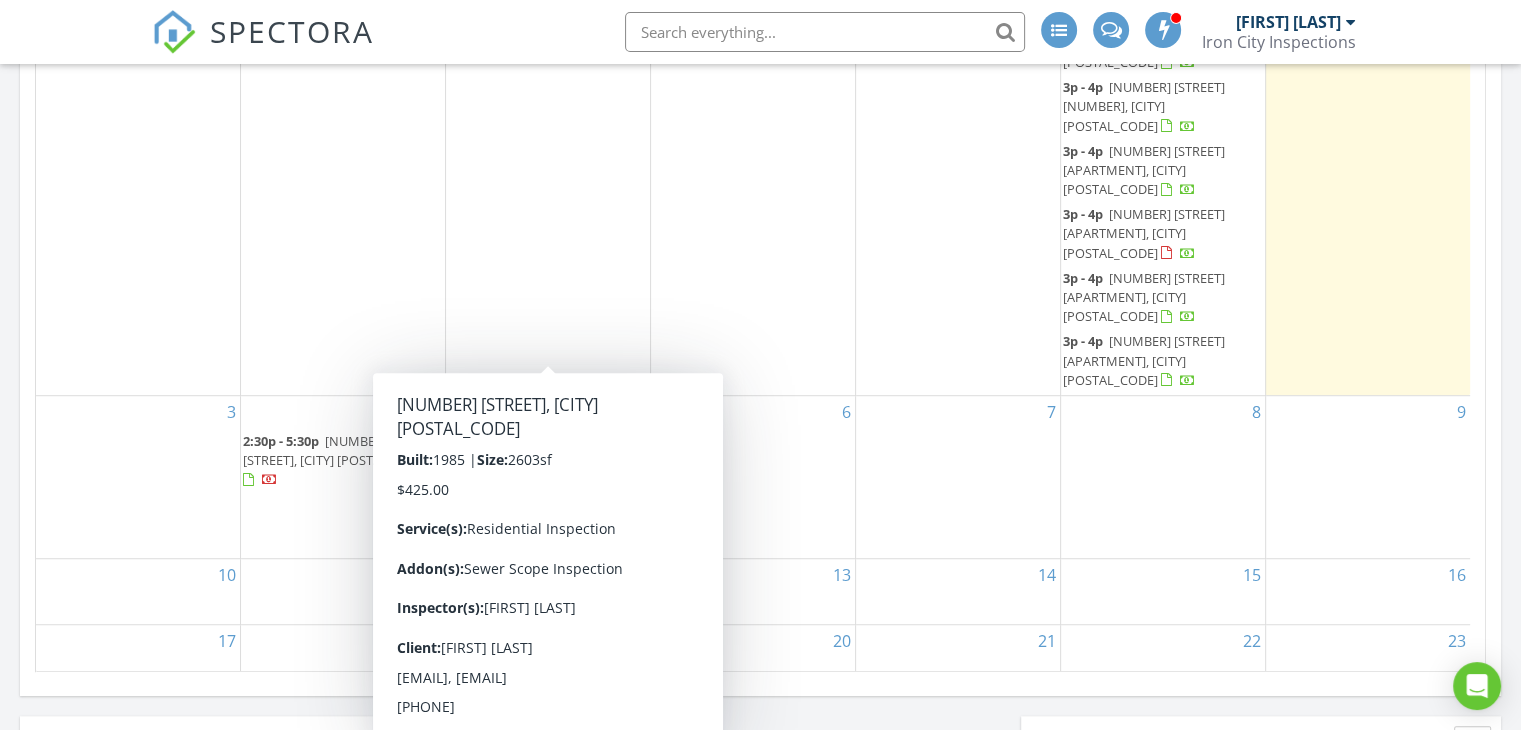 drag, startPoint x: 515, startPoint y: 336, endPoint x: 493, endPoint y: 345, distance: 23.769728 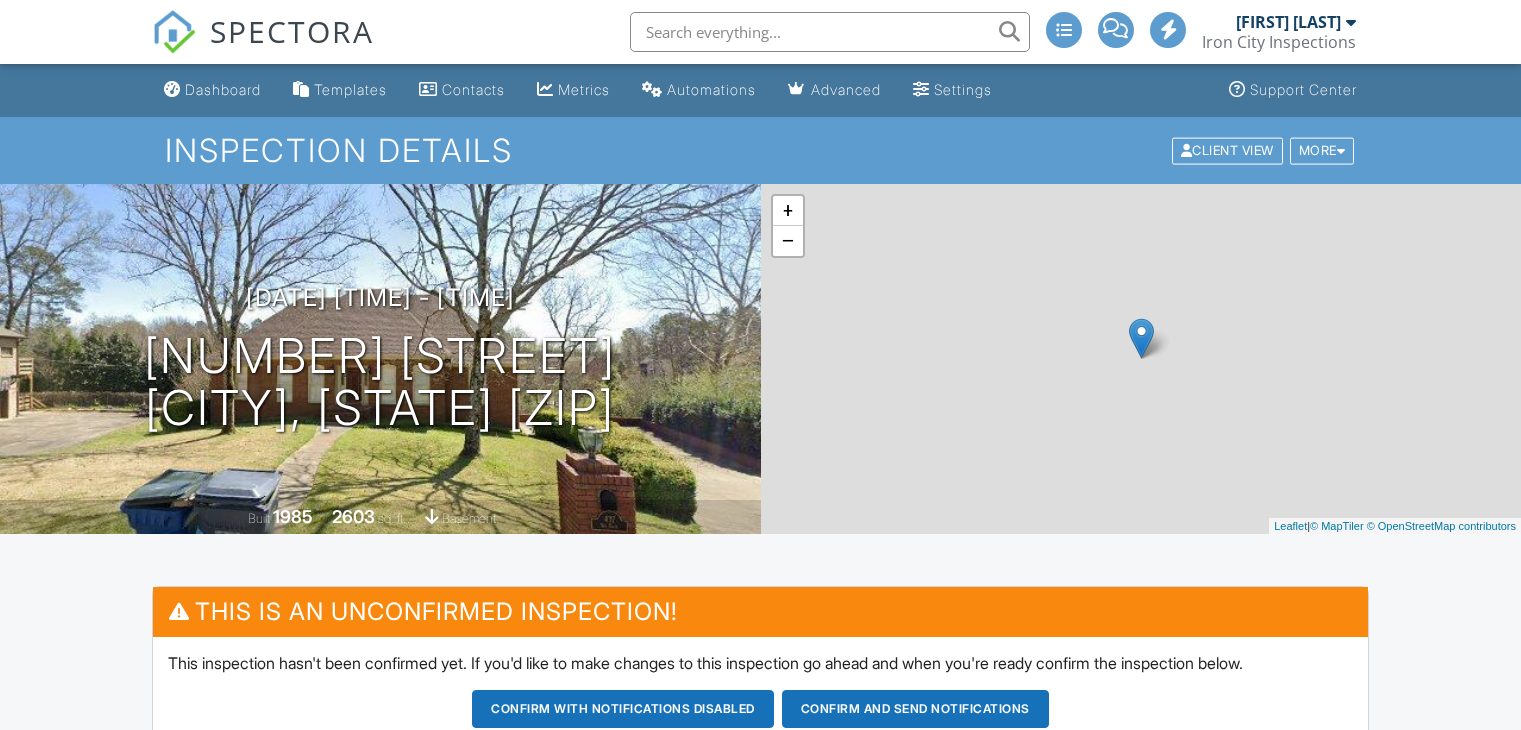 scroll, scrollTop: 0, scrollLeft: 0, axis: both 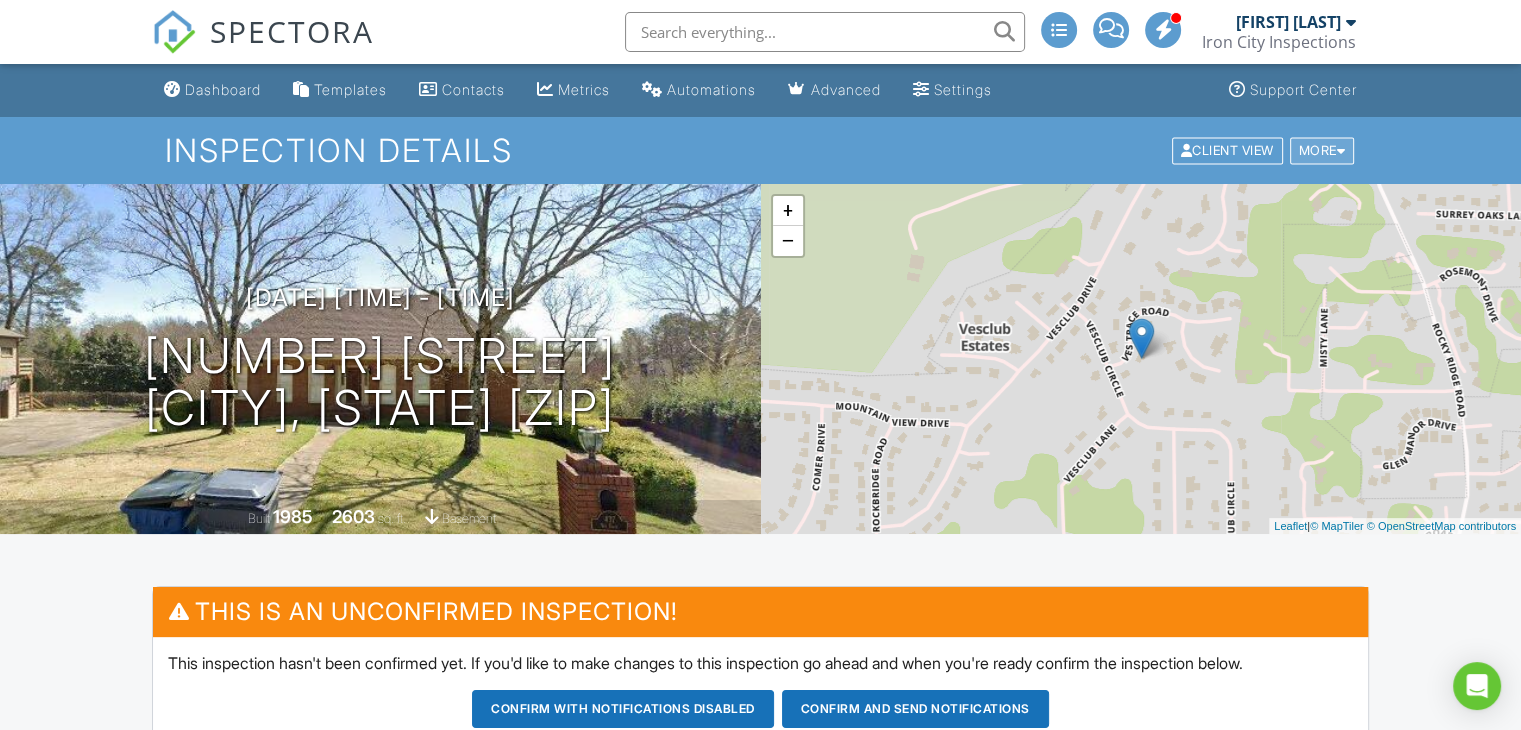 click at bounding box center [1341, 150] 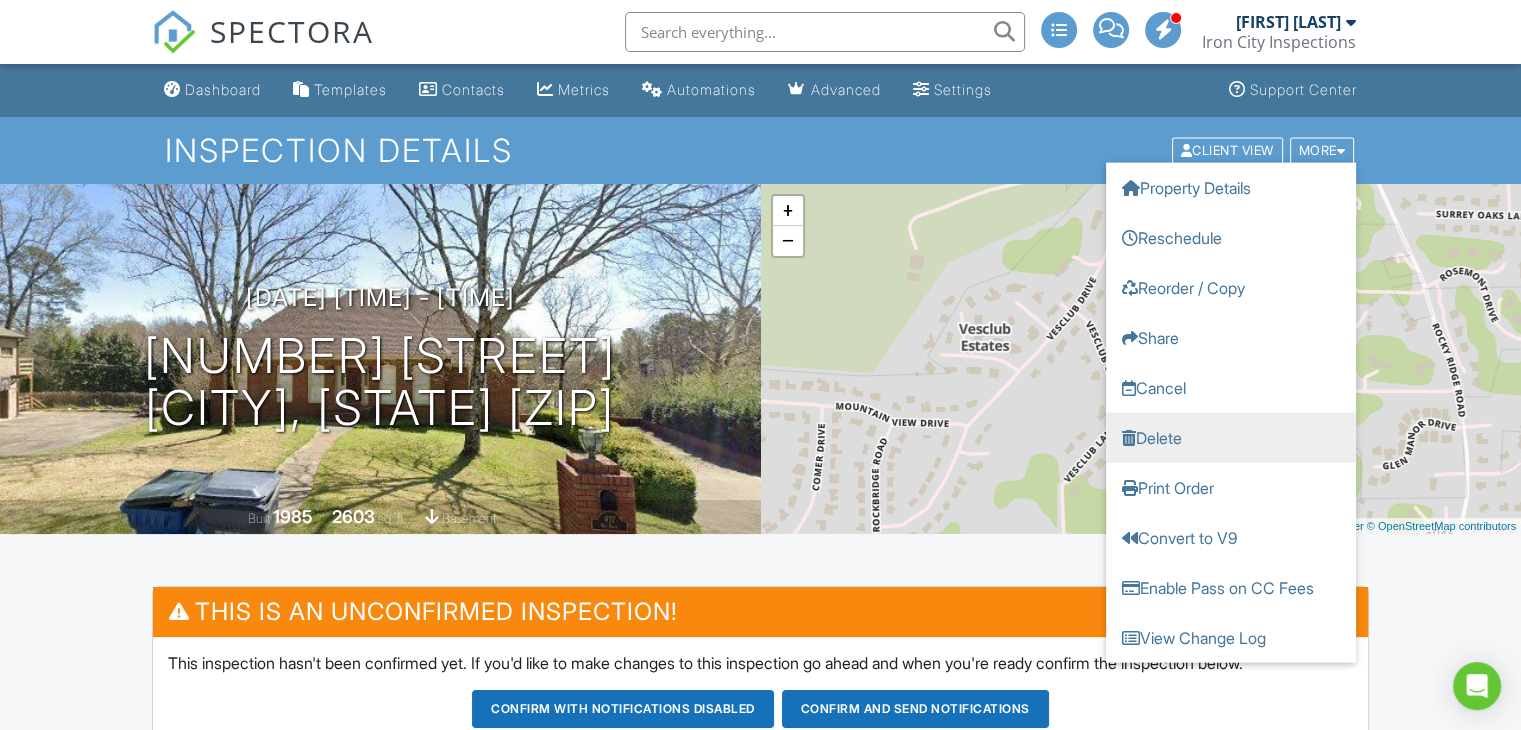 click on "Delete" at bounding box center (1231, 437) 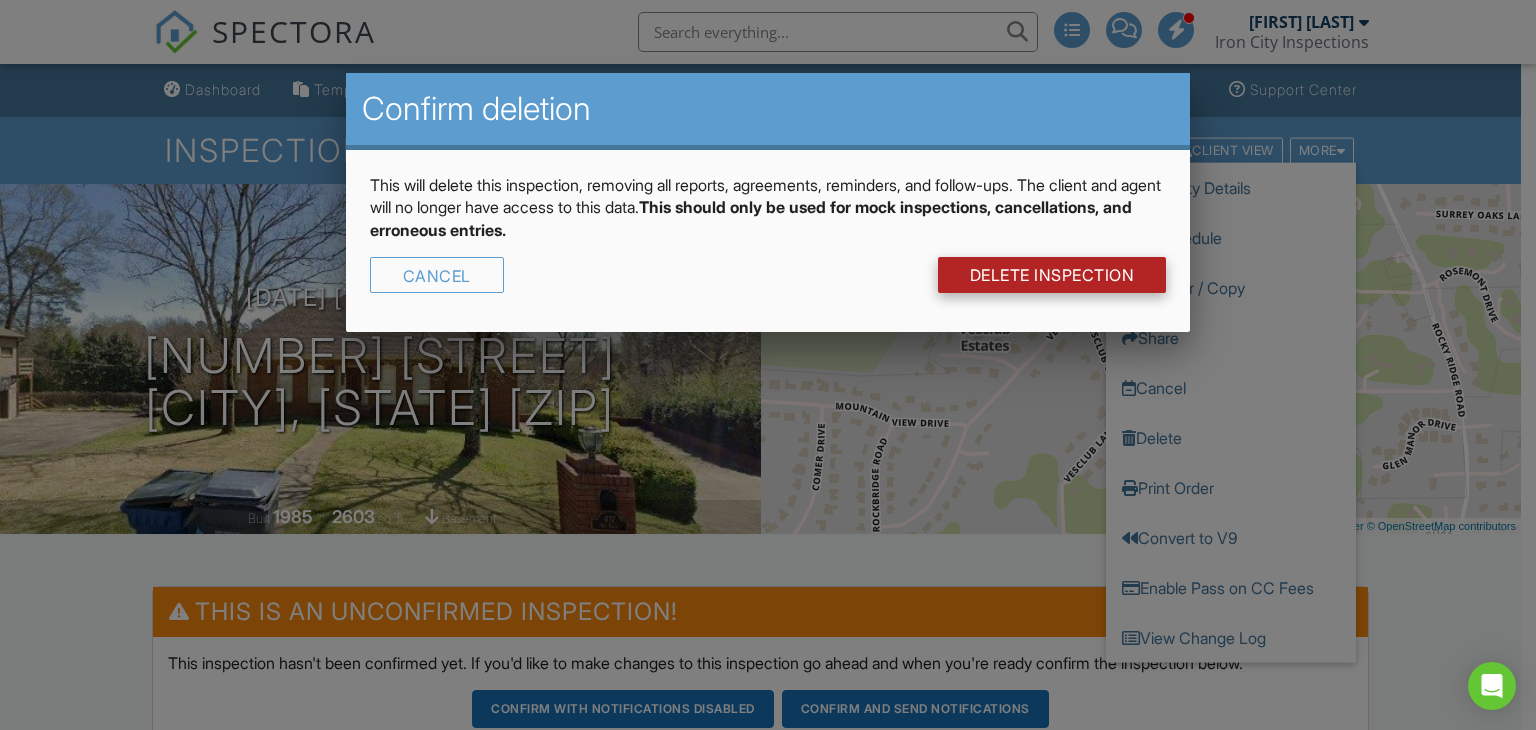 click on "DELETE Inspection" at bounding box center (1052, 275) 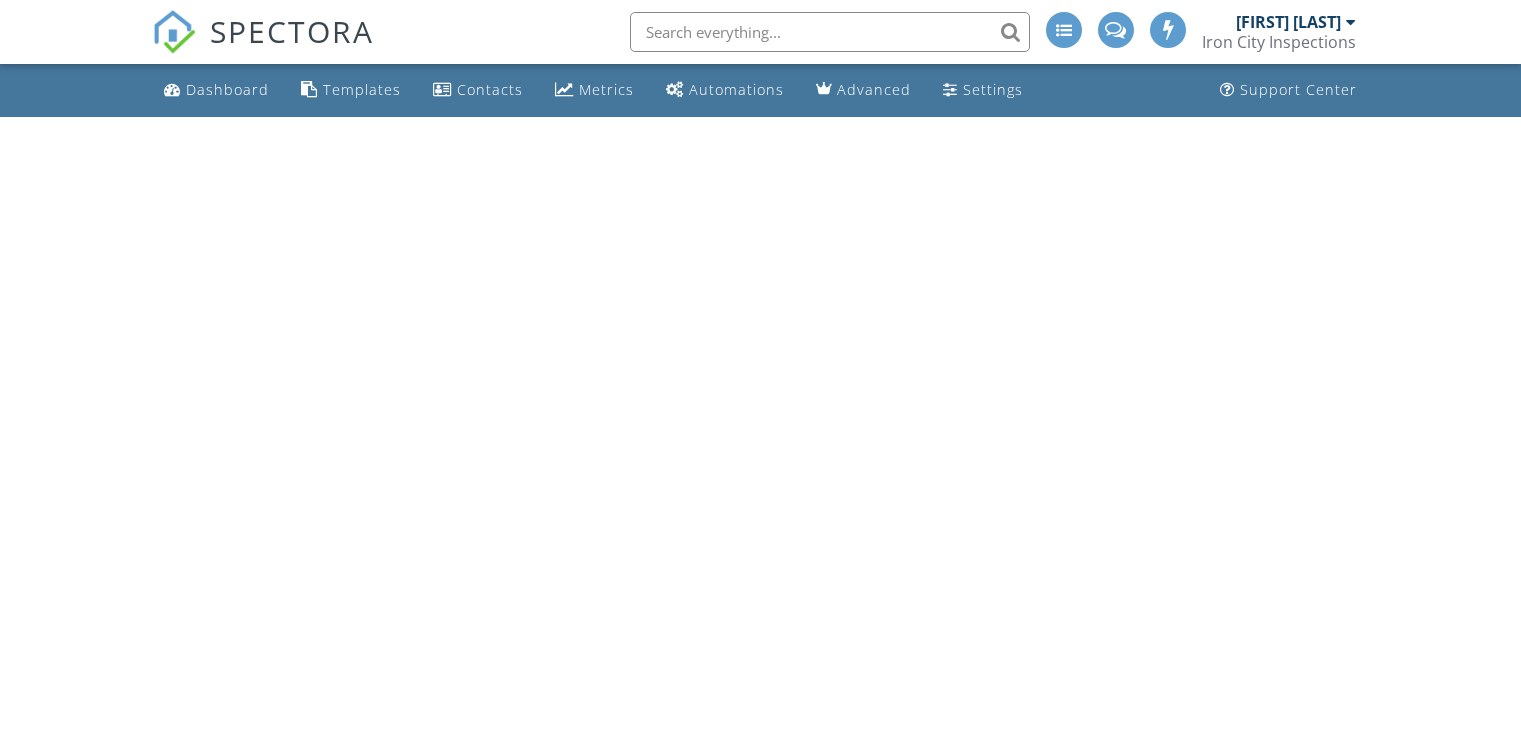 scroll, scrollTop: 0, scrollLeft: 0, axis: both 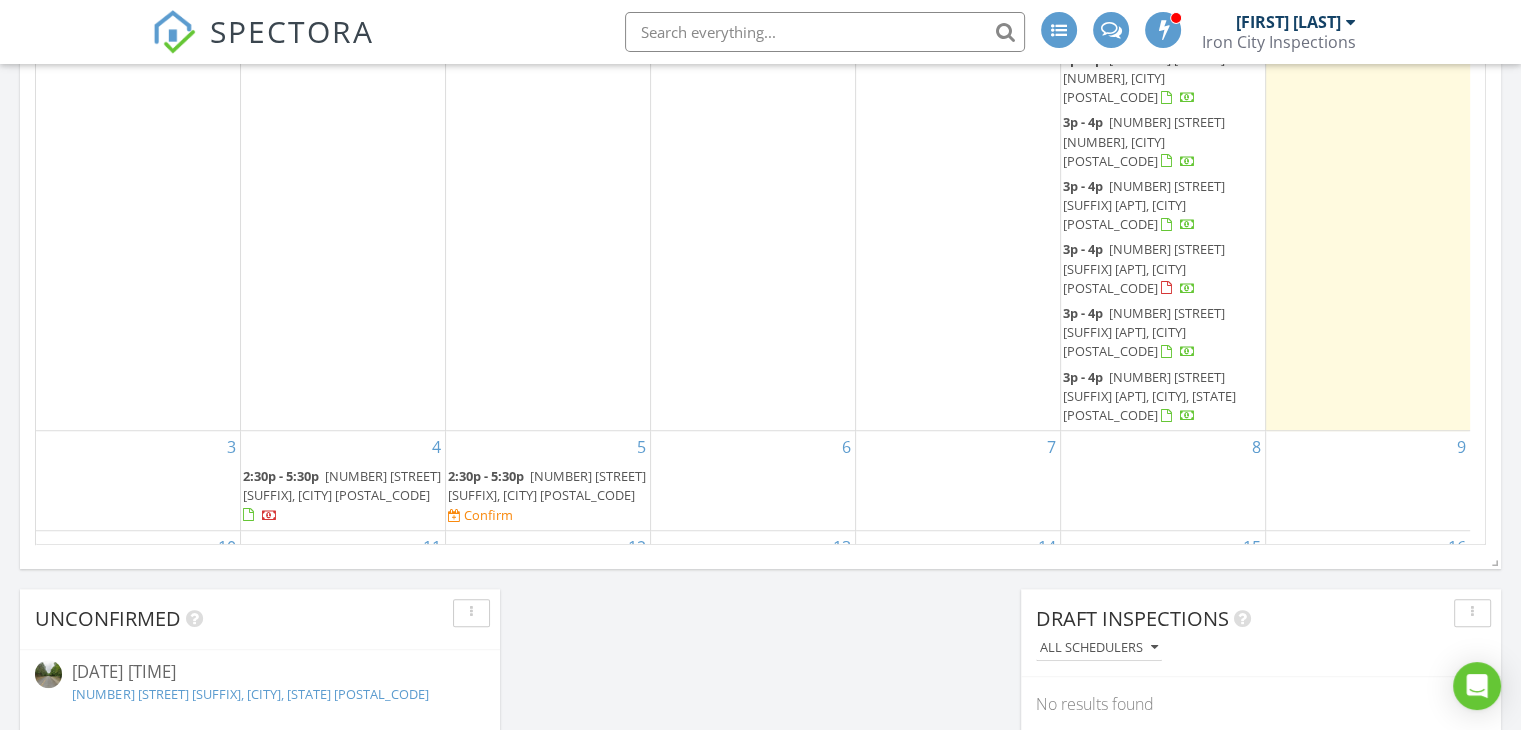 click on "496 Preserve Pkwy, Hoover 35226" at bounding box center [547, 485] 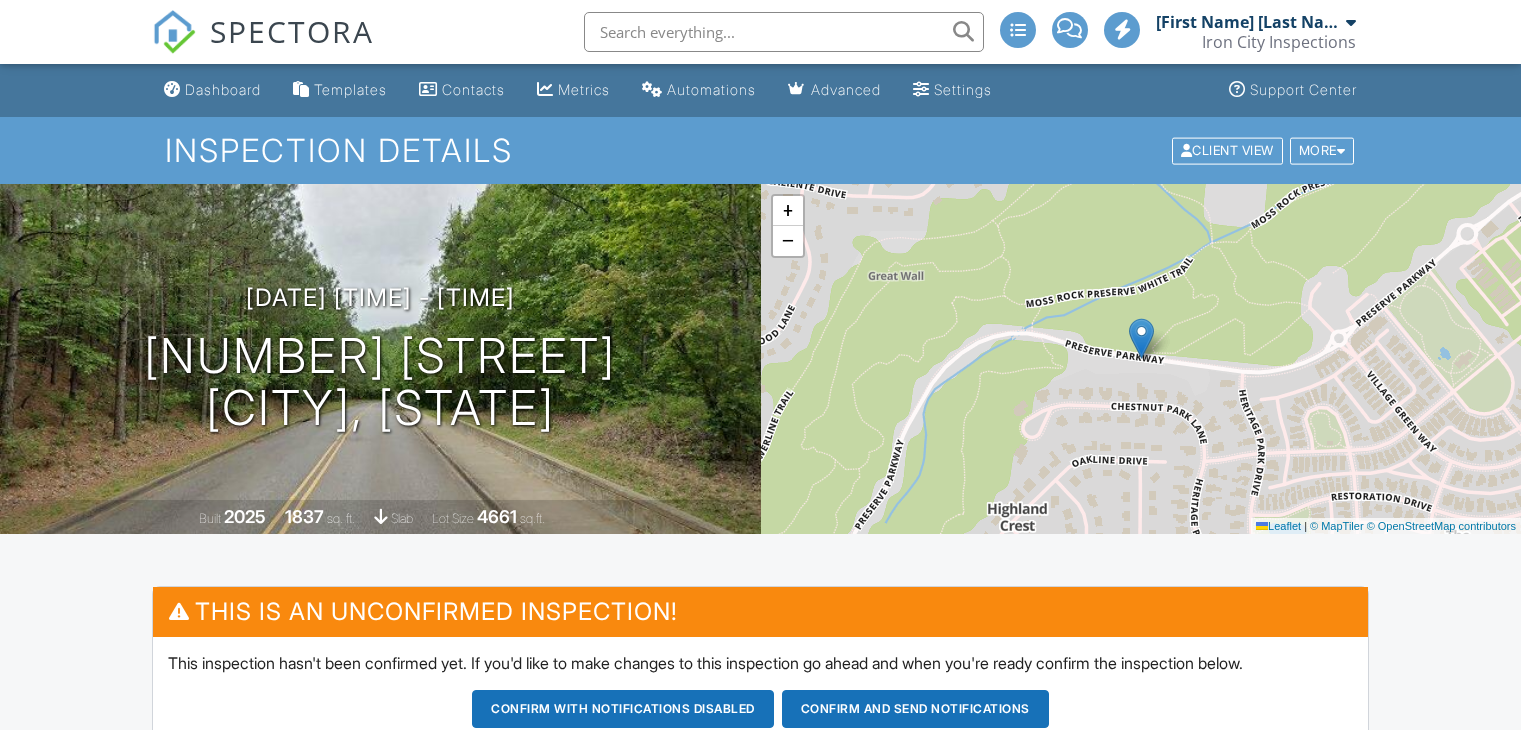 scroll, scrollTop: 0, scrollLeft: 0, axis: both 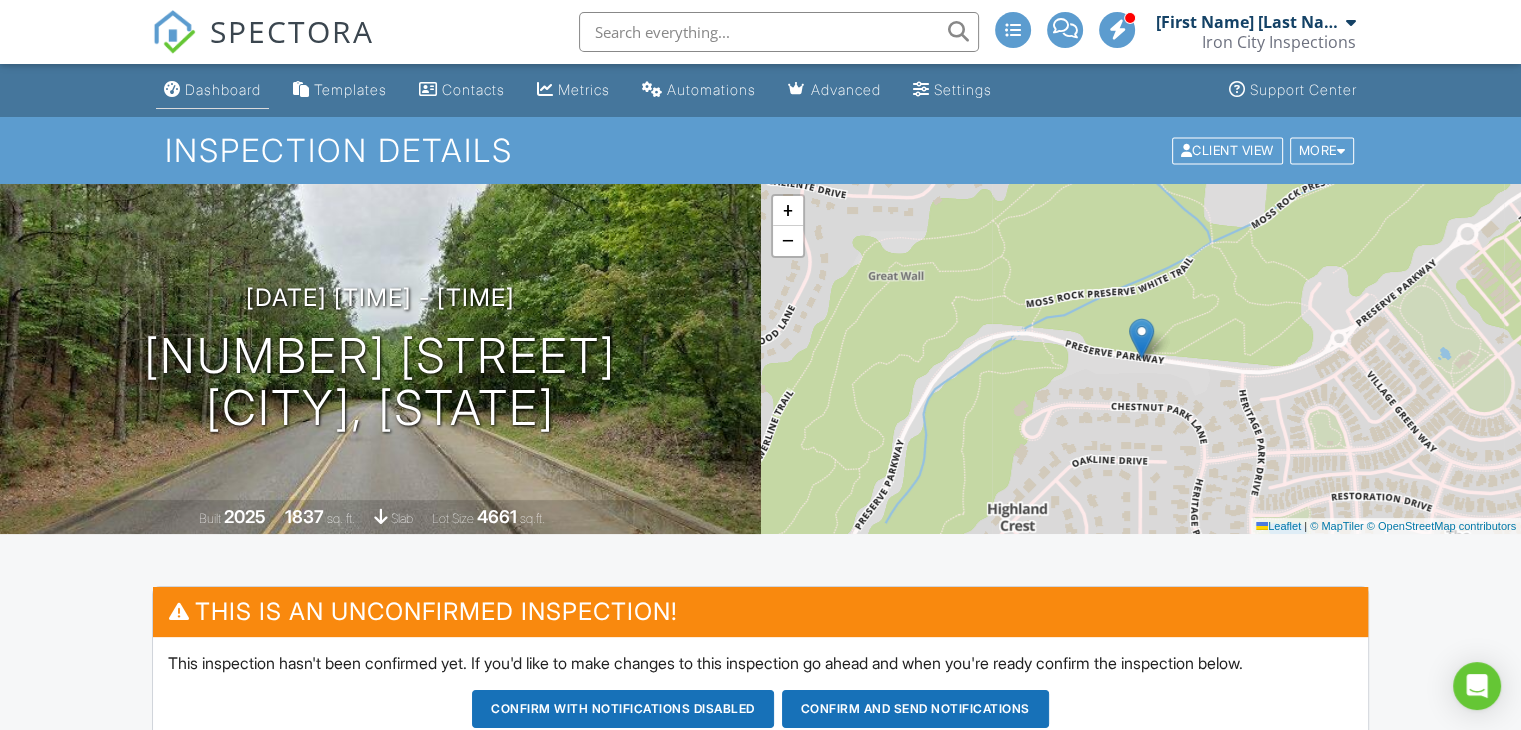 click on "Dashboard" at bounding box center (212, 90) 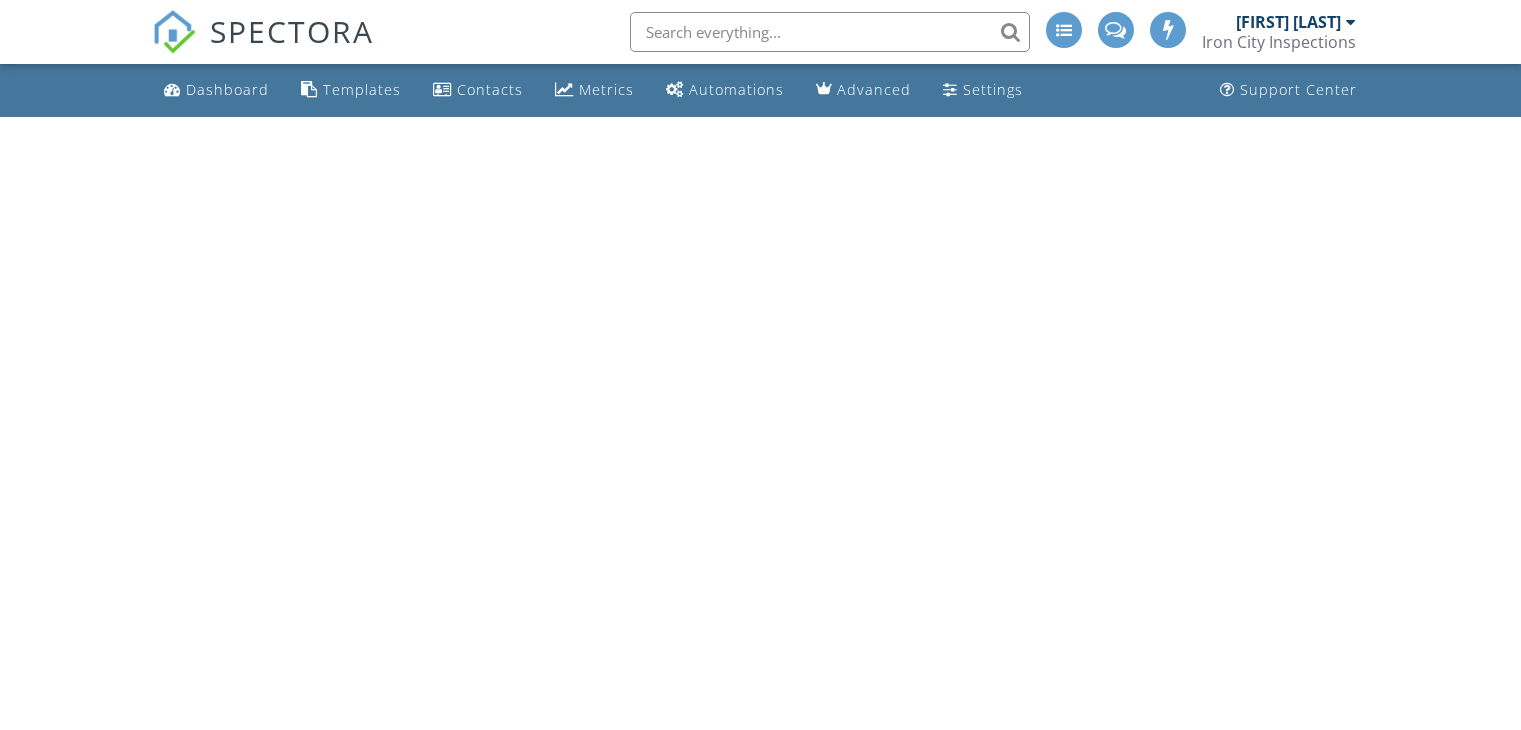 scroll, scrollTop: 0, scrollLeft: 0, axis: both 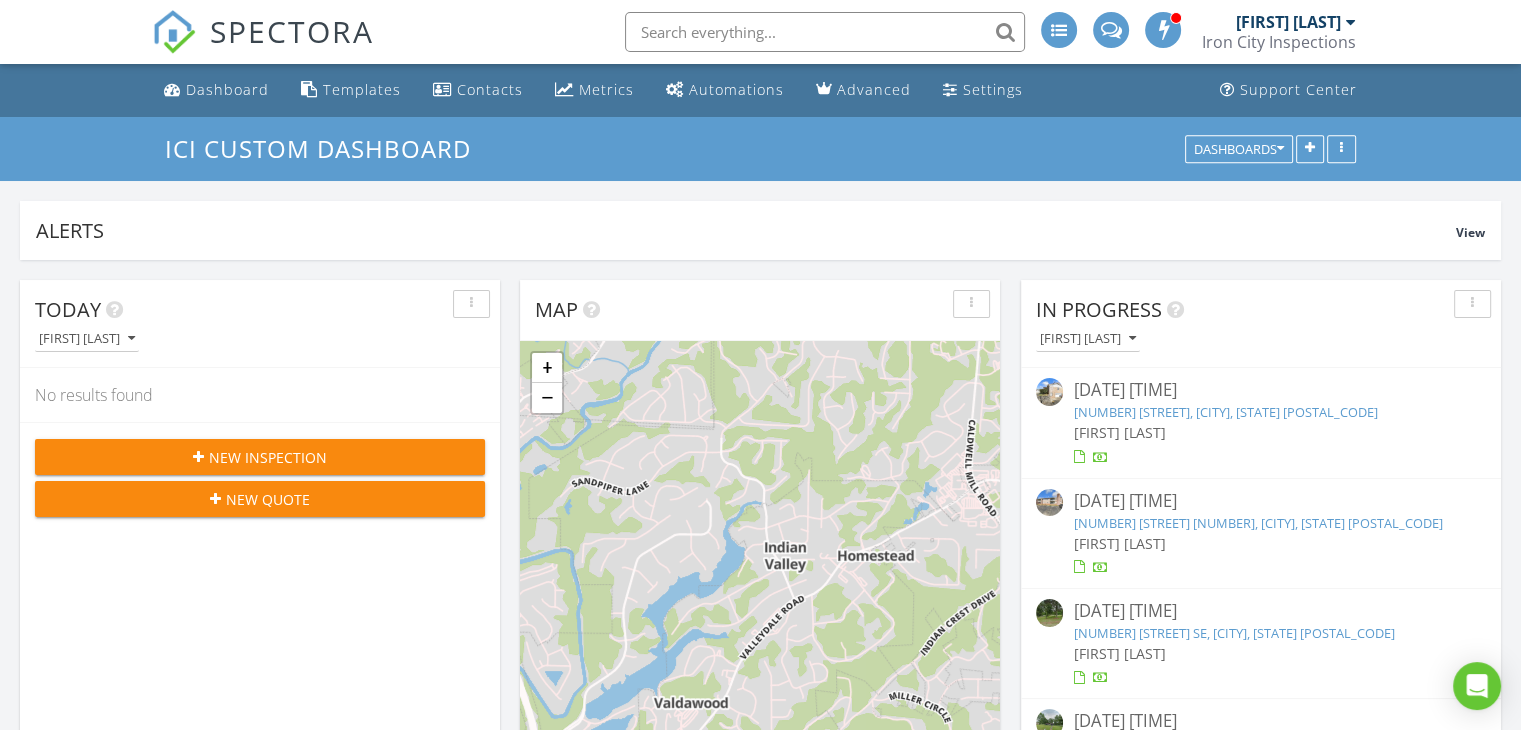 click on "New Inspection" at bounding box center [268, 457] 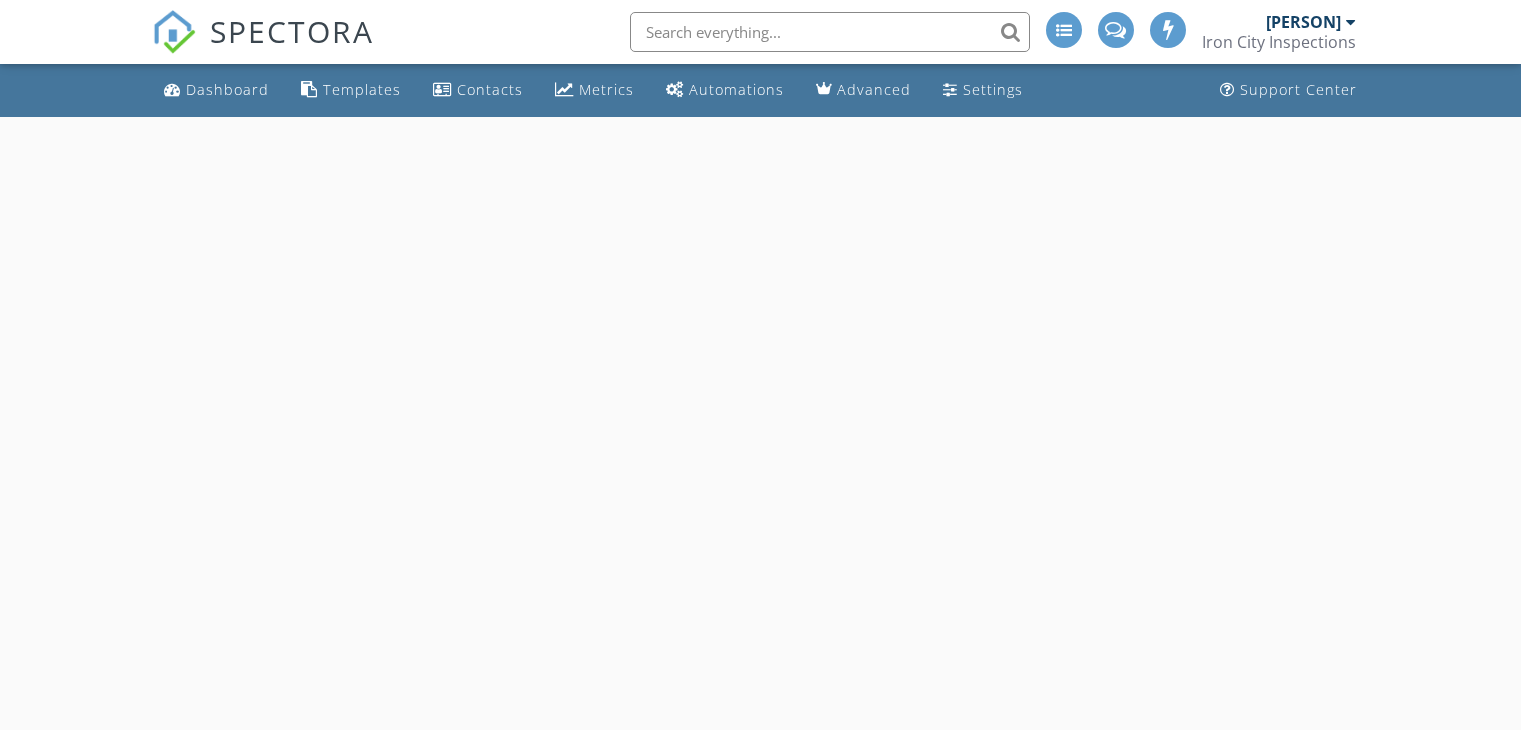 scroll, scrollTop: 0, scrollLeft: 0, axis: both 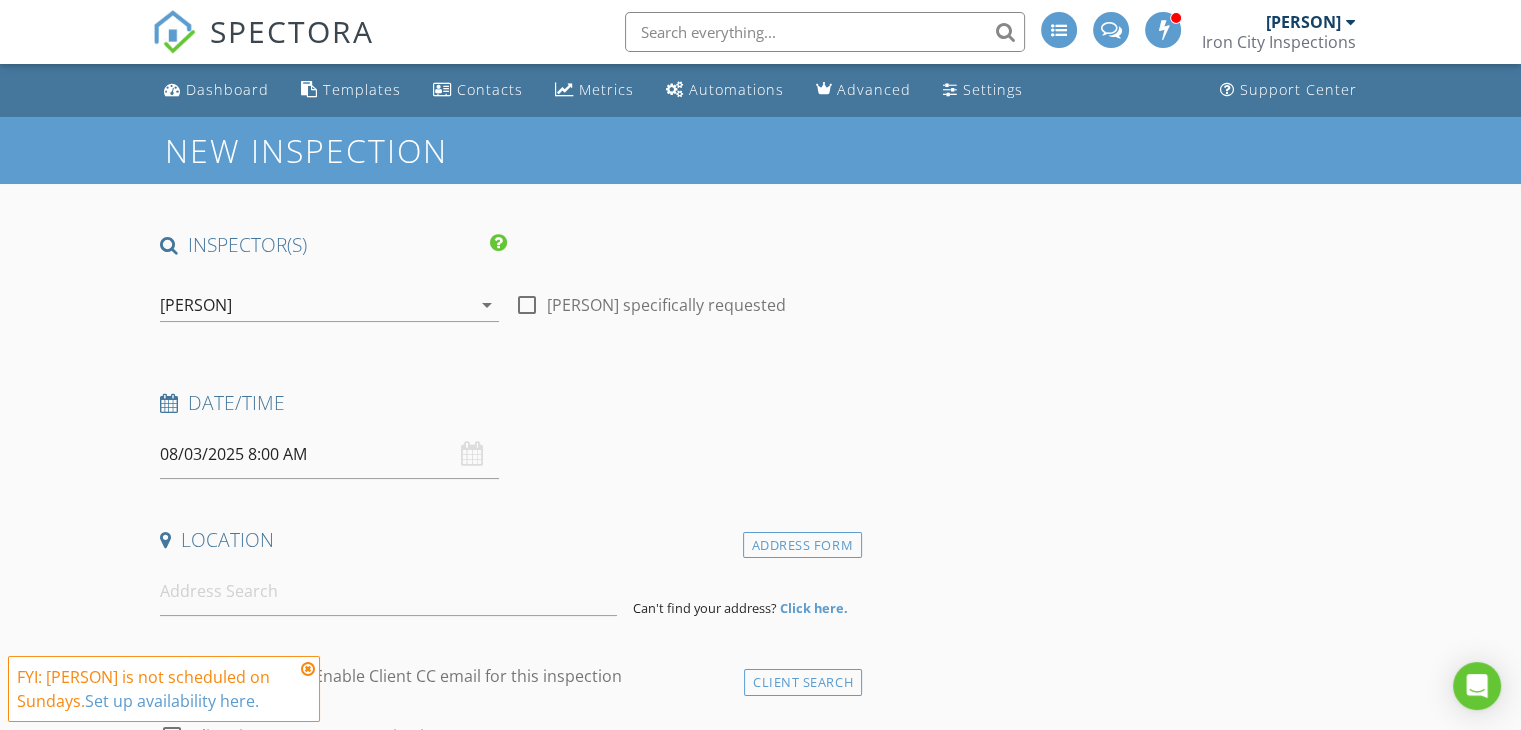 click on "08/03/2025 8:00 AM" at bounding box center (329, 454) 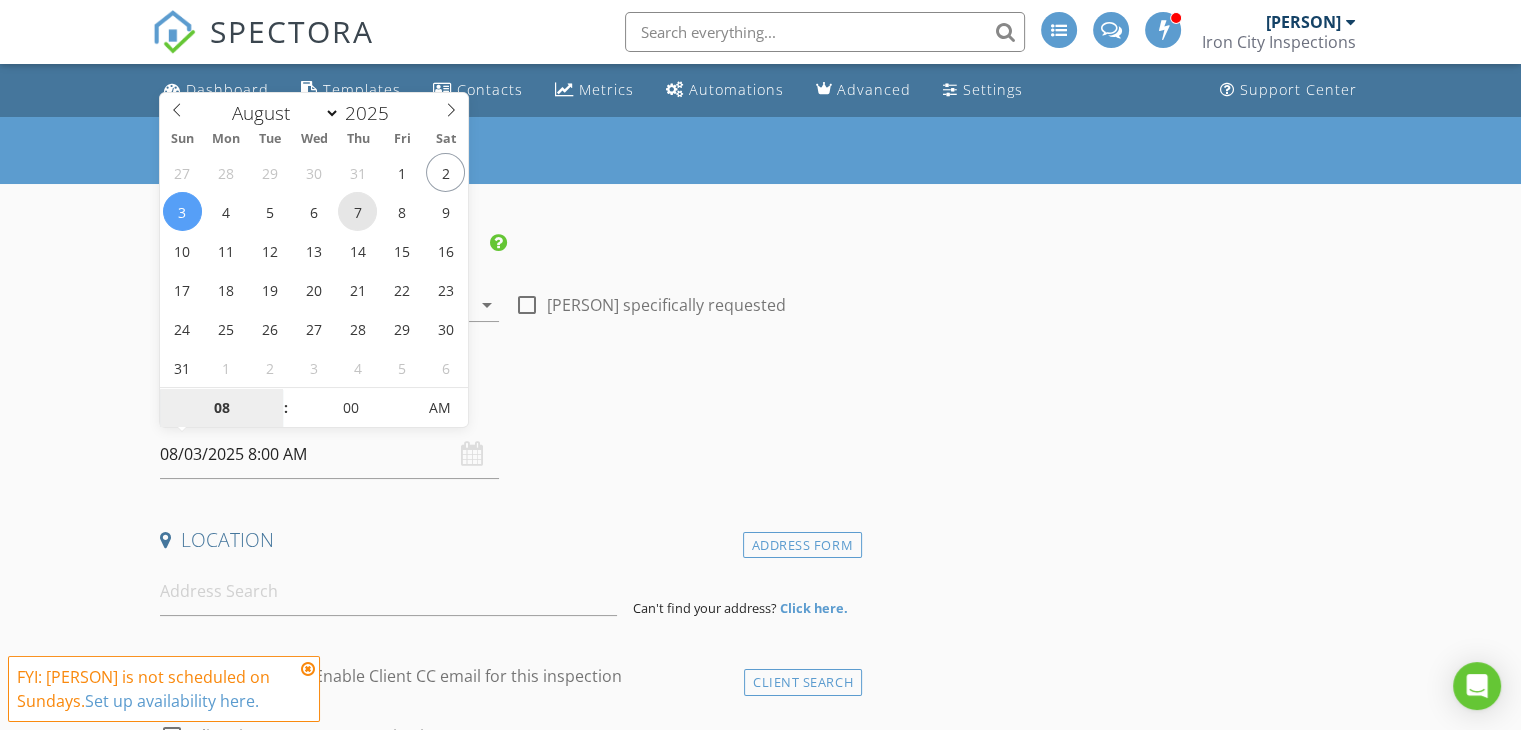type on "08/07/2025 8:00 AM" 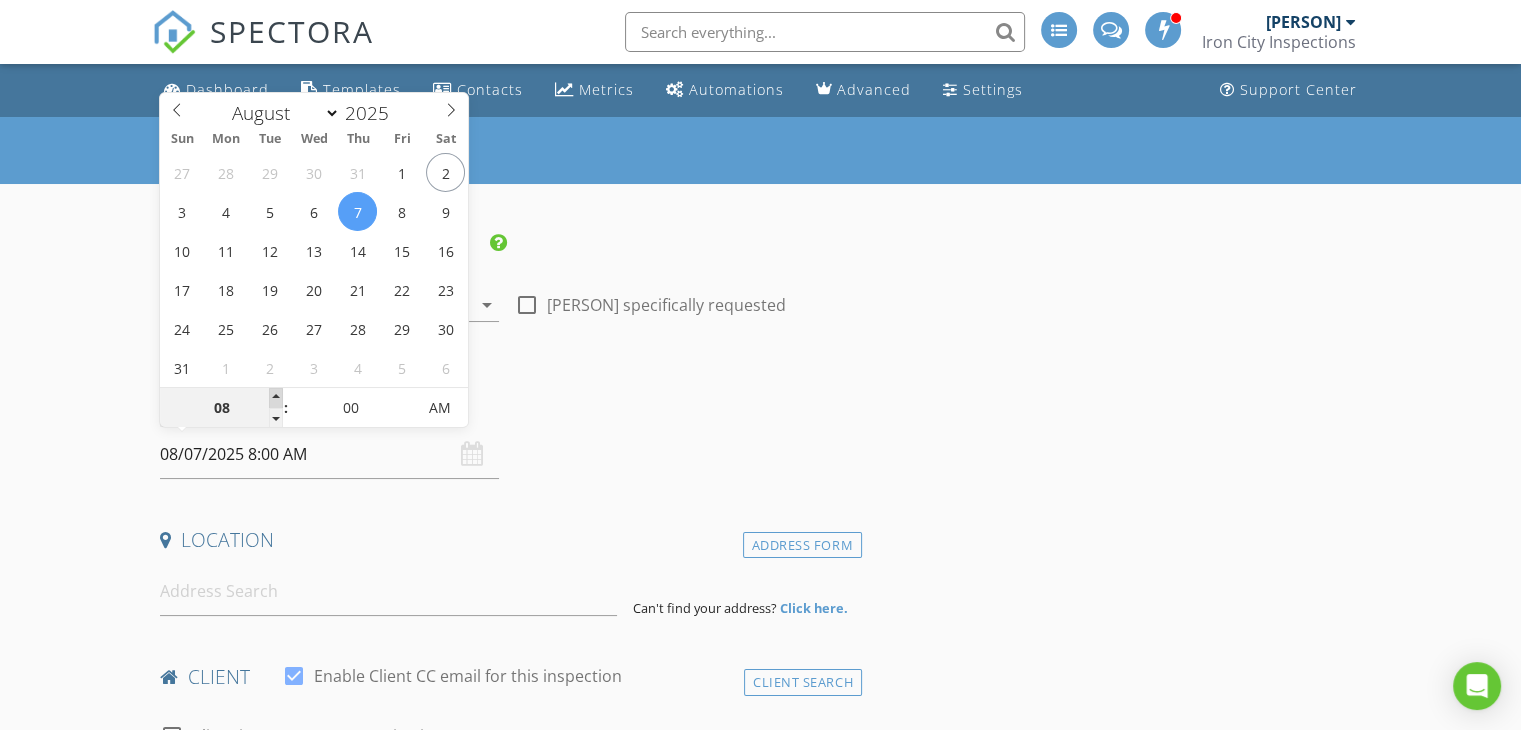 type on "09" 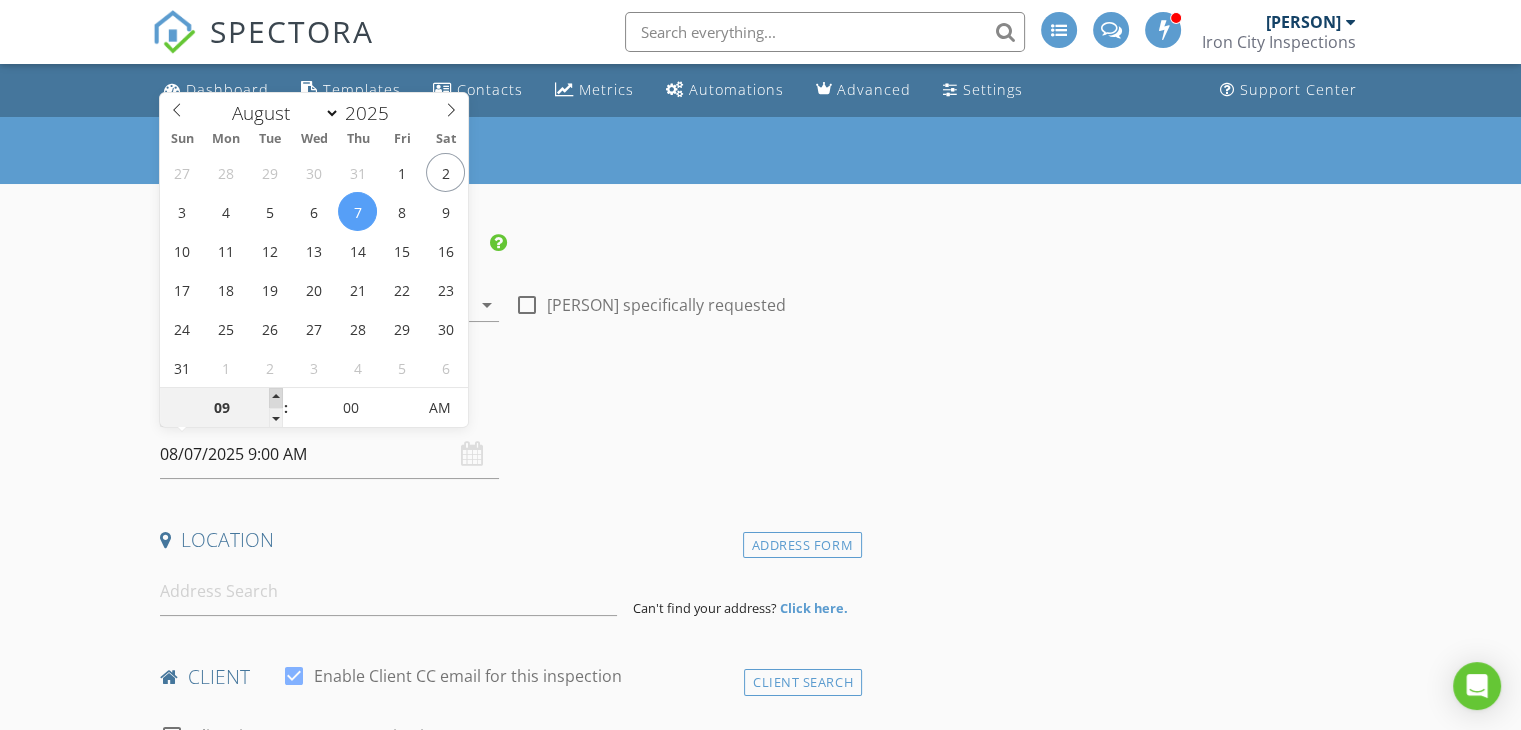 click at bounding box center (276, 398) 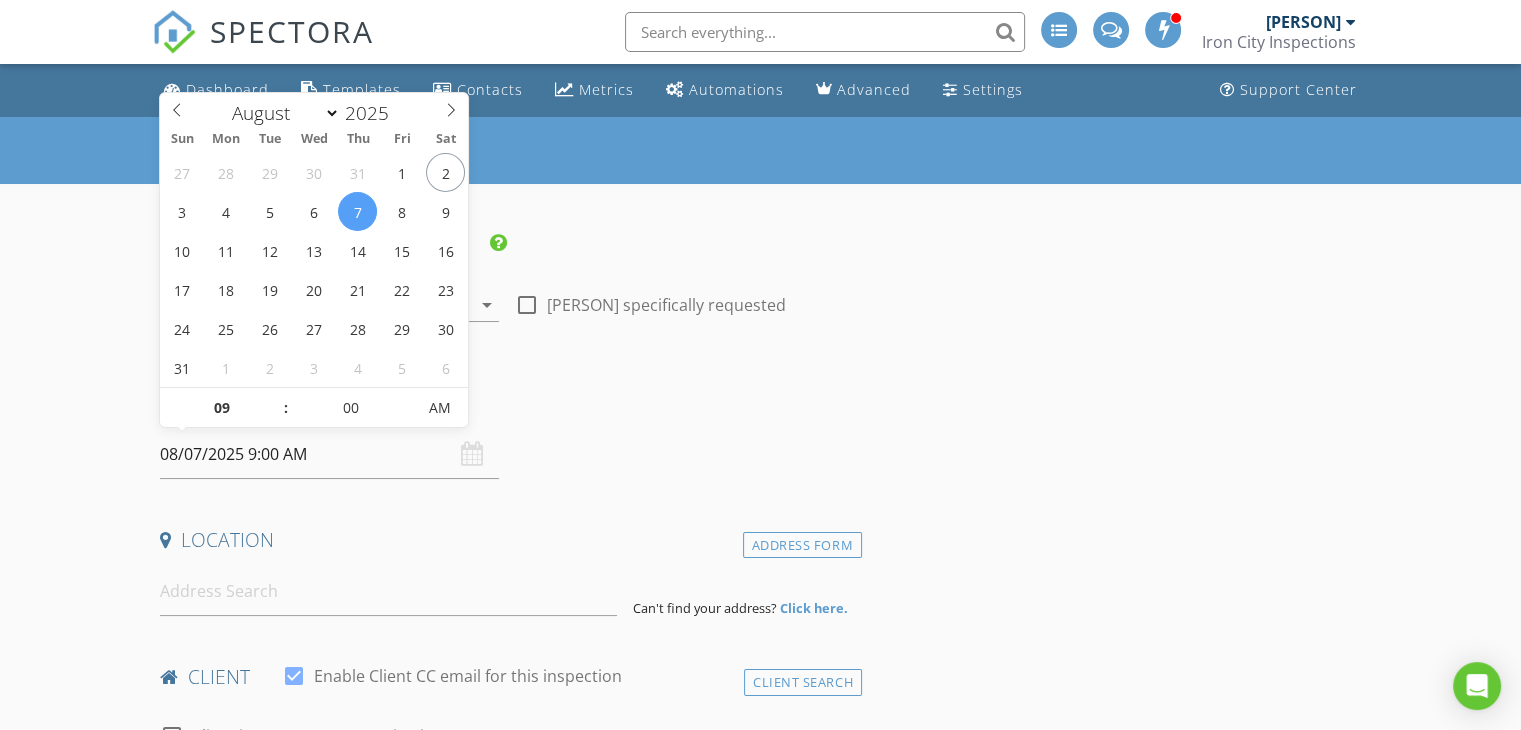 click on "New Inspection
INSPECTOR(S)
check_box   [PERSON]   PRIMARY   [PERSON] arrow_drop_down   check_box_outline_blank [PERSON] specifically requested
Date/Time
08/07/2025 9:00 AM
Location
Address Form       Can't find your address?   Click here.
client
check_box Enable Client CC email for this inspection   Client Search     check_box_outline_blank Client is a Company/Organization     First Name   Last Name   Email   CC Email   Phone           Notes   Private Notes
ADDITIONAL client
SERVICES
check_box_outline_blank   Residential Inspection   A visual inspection of the house being purchased check_box_outline_blank   Condominium Inspection   A Visual Inspection of the Condominium.  check_box_outline_blank   Initial Radon Test   check_box_outline_blank" at bounding box center (760, 1834) 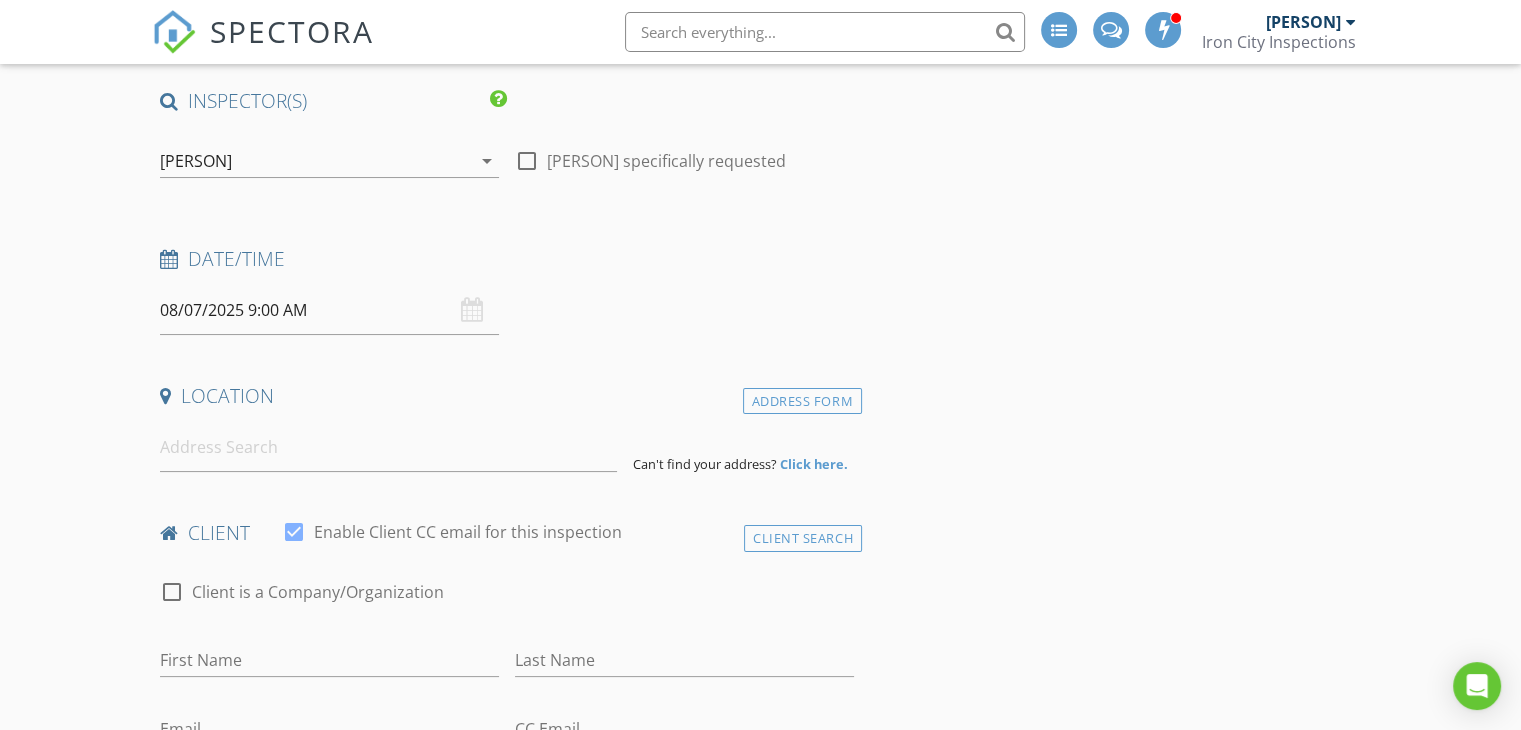 scroll, scrollTop: 147, scrollLeft: 0, axis: vertical 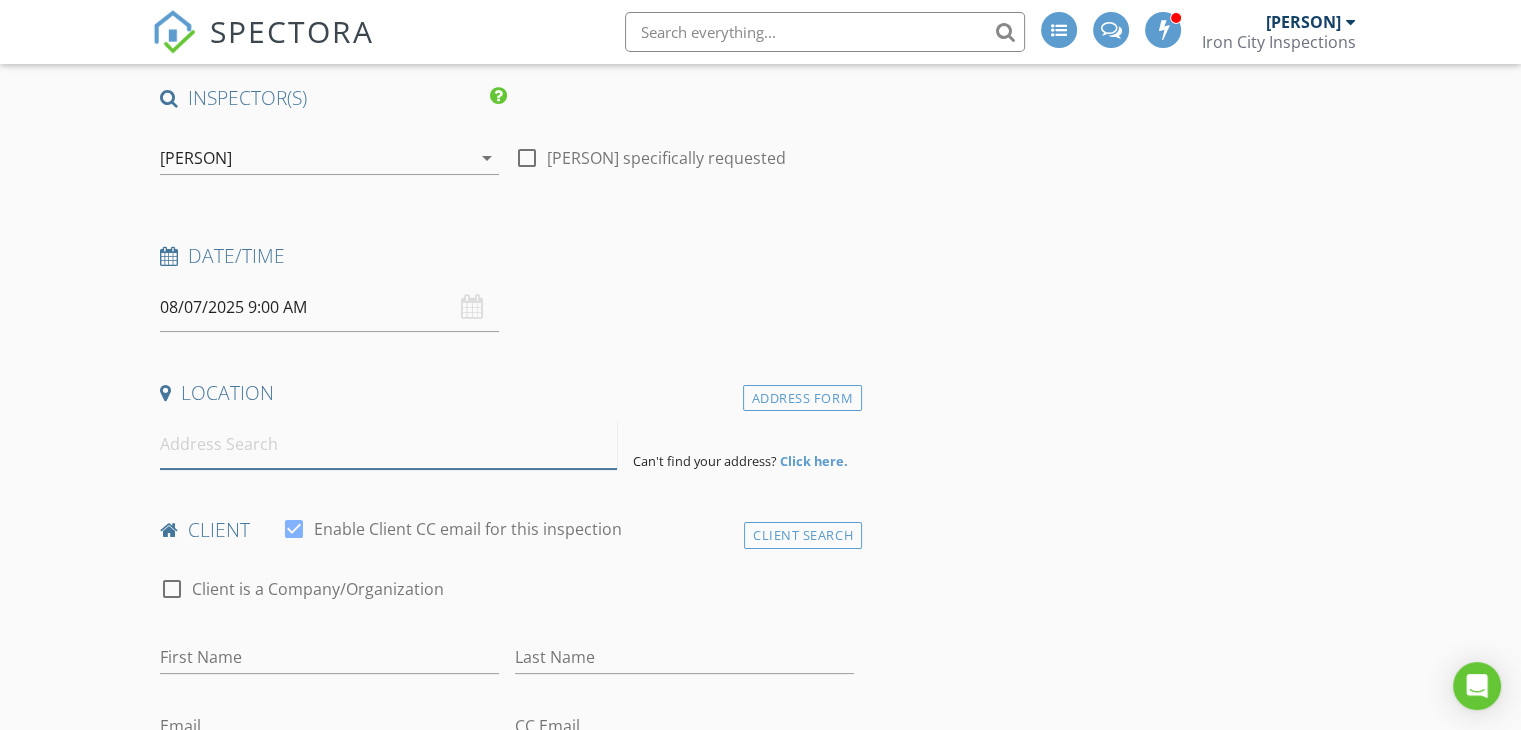 click at bounding box center (388, 444) 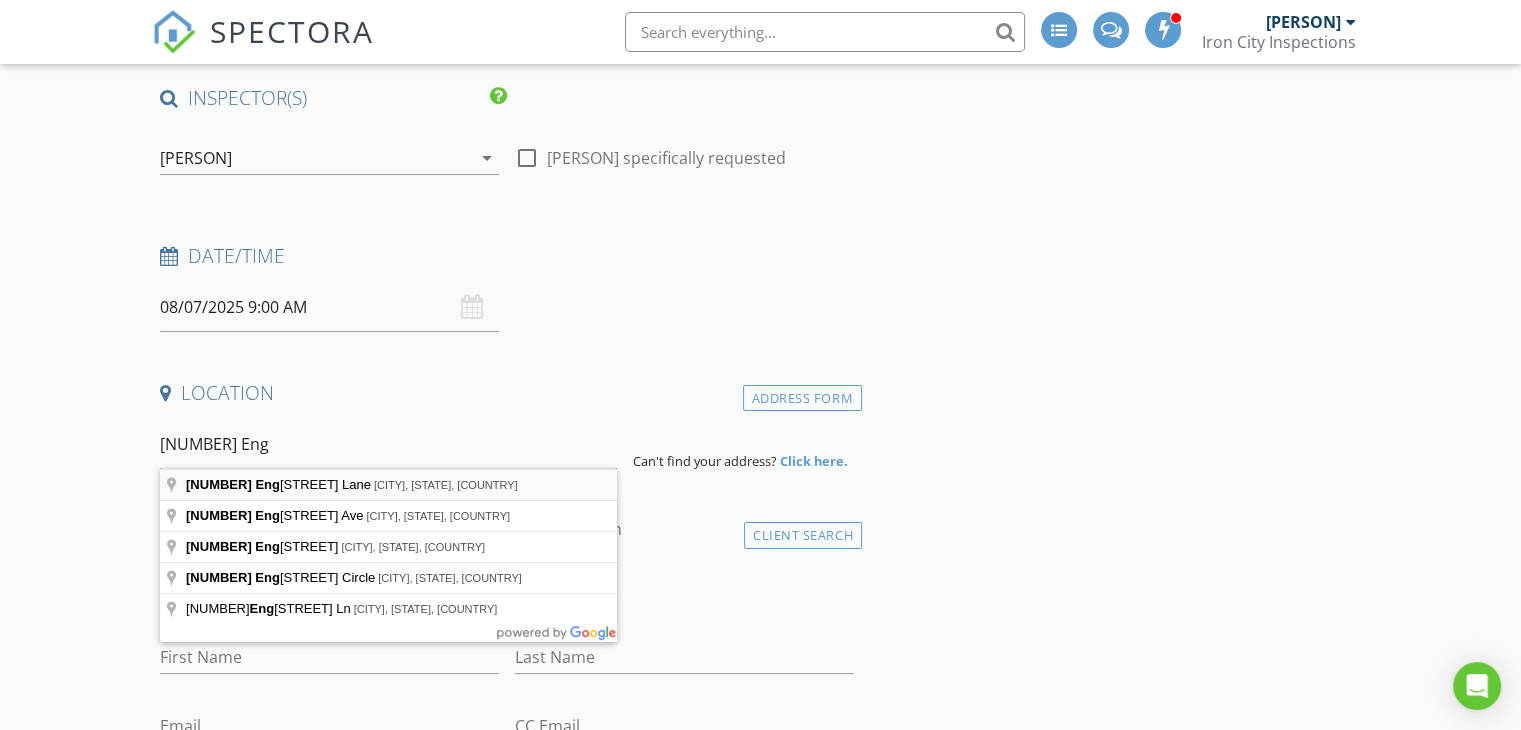 type on "6089 English Village Lane, Birmingham, AL, USA" 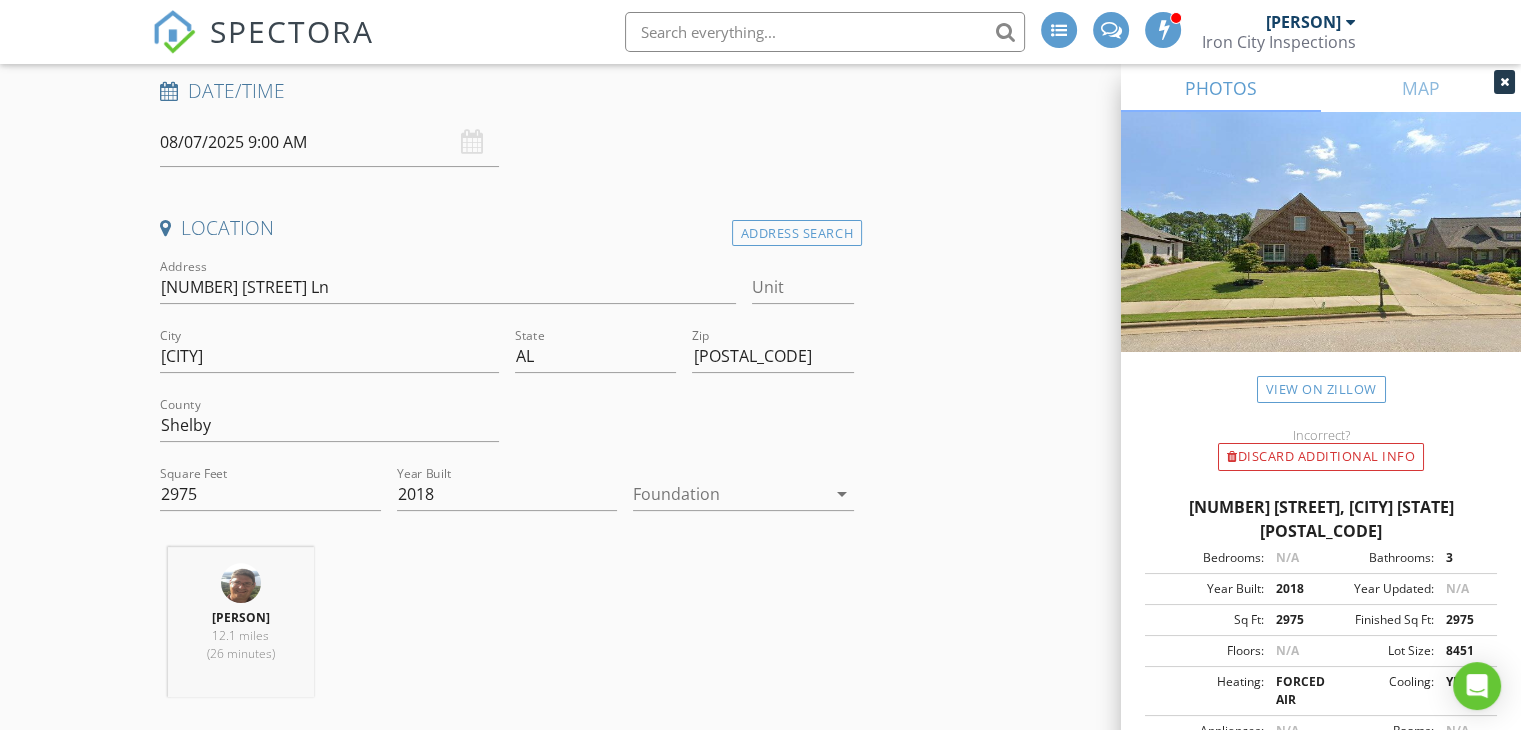 scroll, scrollTop: 314, scrollLeft: 0, axis: vertical 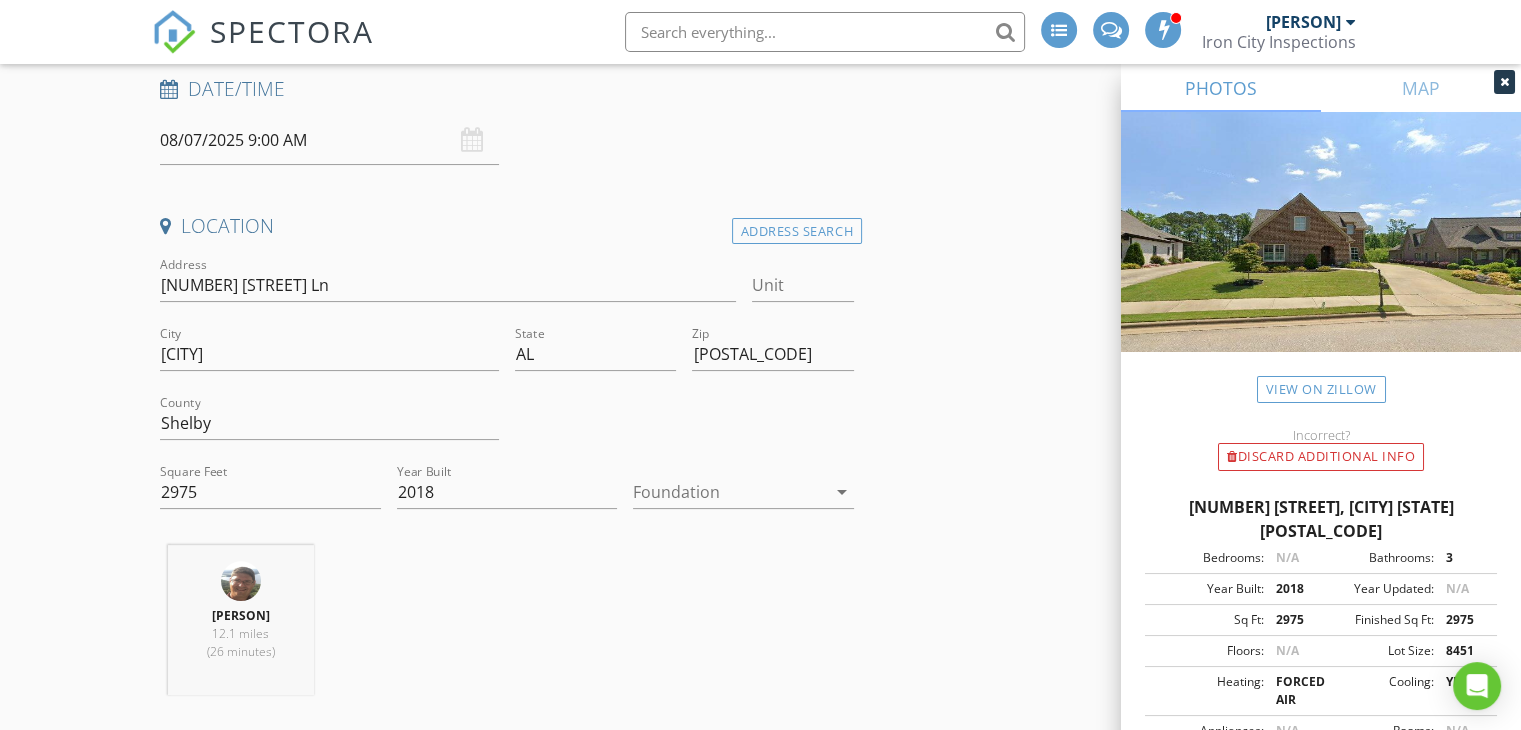 drag, startPoint x: 342, startPoint y: 476, endPoint x: 988, endPoint y: 449, distance: 646.56396 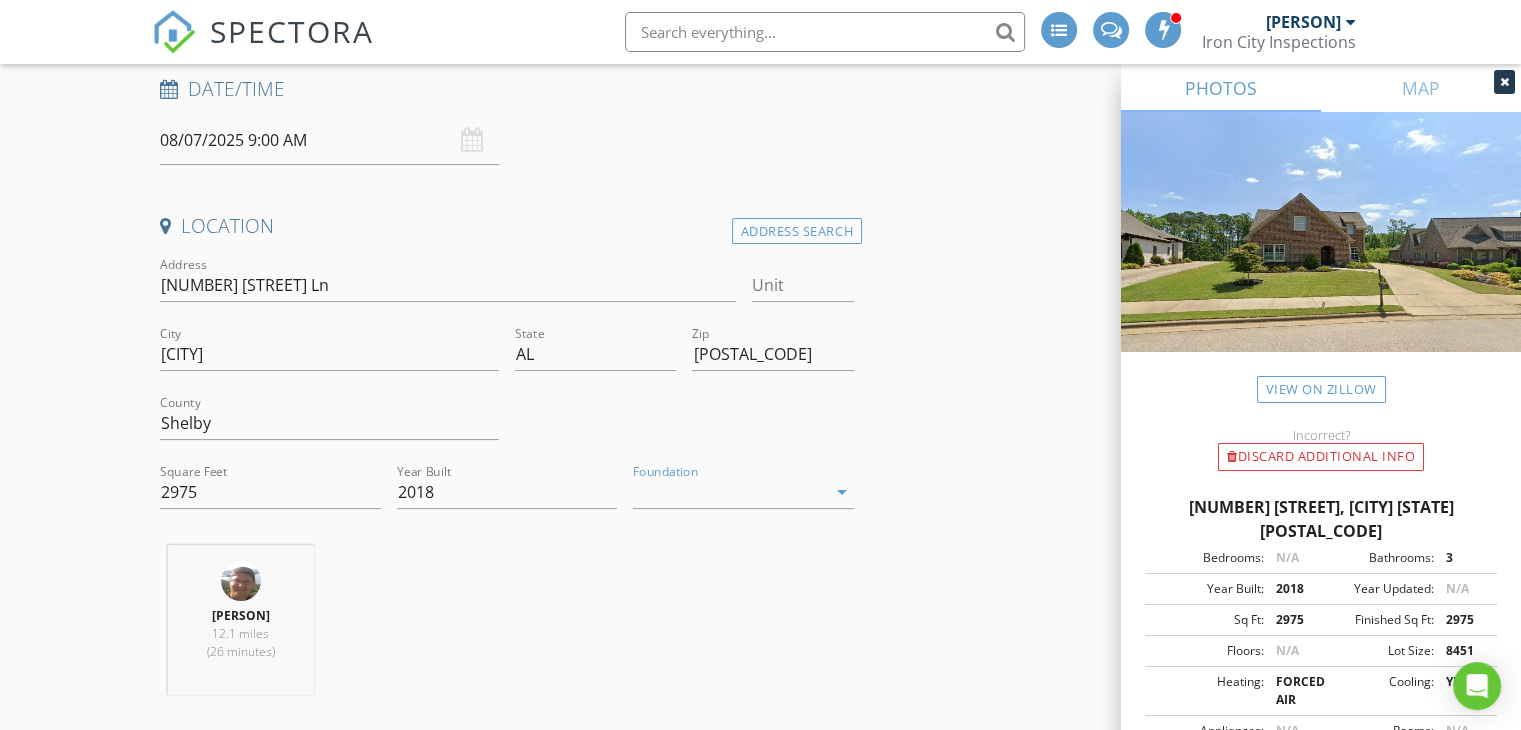 drag, startPoint x: 716, startPoint y: 501, endPoint x: 656, endPoint y: 483, distance: 62.641838 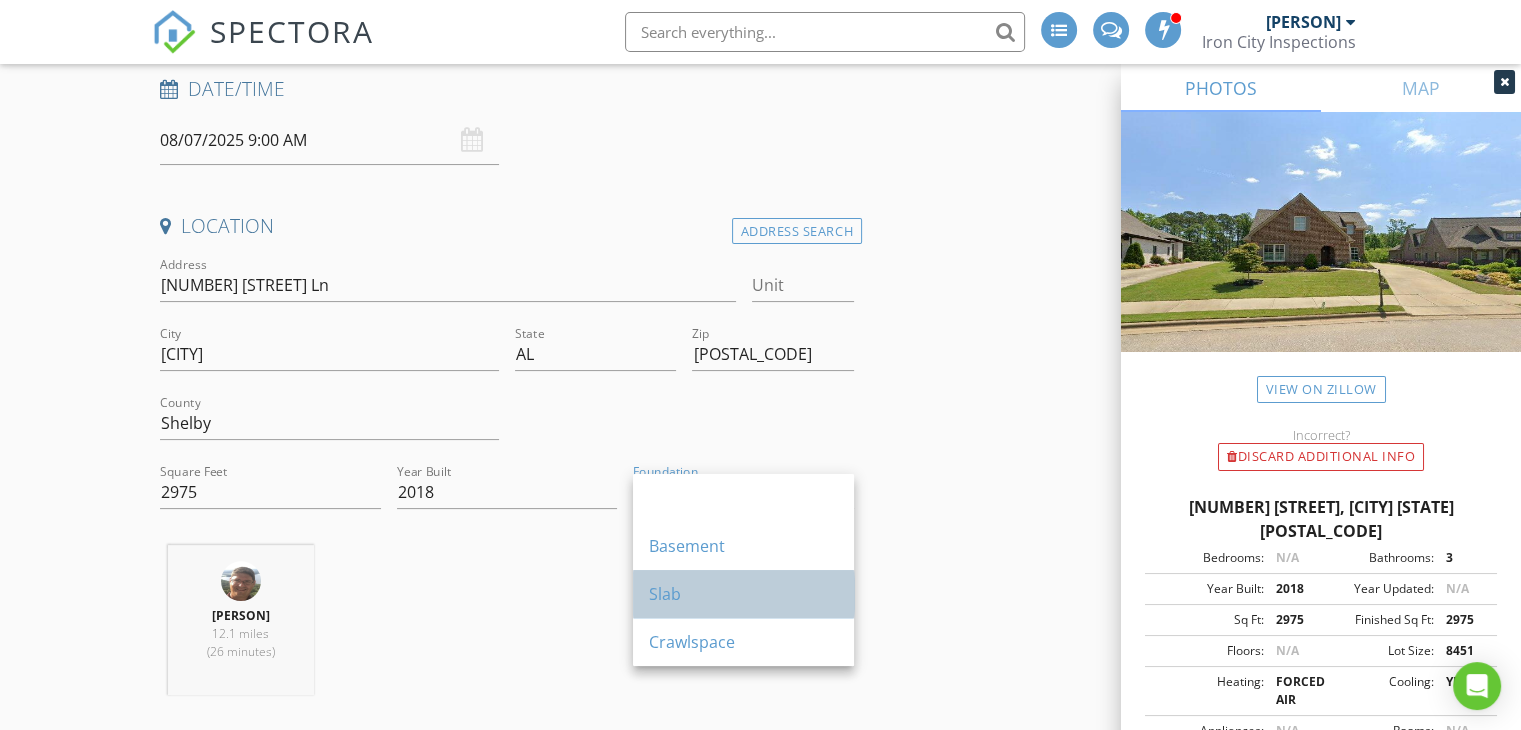 drag, startPoint x: 699, startPoint y: 600, endPoint x: 637, endPoint y: 608, distance: 62.514 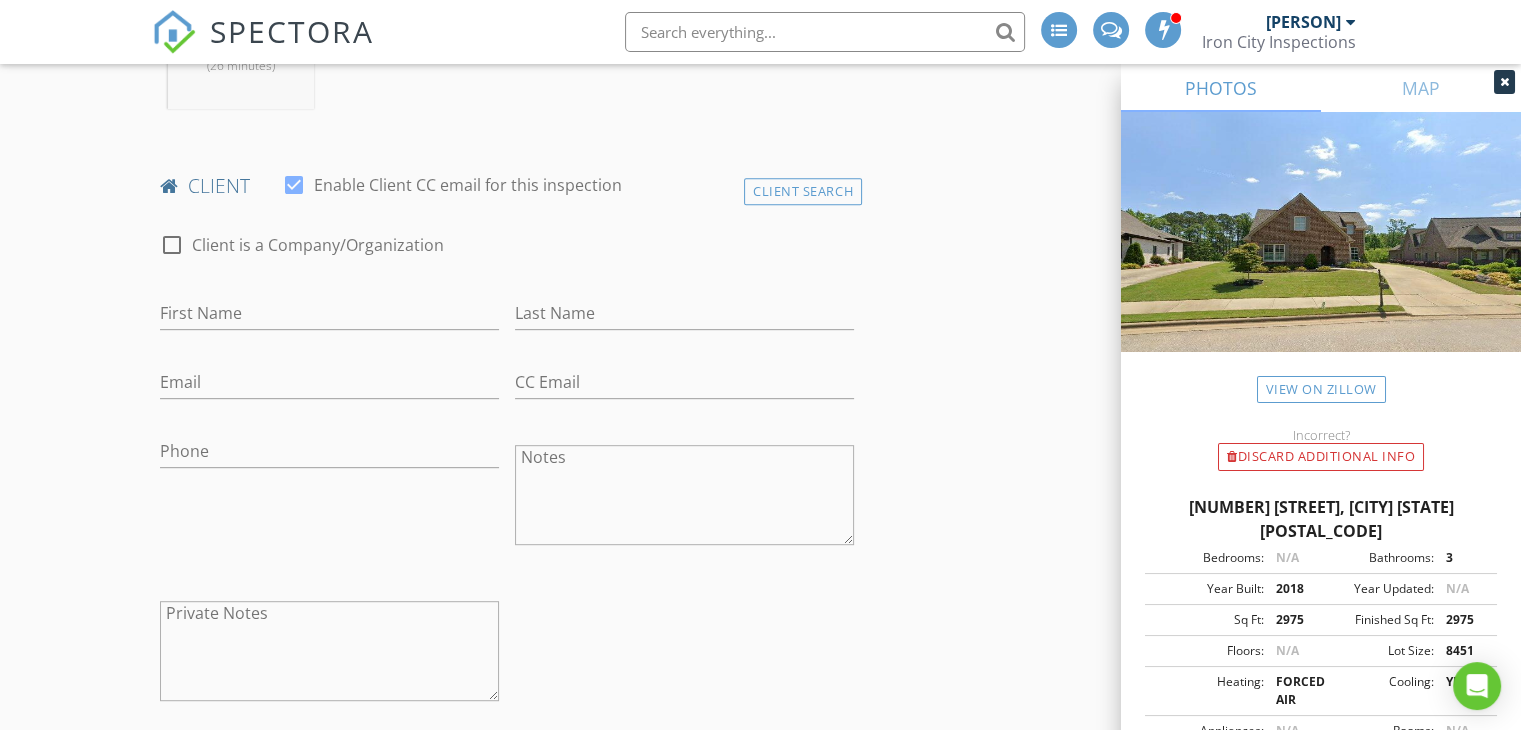 scroll, scrollTop: 904, scrollLeft: 0, axis: vertical 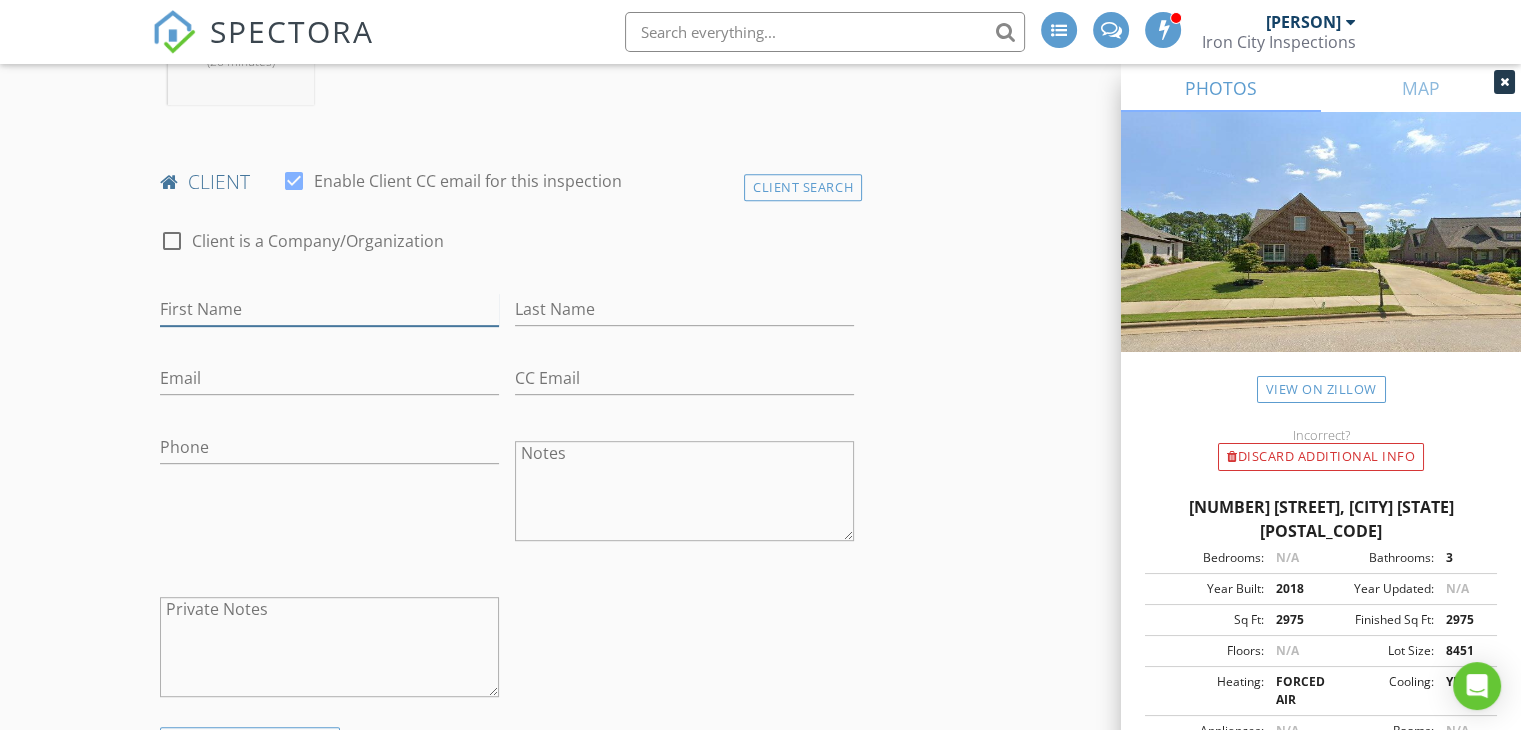 click on "First Name" at bounding box center [329, 309] 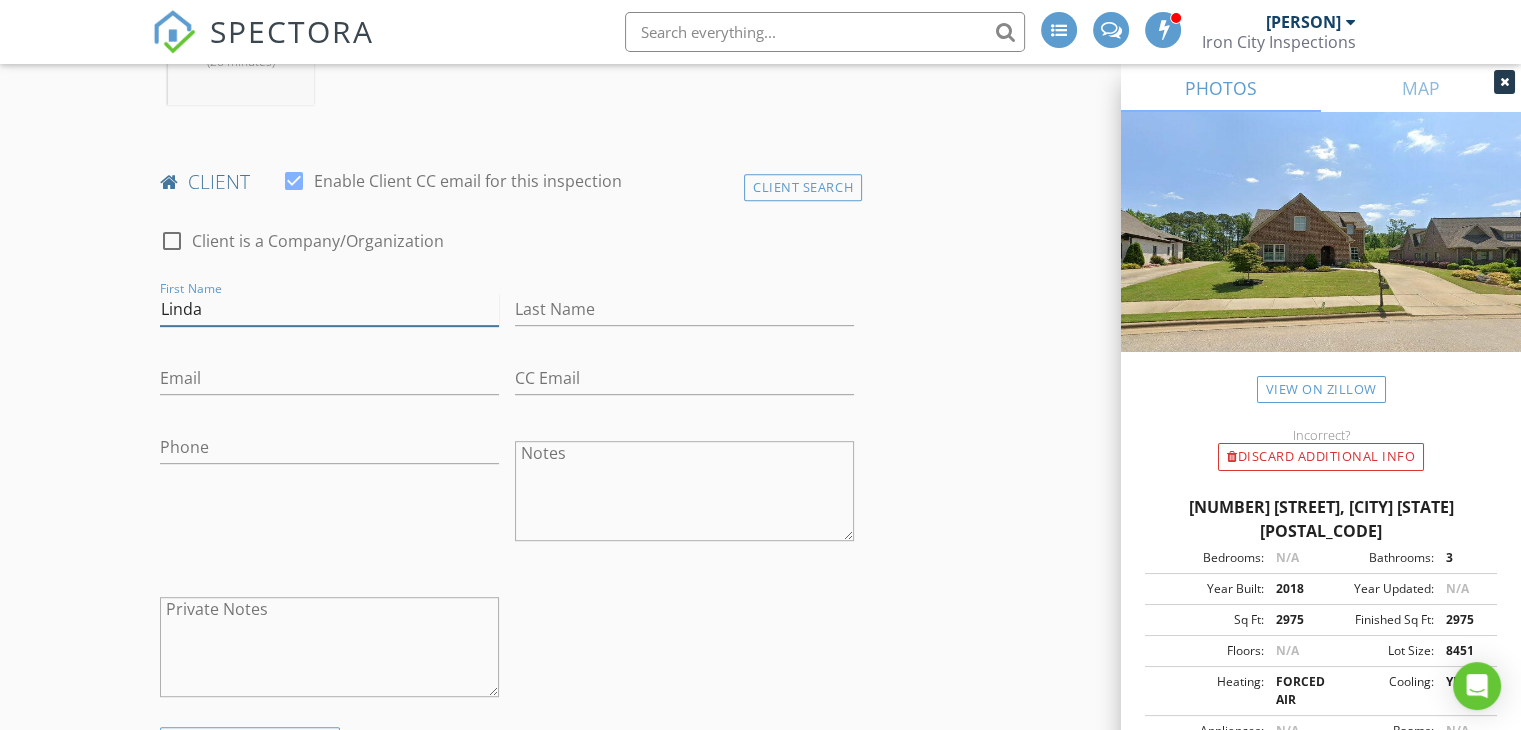 type on "Linda" 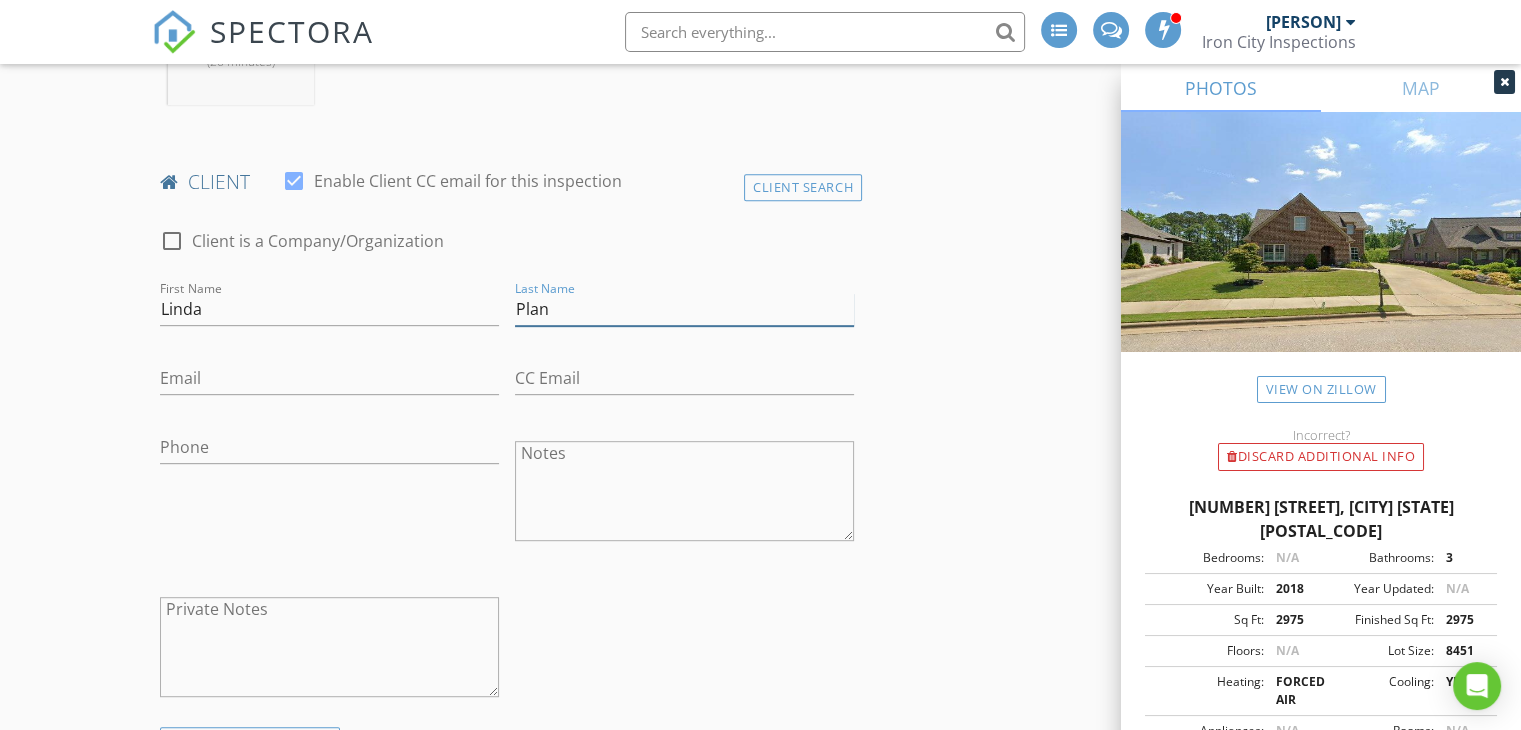 type on "Plan" 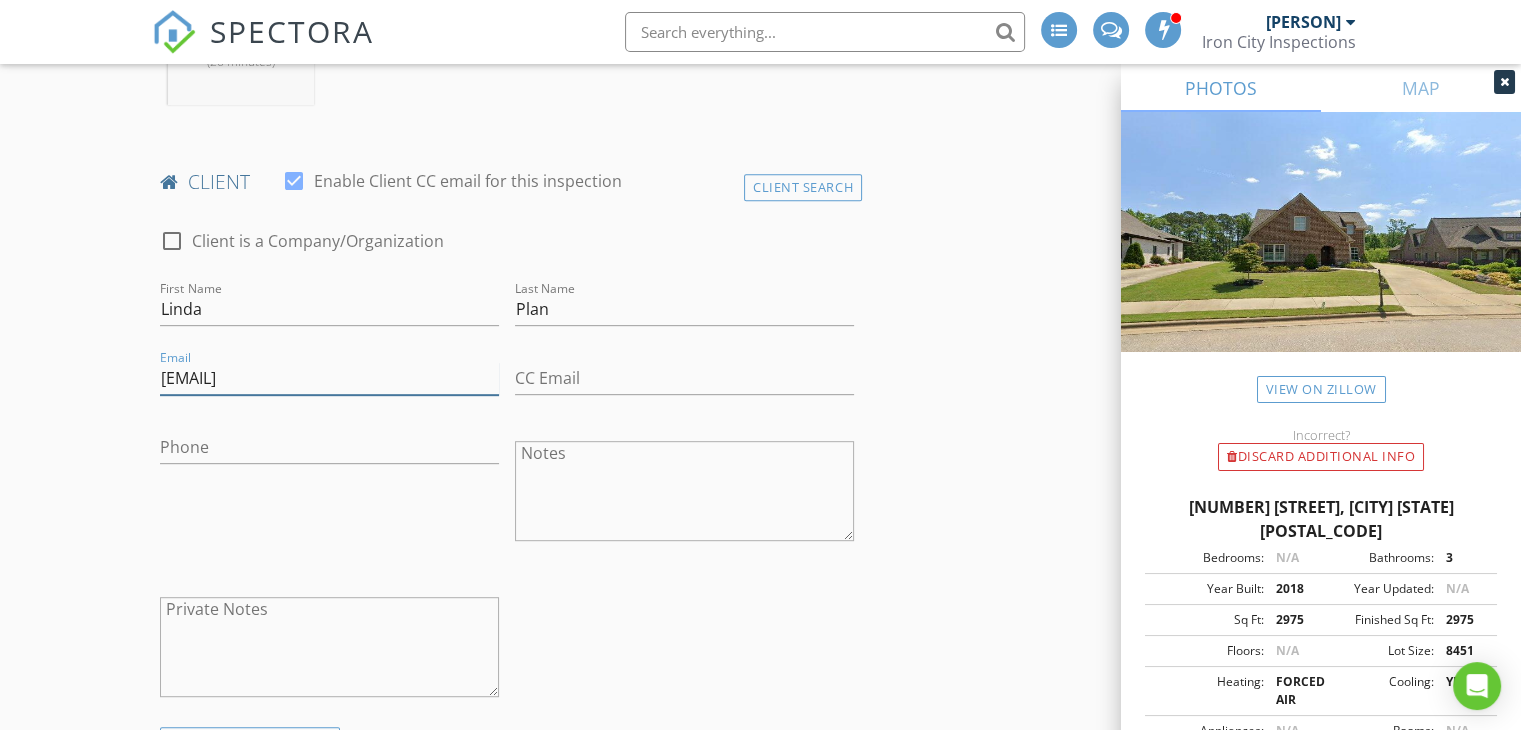 type on "[EMAIL]" 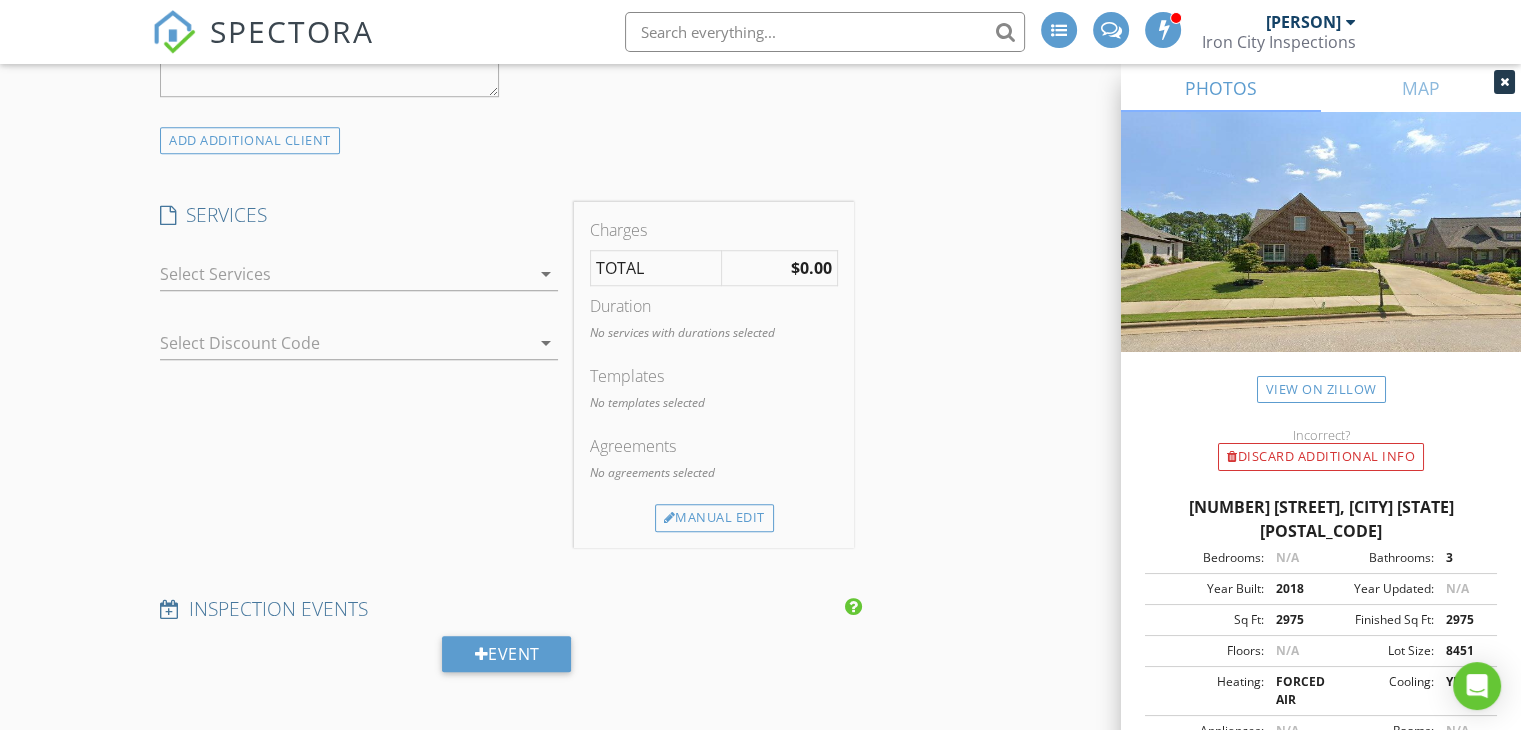 scroll, scrollTop: 1508, scrollLeft: 0, axis: vertical 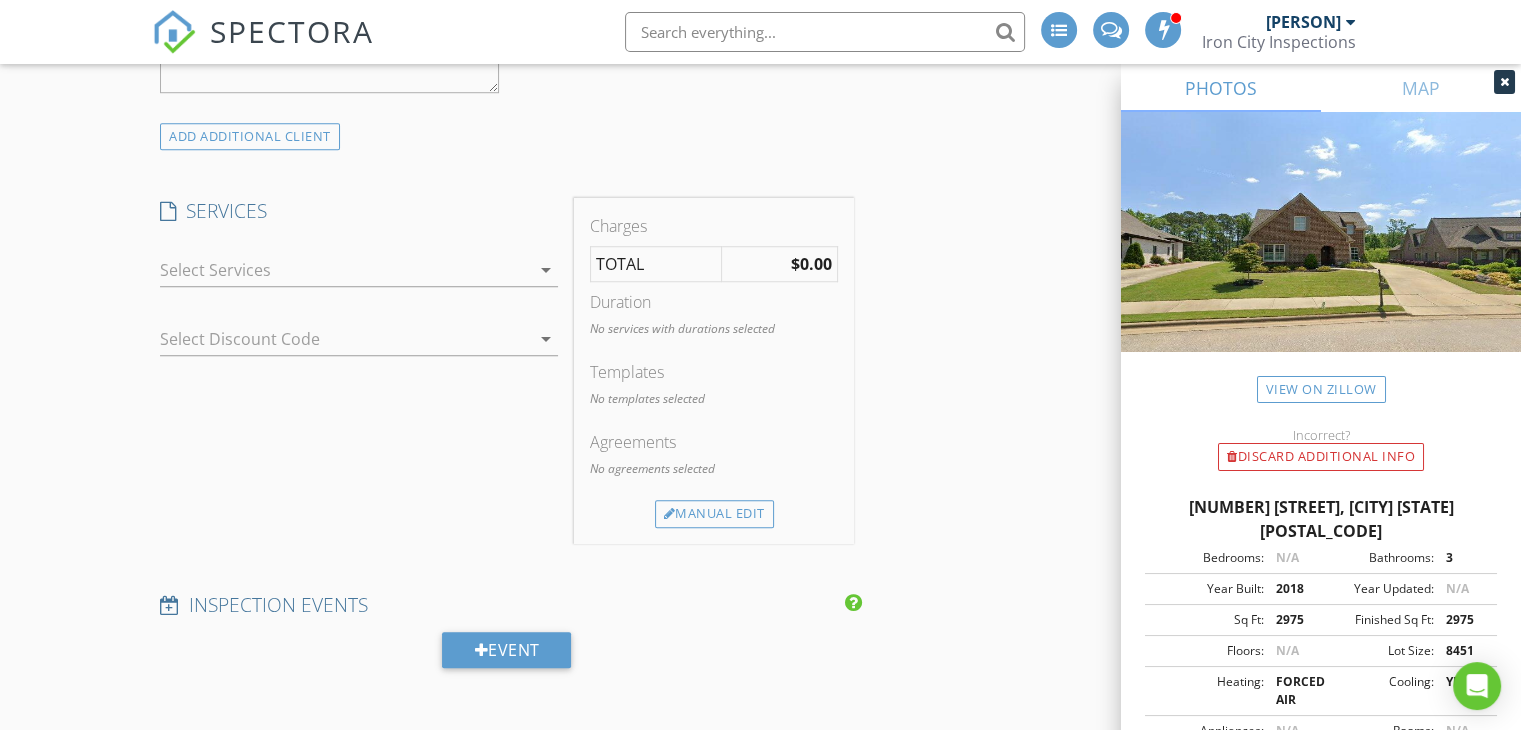 type on "205-835-6446" 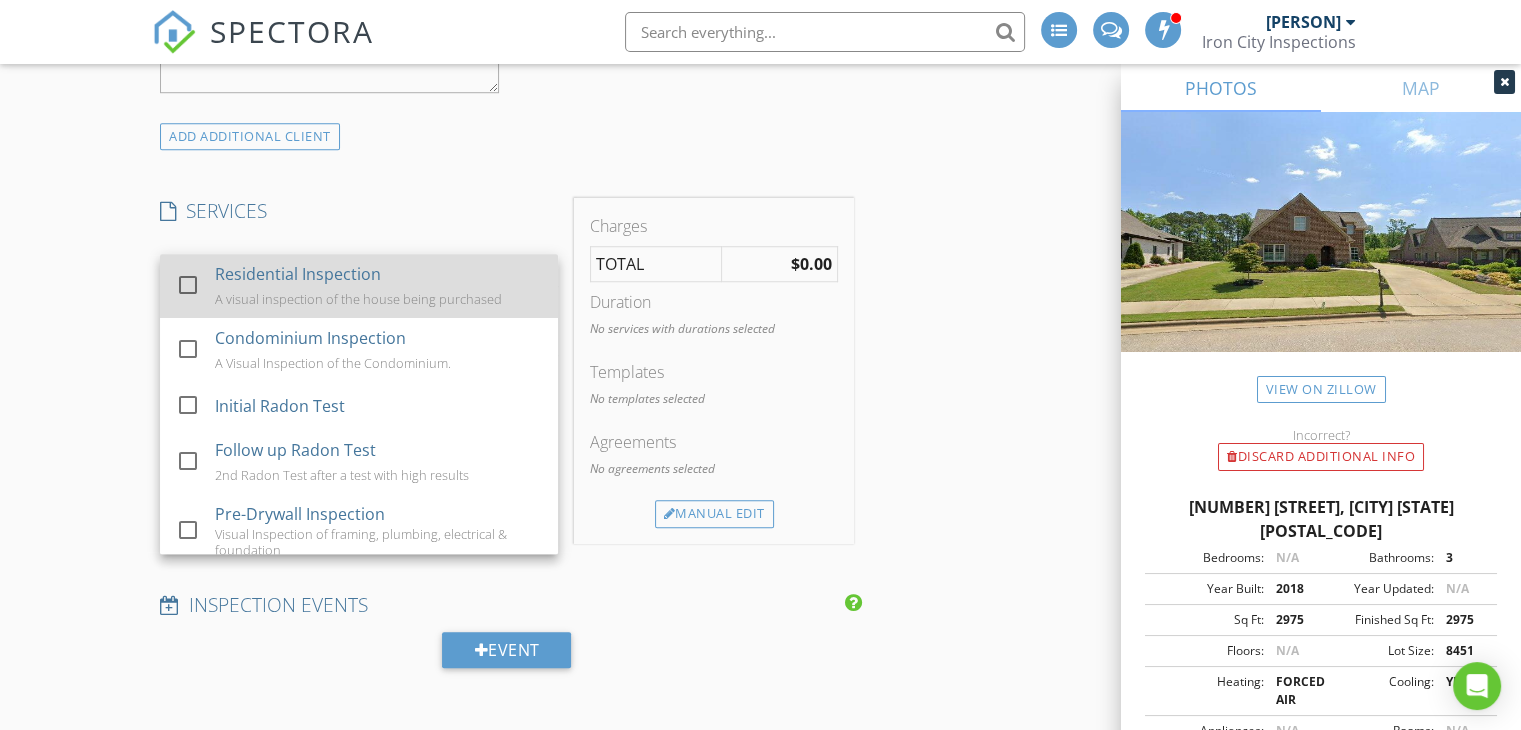 click on "Residential Inspection   A visual inspection of the house being purchased" at bounding box center (379, 286) 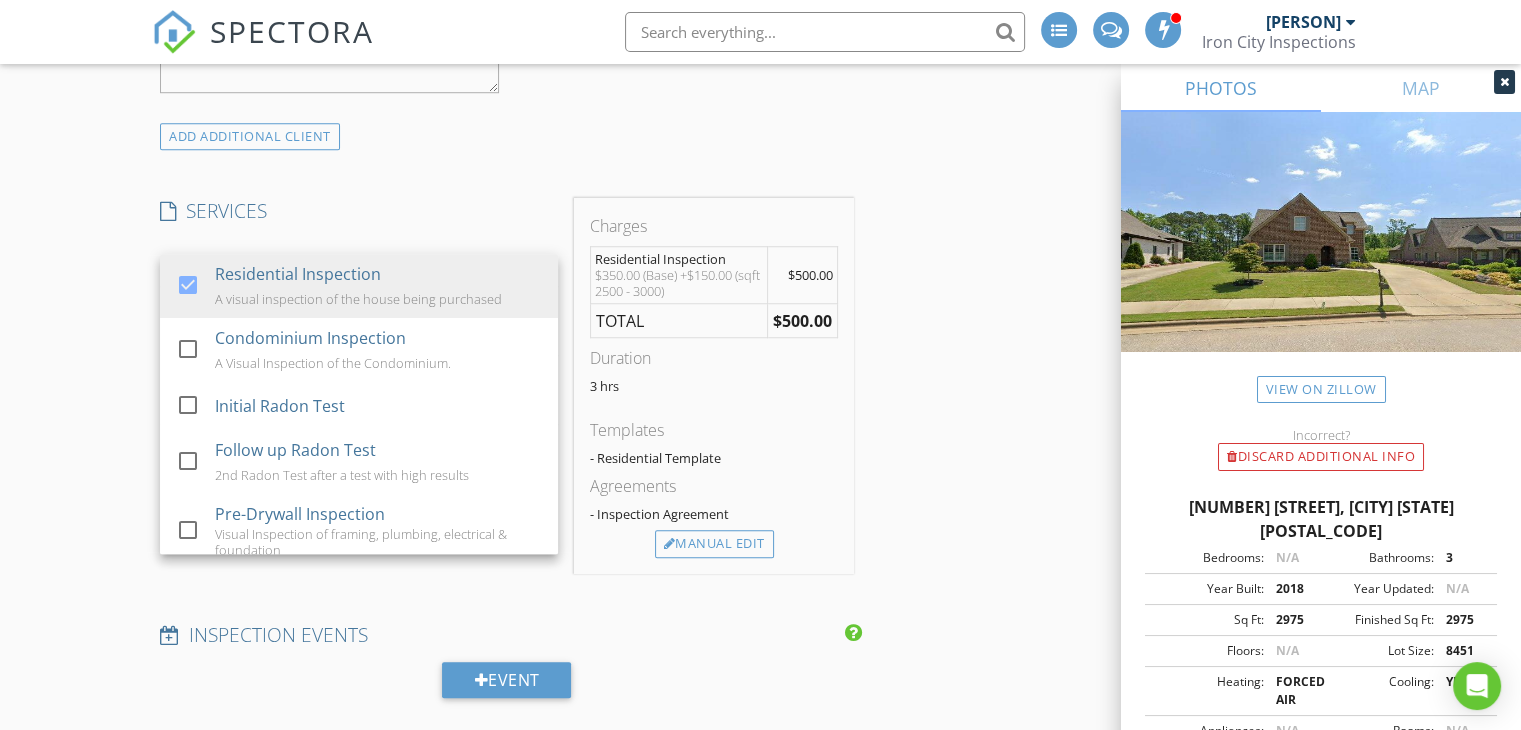 click on "INSPECTOR(S)
check_box   Chris Zobrosky   PRIMARY   Chris Zobrosky arrow_drop_down   check_box_outline_blank Chris Zobrosky specifically requested
Date/Time
08/07/2025 9:00 AM
Location
Address Search       Address 6089 English Village Ln   Unit   City Birmingham   State AL   Zip 35242   County Shelby     Square Feet 2975   Year Built 2018   Foundation Slab arrow_drop_down     Chris Zobrosky     12.1 miles     (26 minutes)
client
check_box Enable Client CC email for this inspection   Client Search     check_box_outline_blank Client is a Company/Organization     First Name Linda   Last Name Plan   Email lindaplan11@gmail.com   CC Email   Phone 205-835-6446           Notes   Private Notes
ADD ADDITIONAL client
SERVICES
check_box   Residential Inspection" at bounding box center (760, 579) 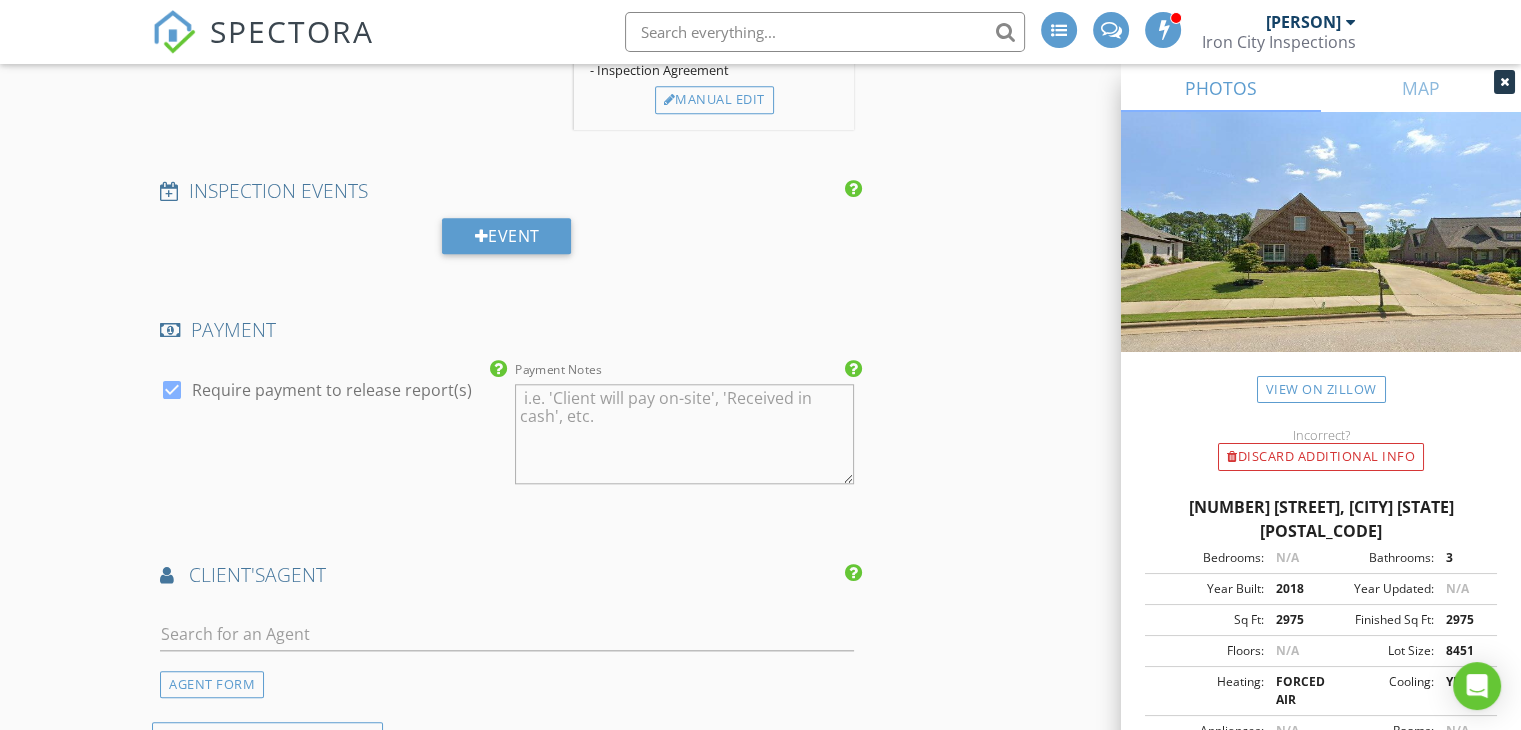 scroll, scrollTop: 2218, scrollLeft: 0, axis: vertical 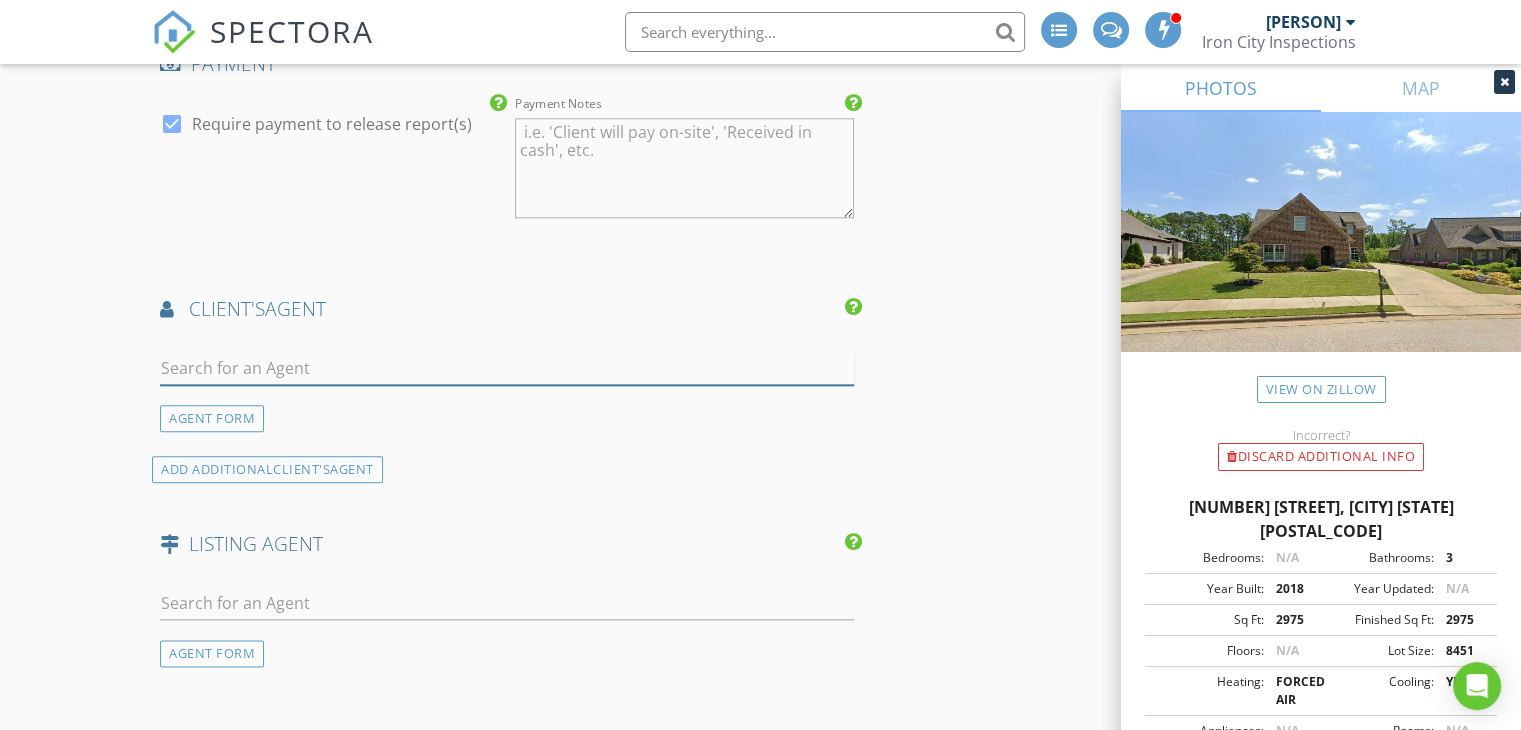 click at bounding box center (507, 368) 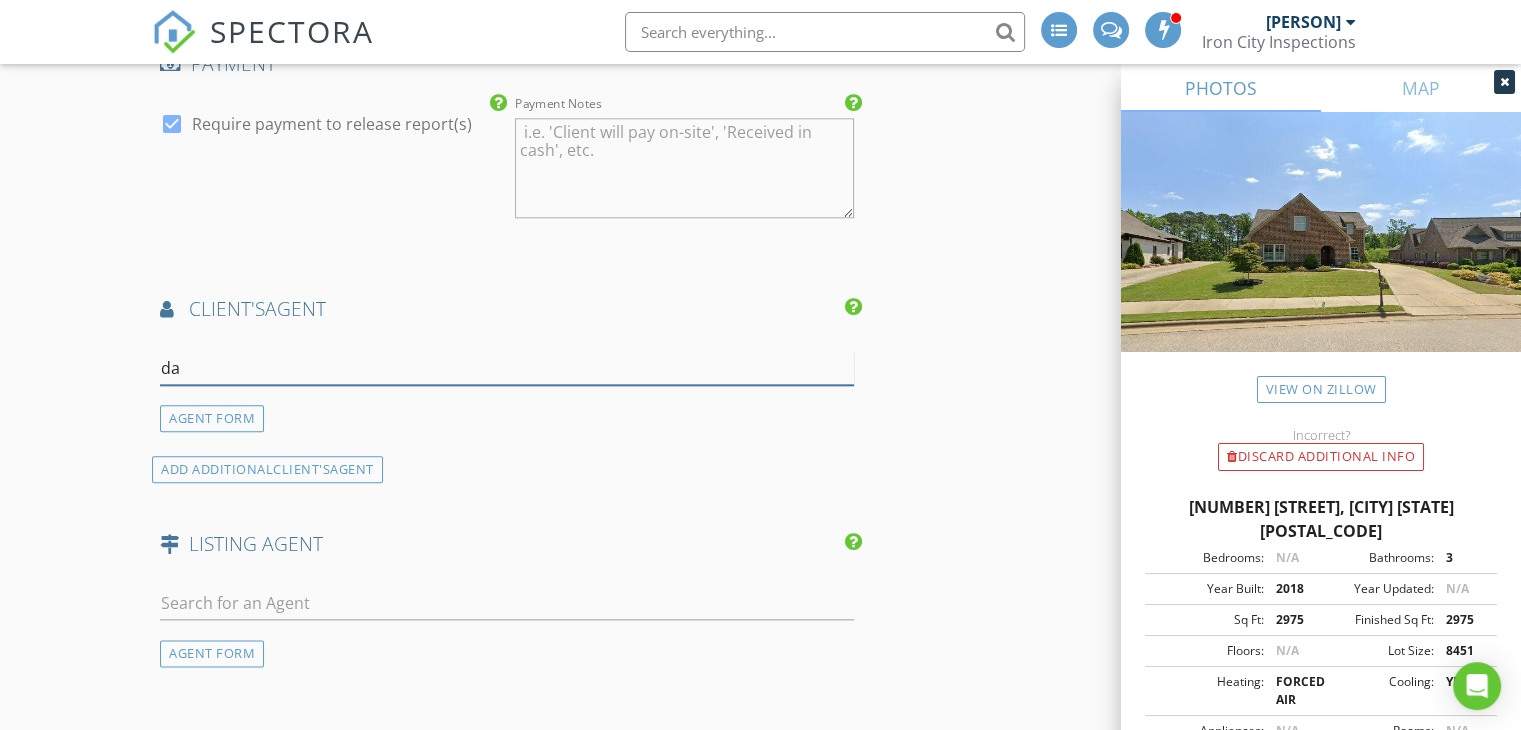 type on "d" 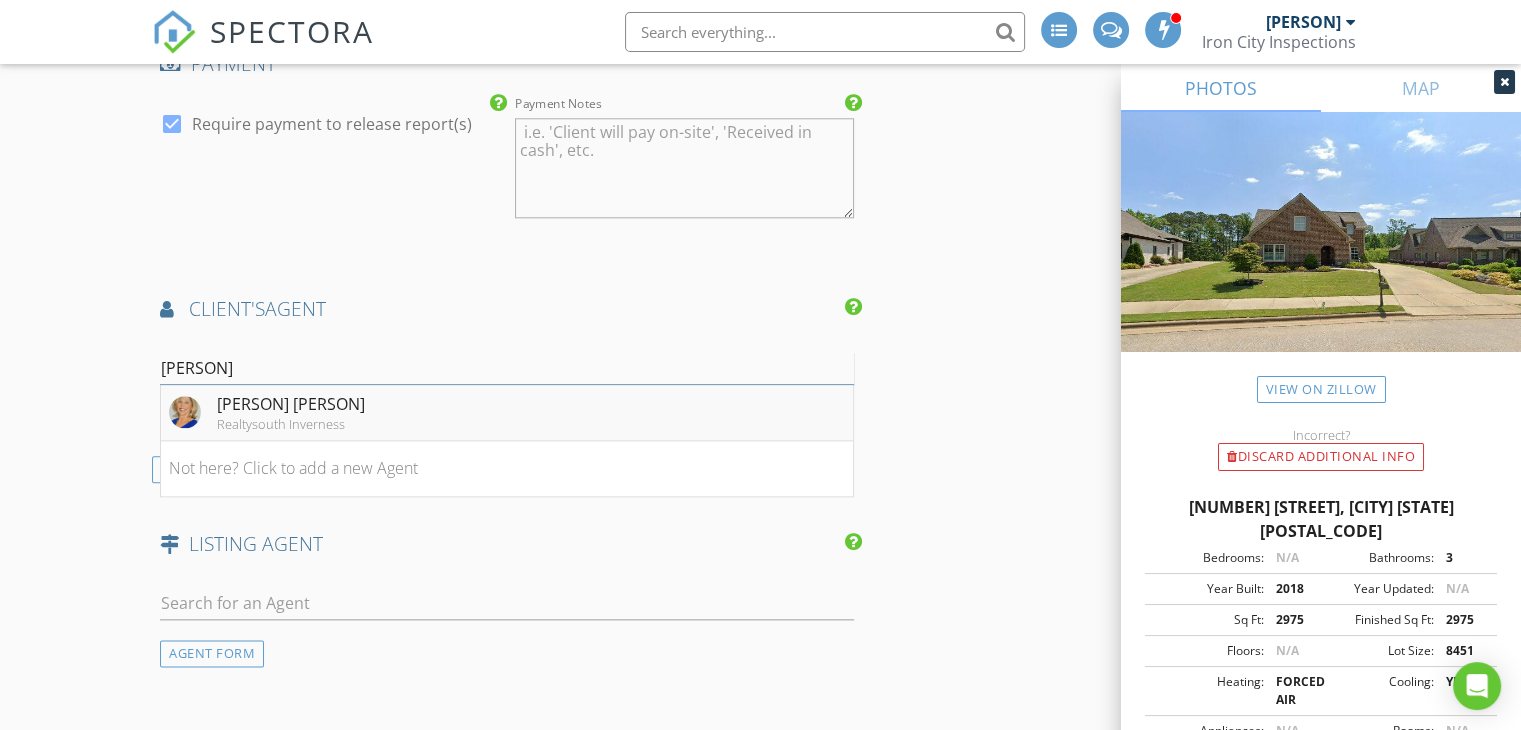 type on "sandy" 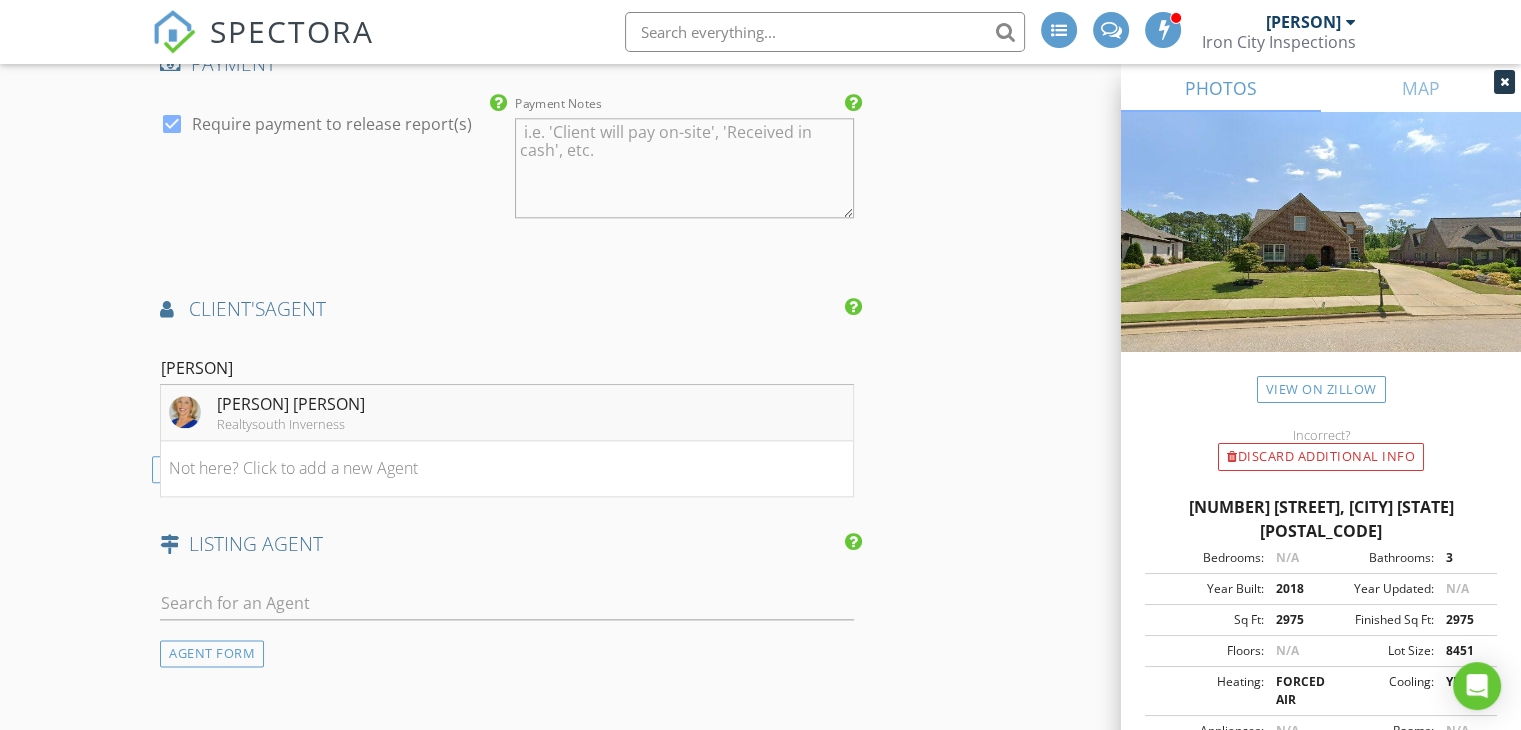 click on "Sandy Deaton" at bounding box center (291, 404) 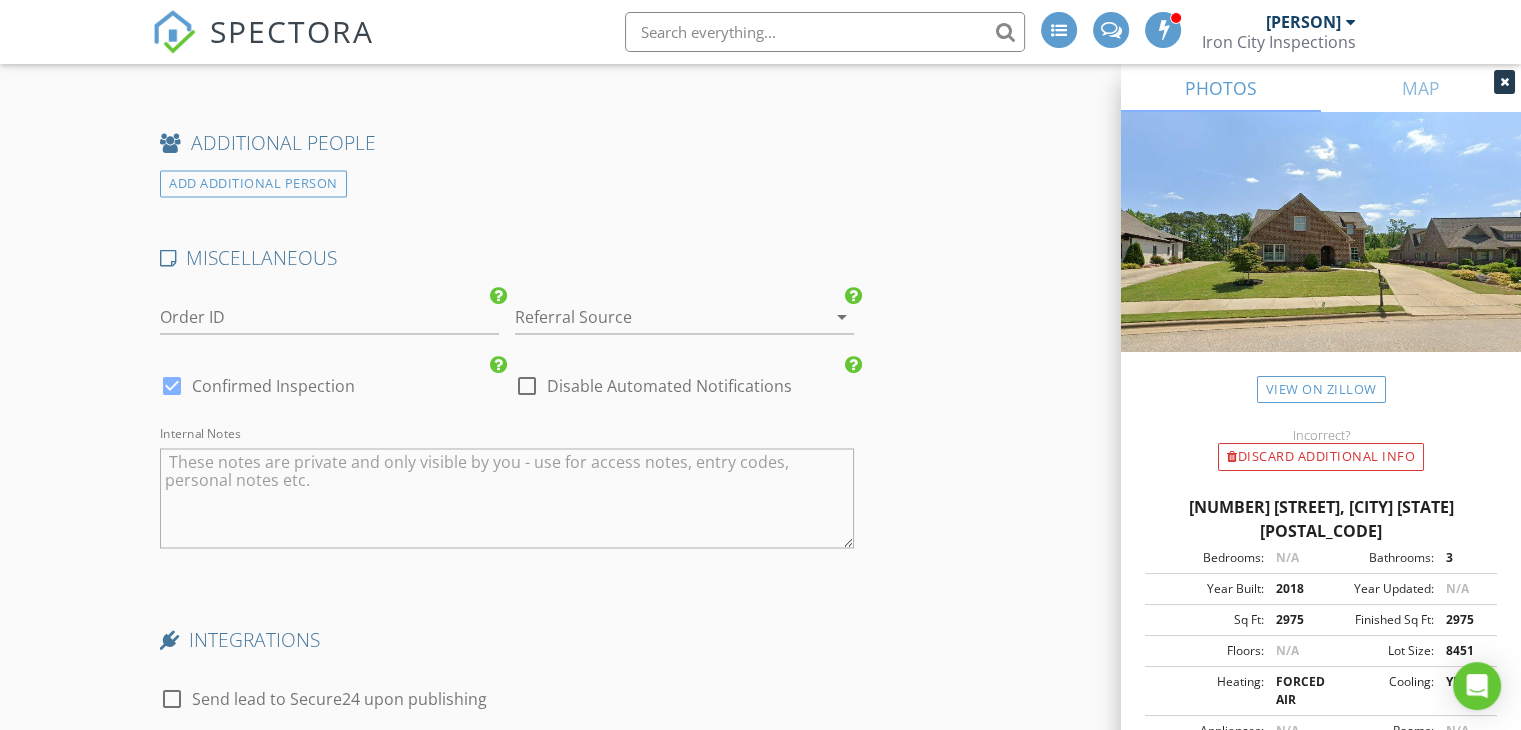 scroll, scrollTop: 3292, scrollLeft: 0, axis: vertical 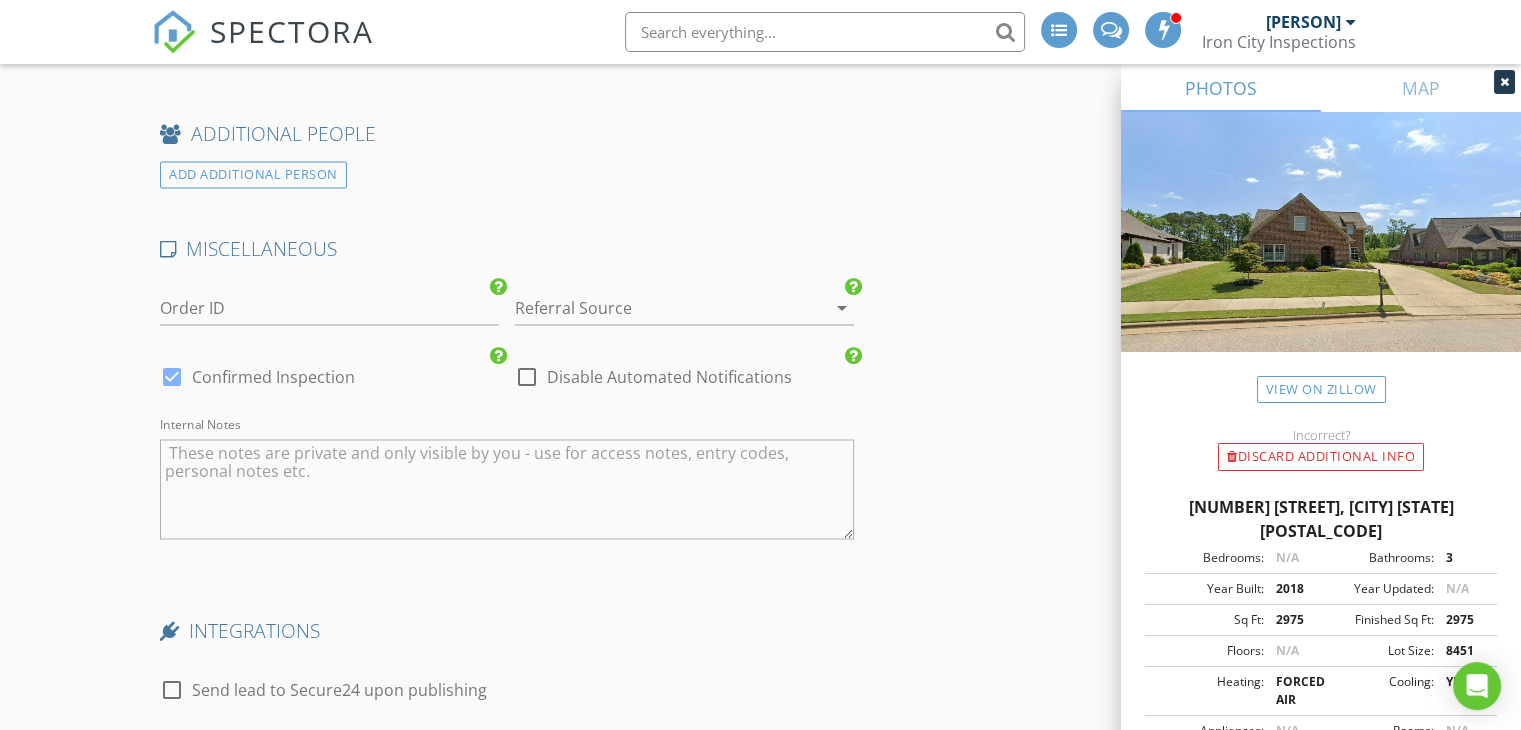 click at bounding box center (656, 308) 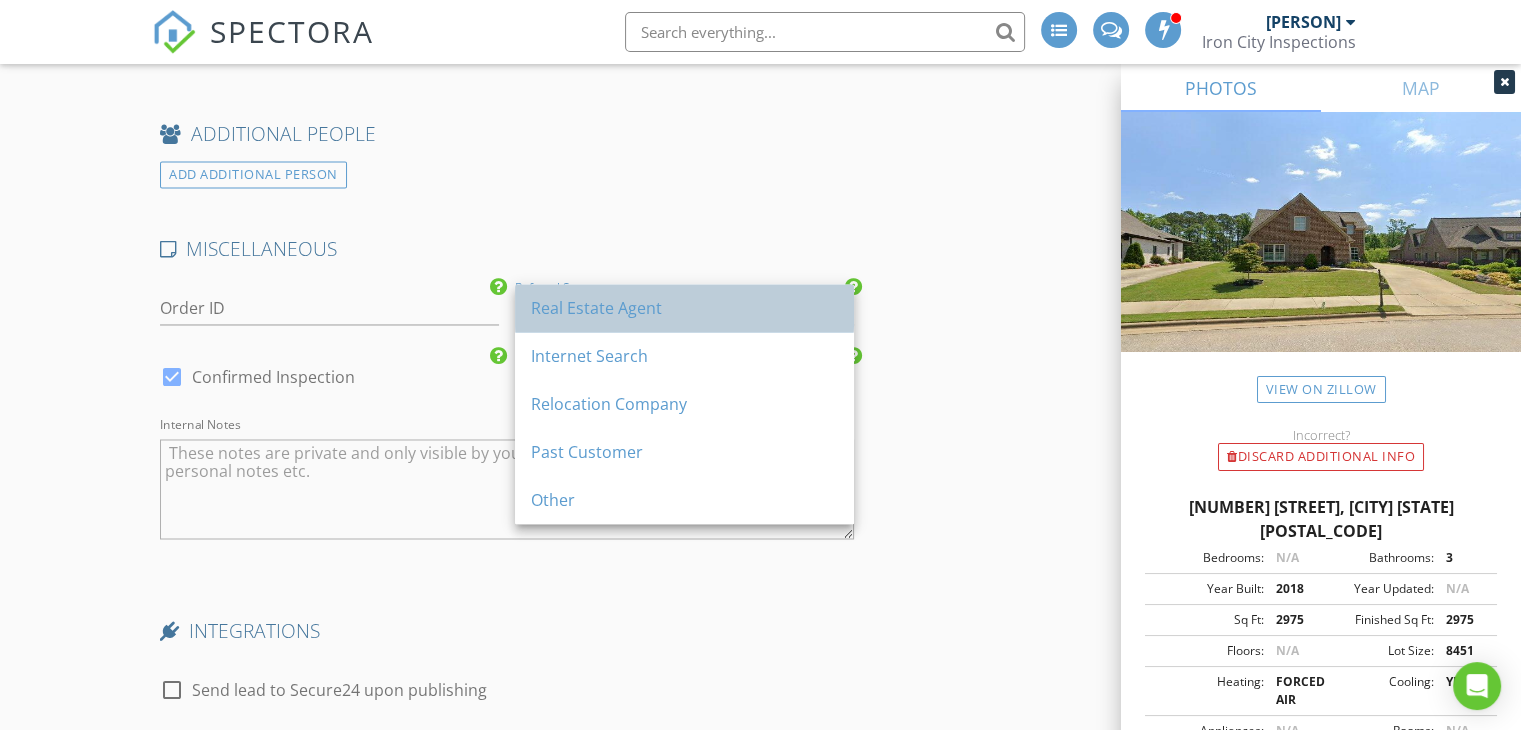 click on "Real Estate Agent" at bounding box center [684, 308] 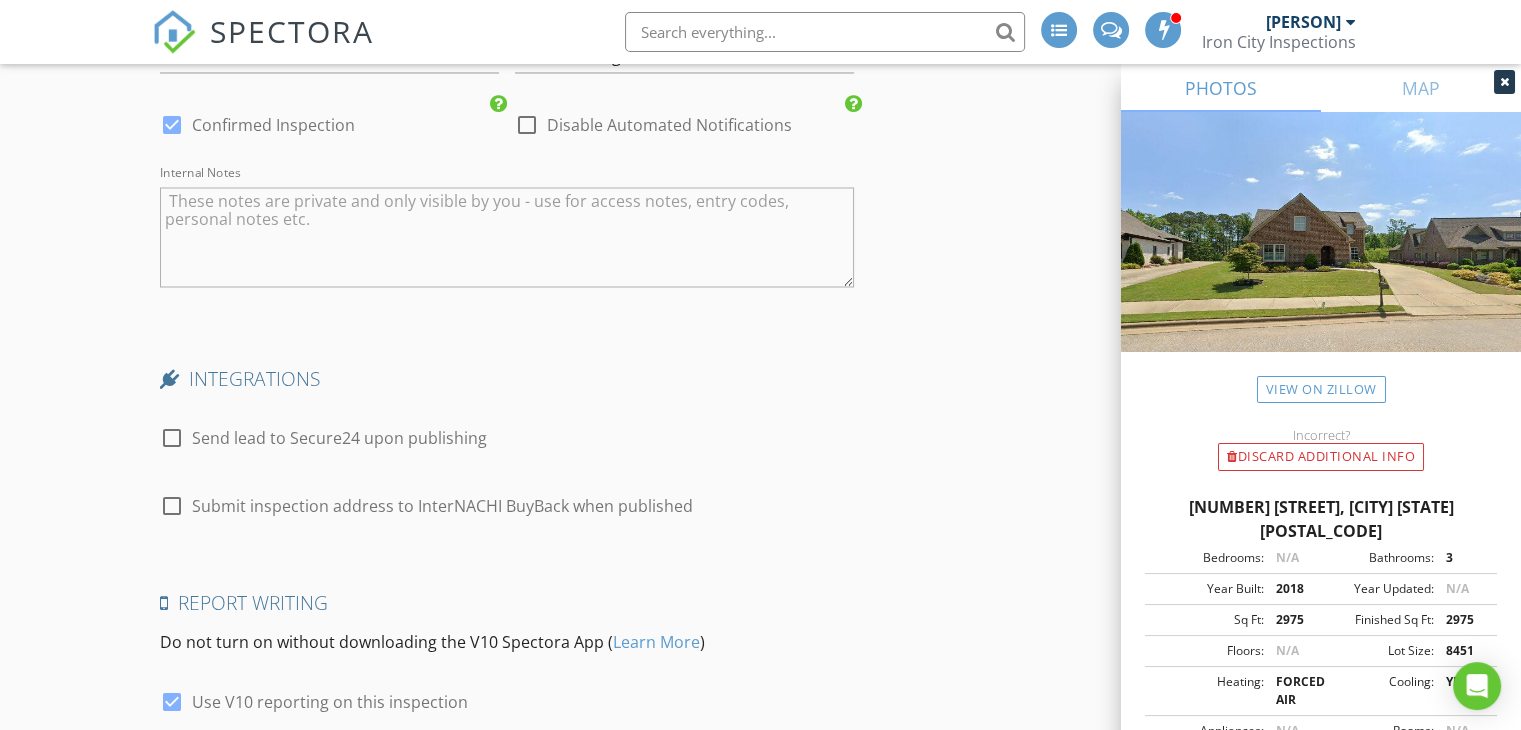 scroll, scrollTop: 3584, scrollLeft: 0, axis: vertical 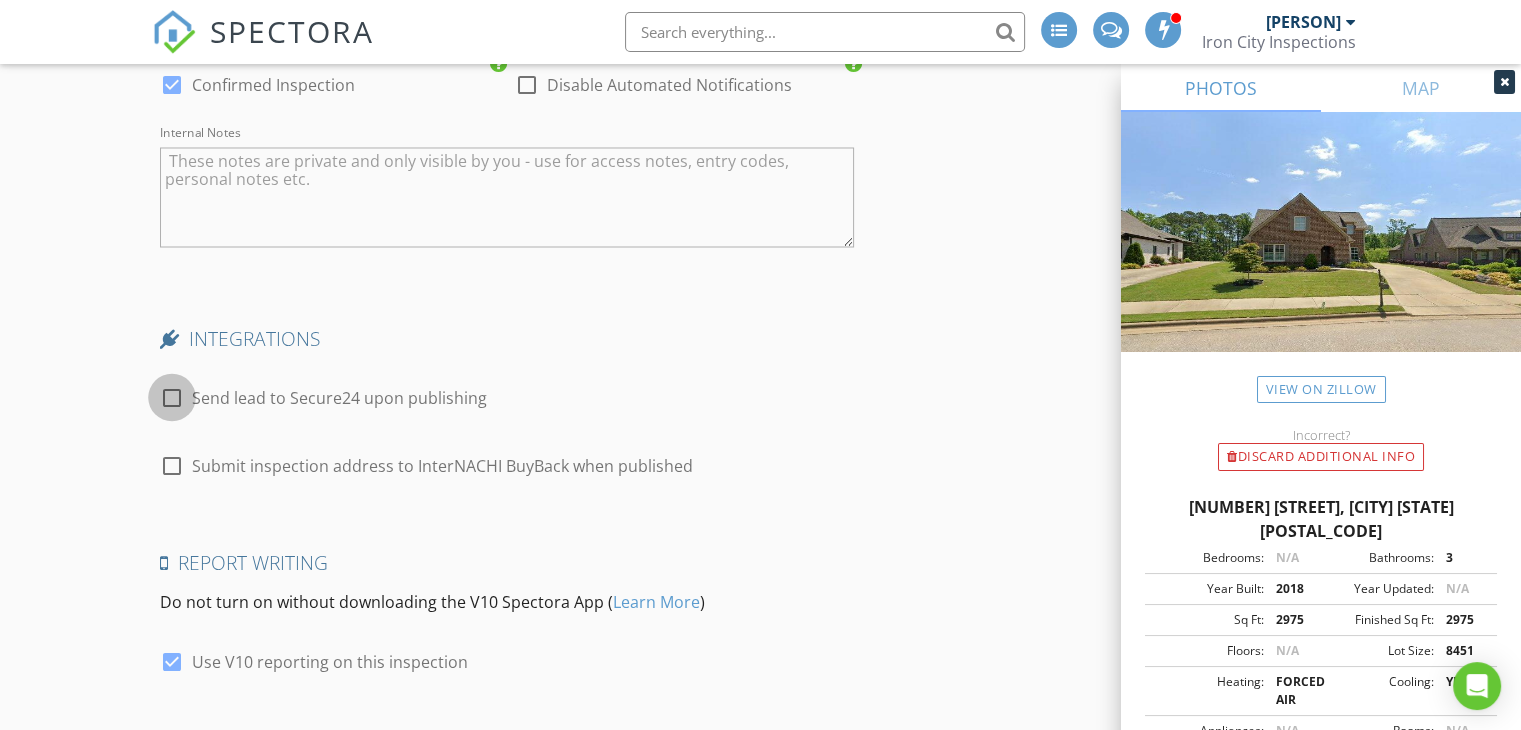 click at bounding box center (172, 397) 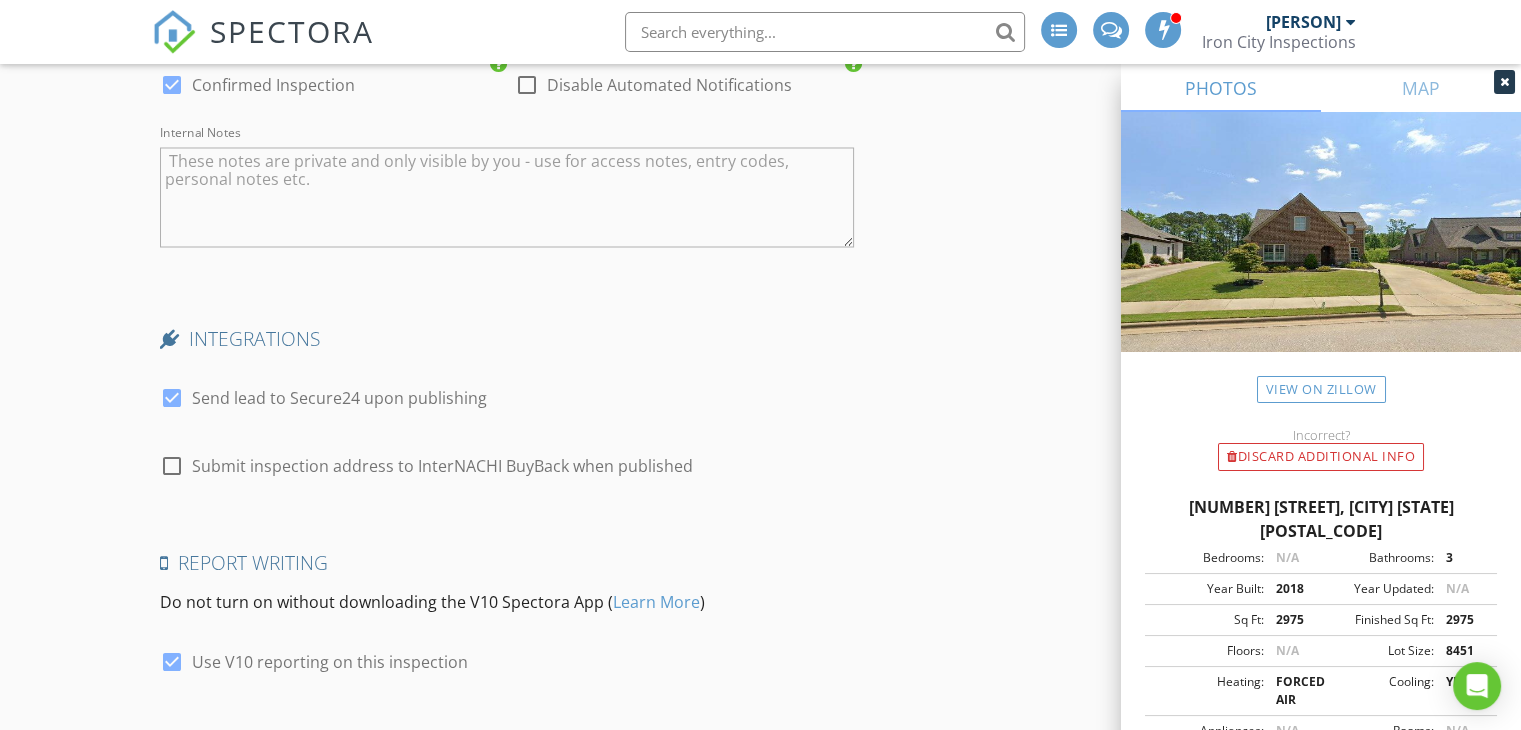 click at bounding box center (172, 465) 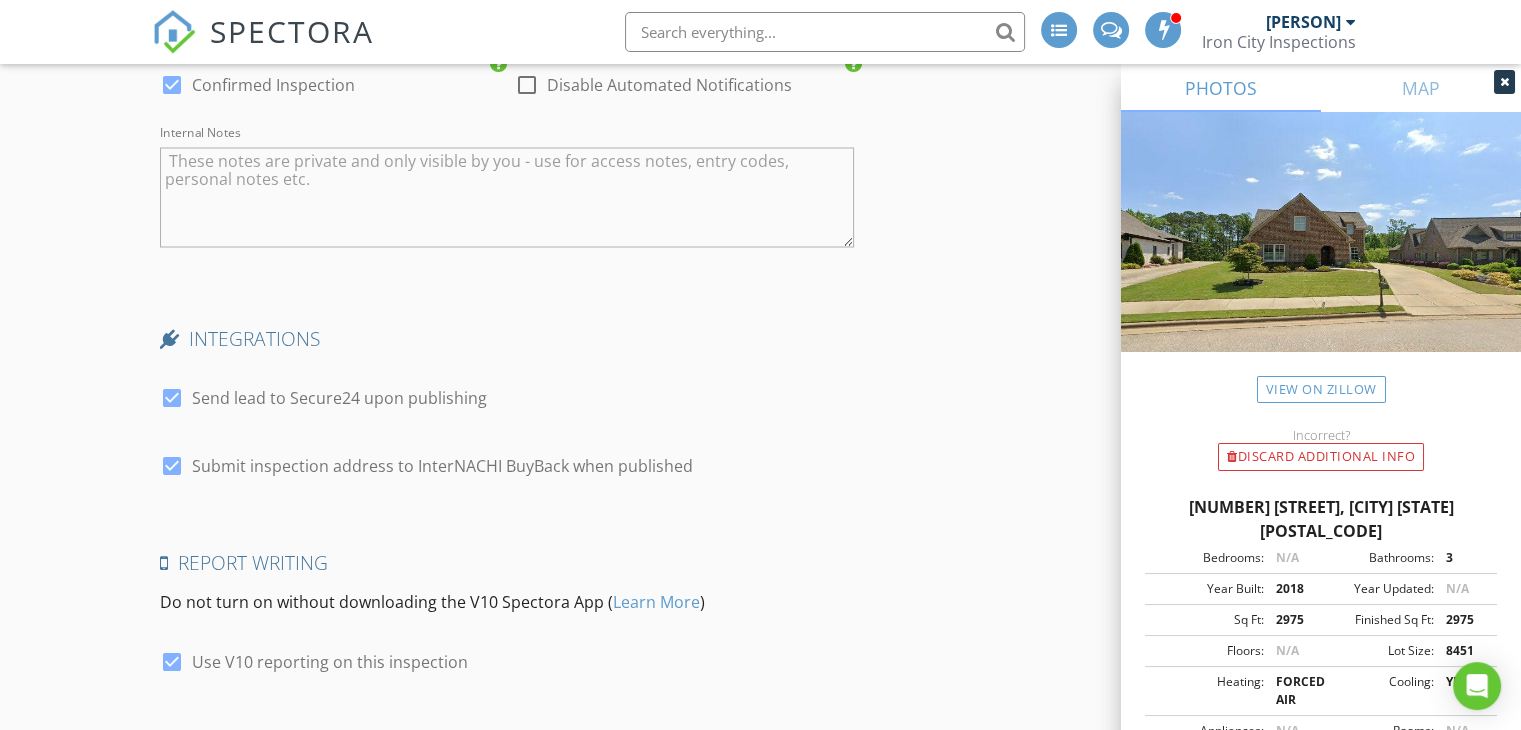 scroll, scrollTop: 3708, scrollLeft: 0, axis: vertical 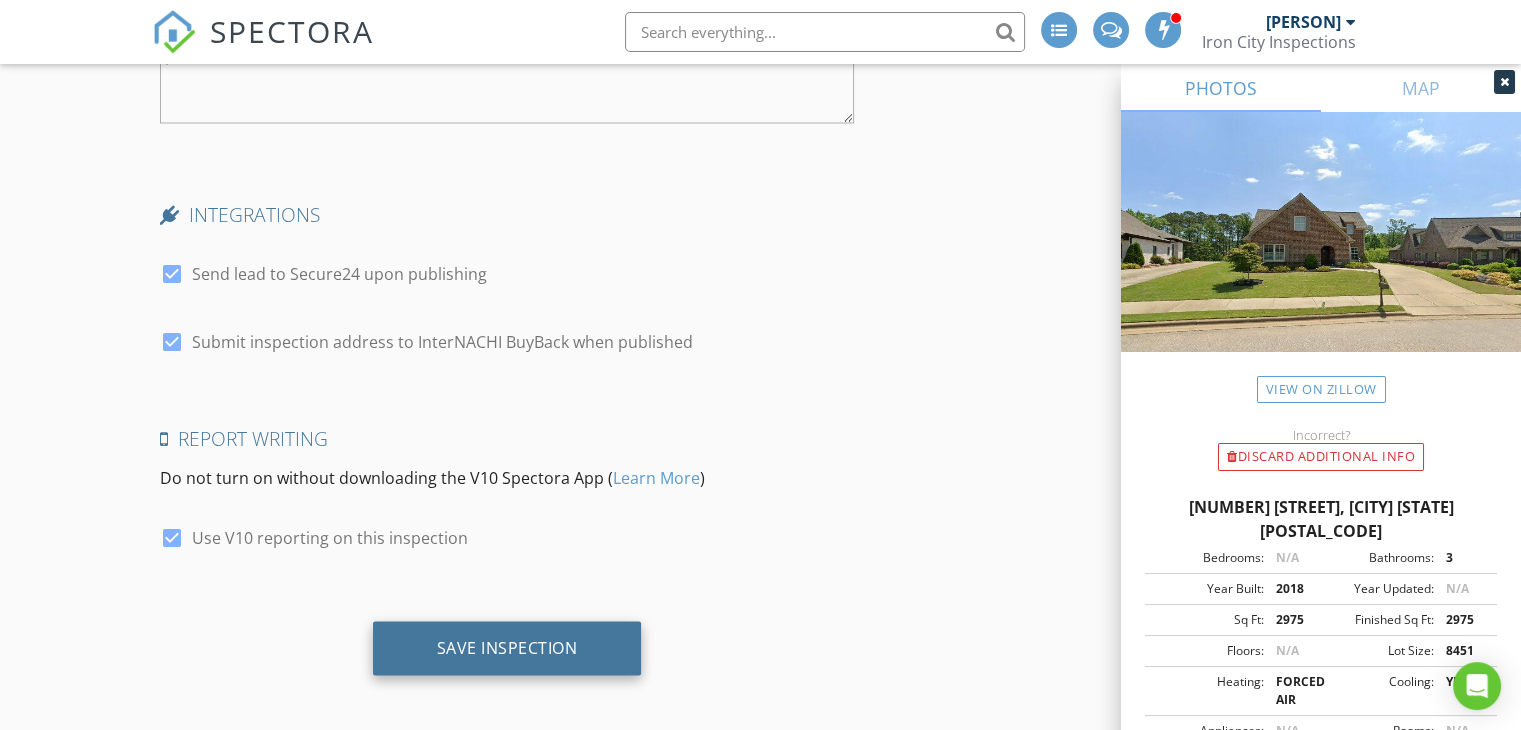 drag, startPoint x: 545, startPoint y: 661, endPoint x: 424, endPoint y: 644, distance: 122.18838 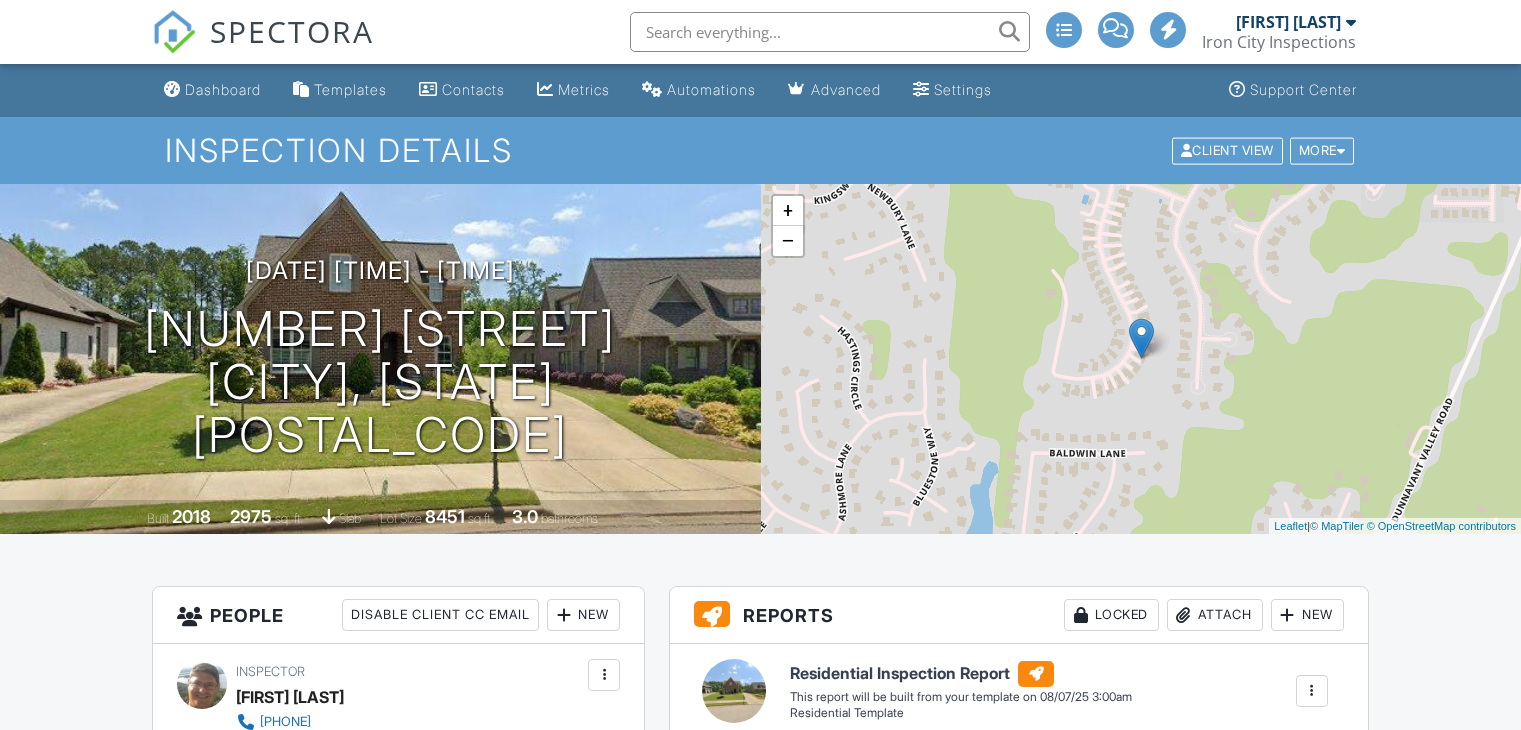 scroll, scrollTop: 0, scrollLeft: 0, axis: both 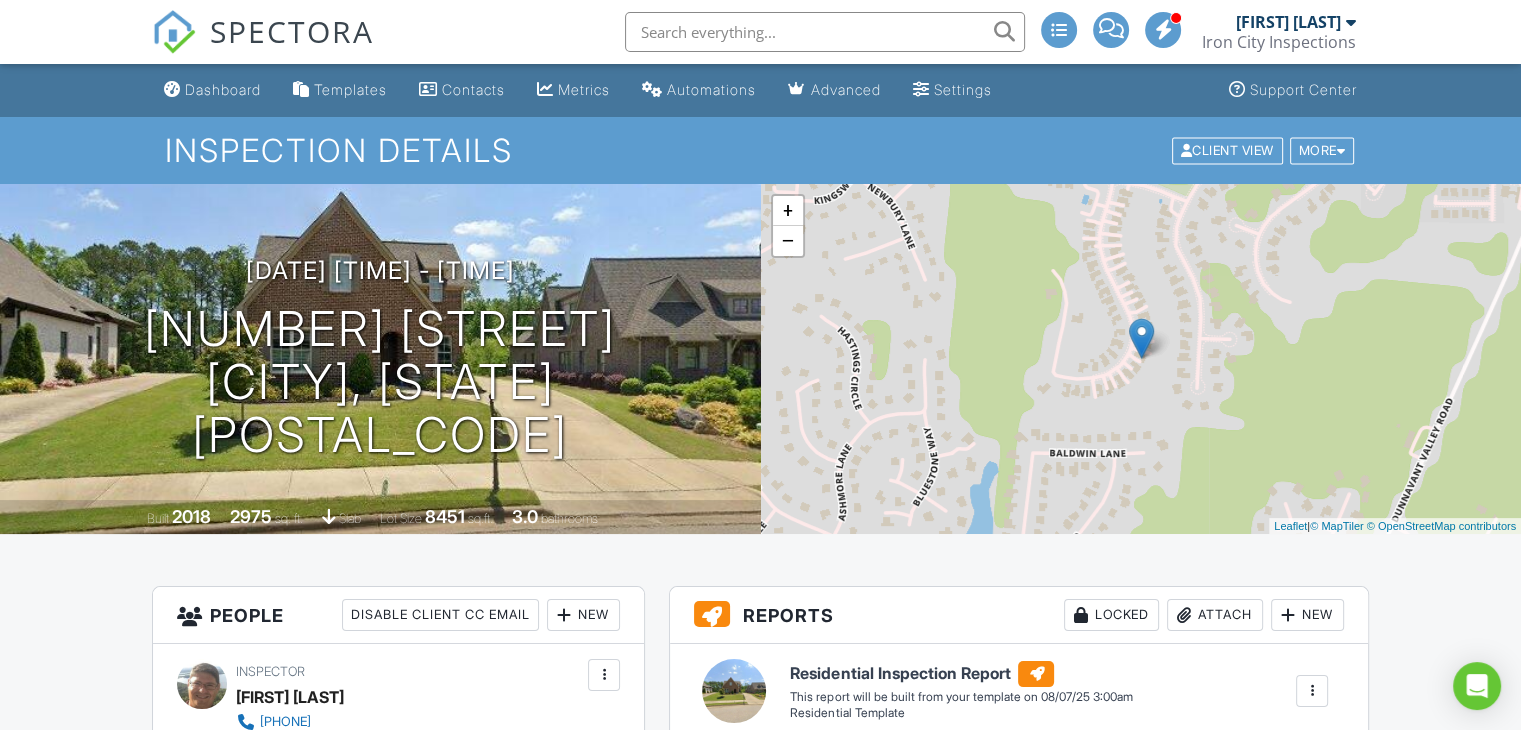 type on "j" 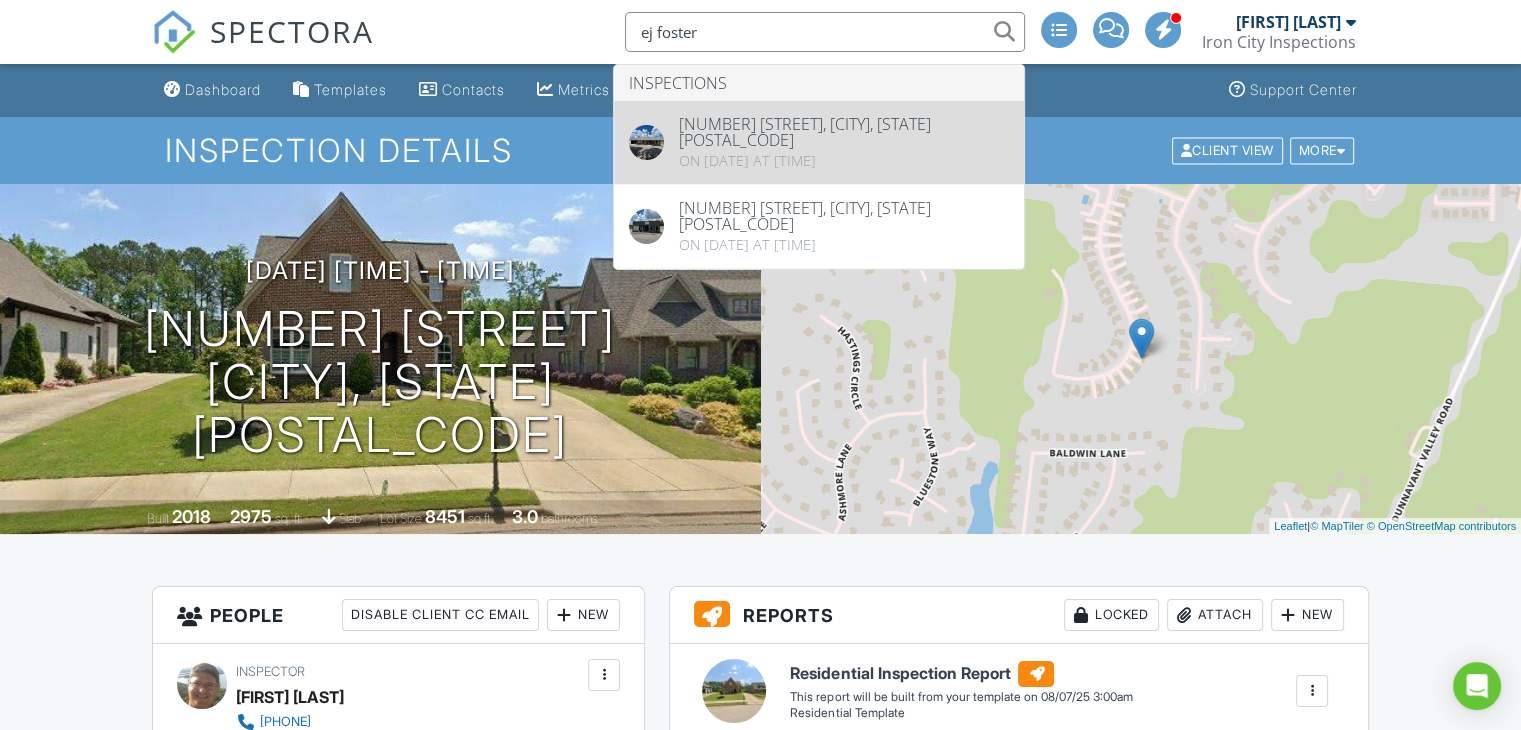 type on "ej foster" 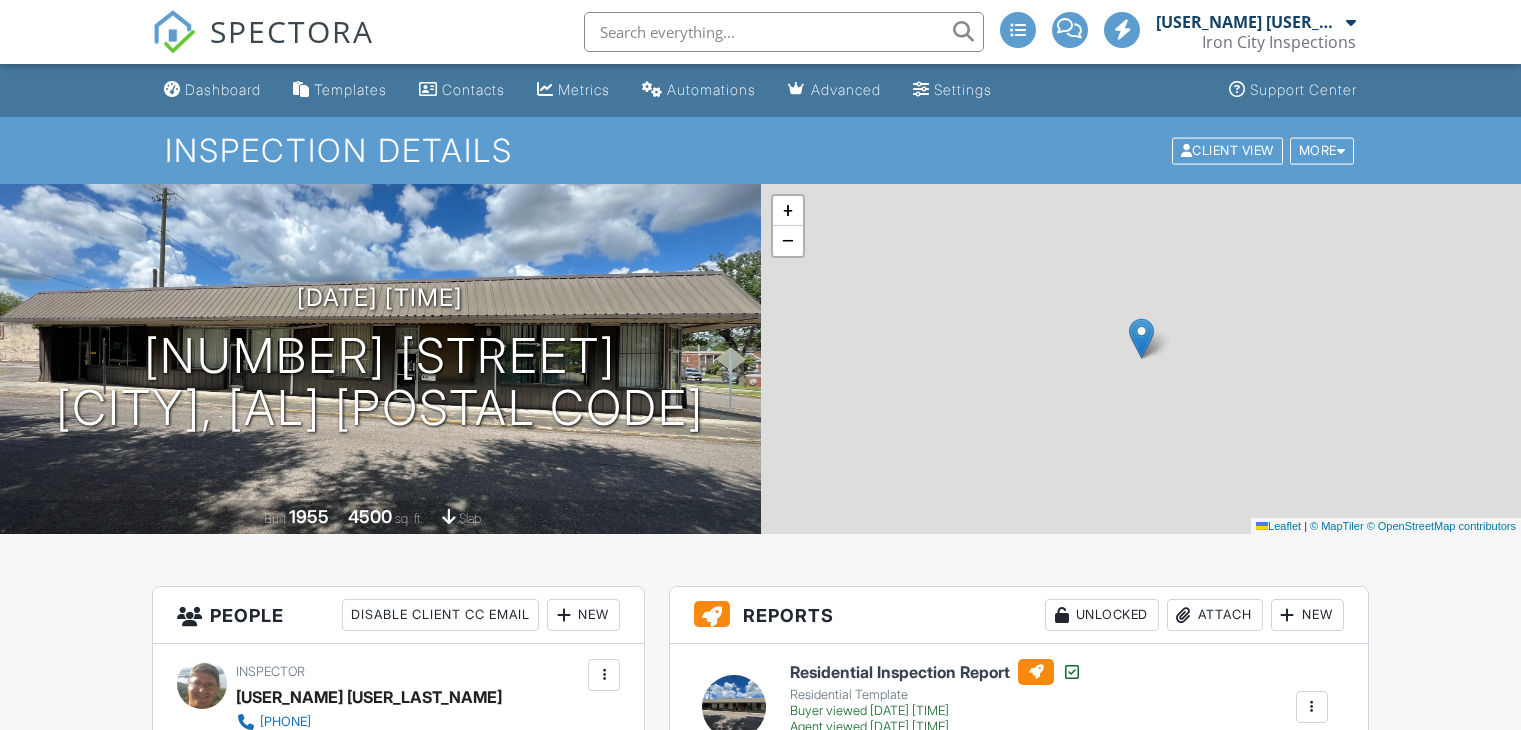 scroll, scrollTop: 0, scrollLeft: 0, axis: both 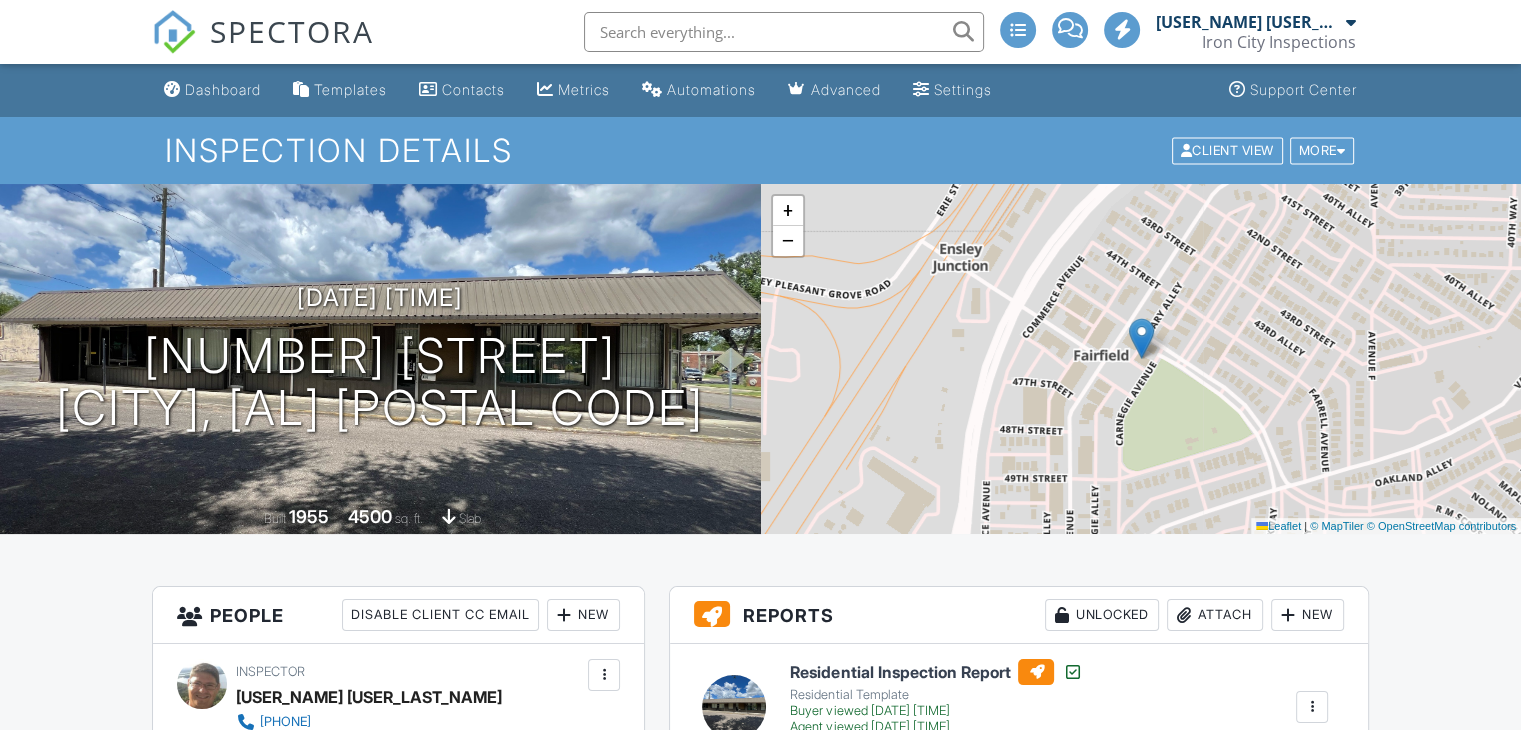 drag, startPoint x: 0, startPoint y: 0, endPoint x: 72, endPoint y: 605, distance: 609.2692 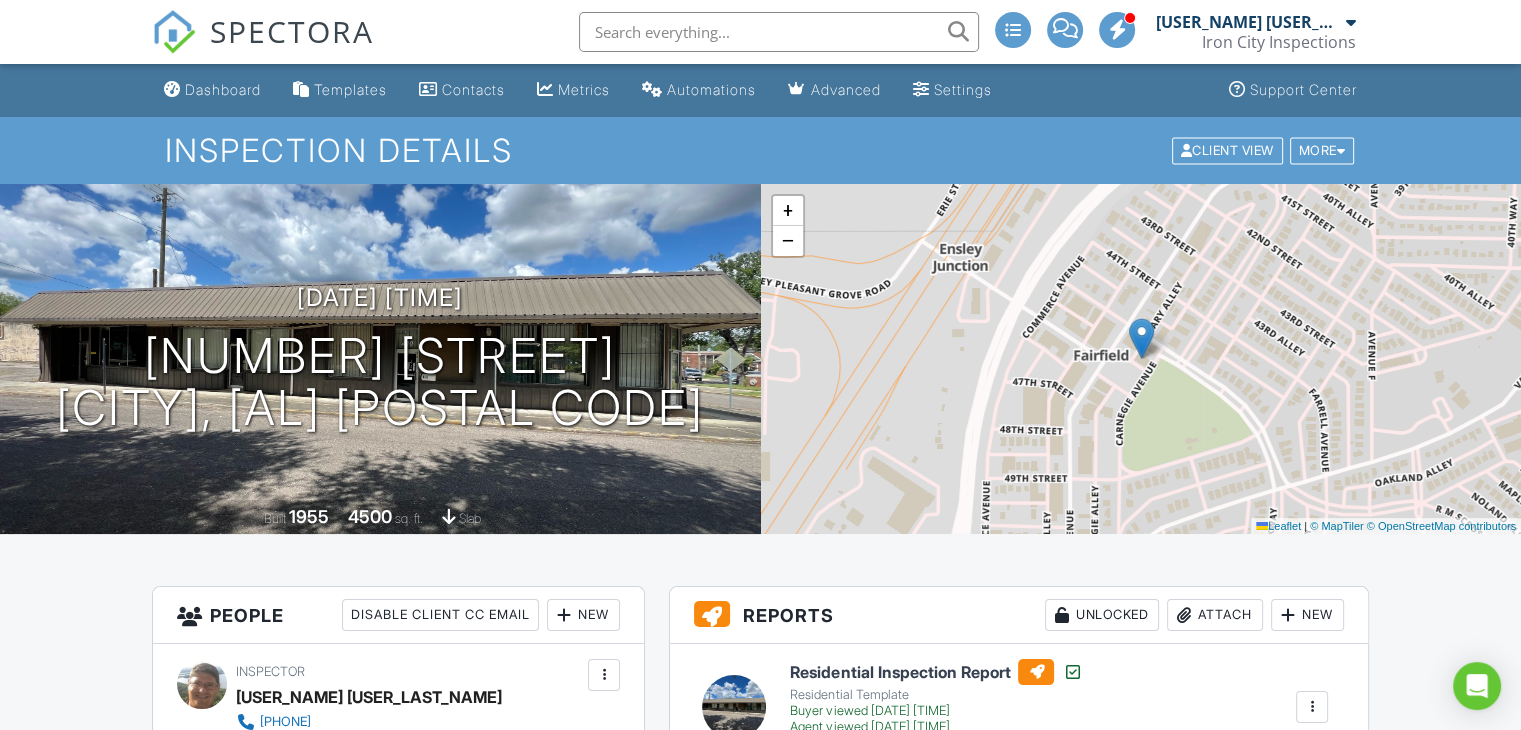 scroll, scrollTop: 200, scrollLeft: 0, axis: vertical 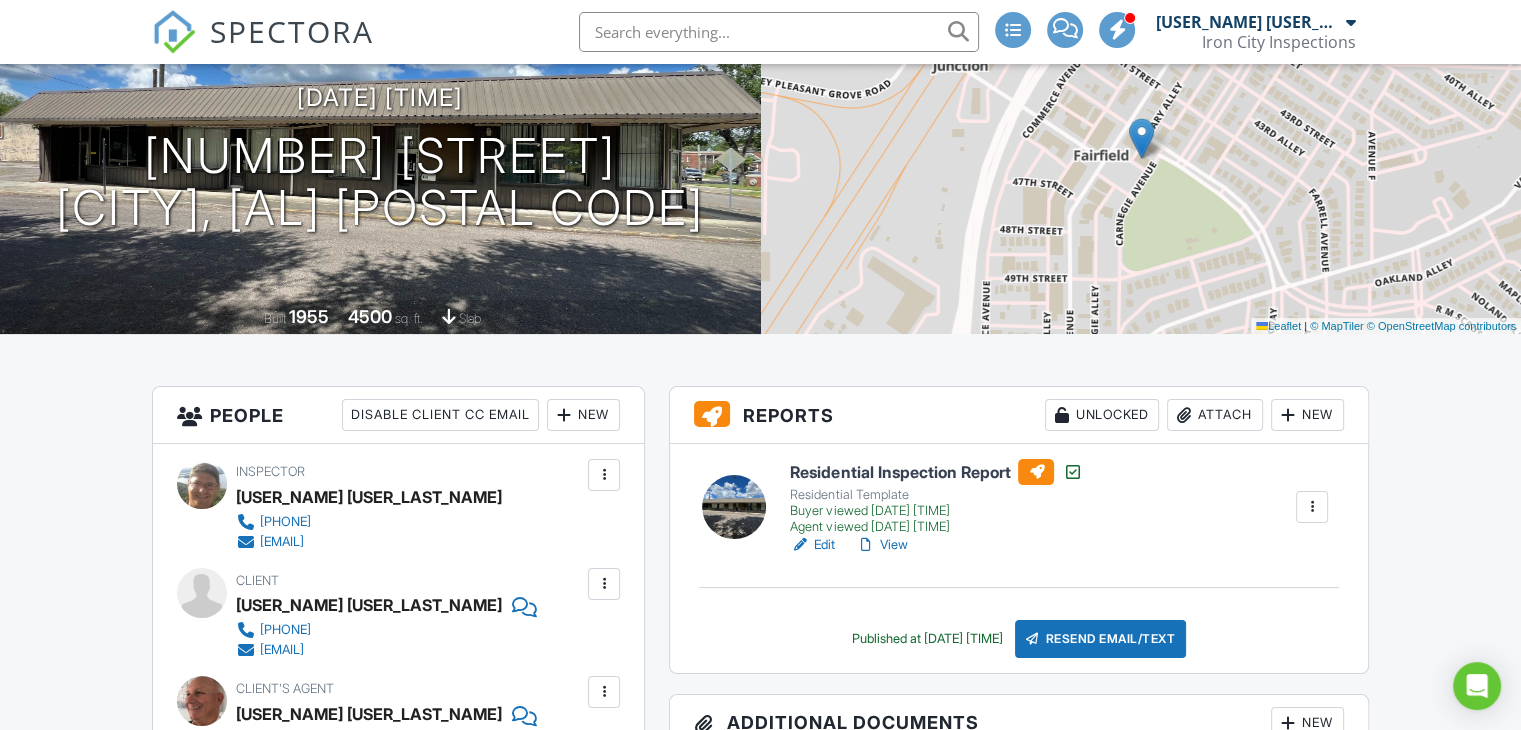 click on "View" at bounding box center [881, 545] 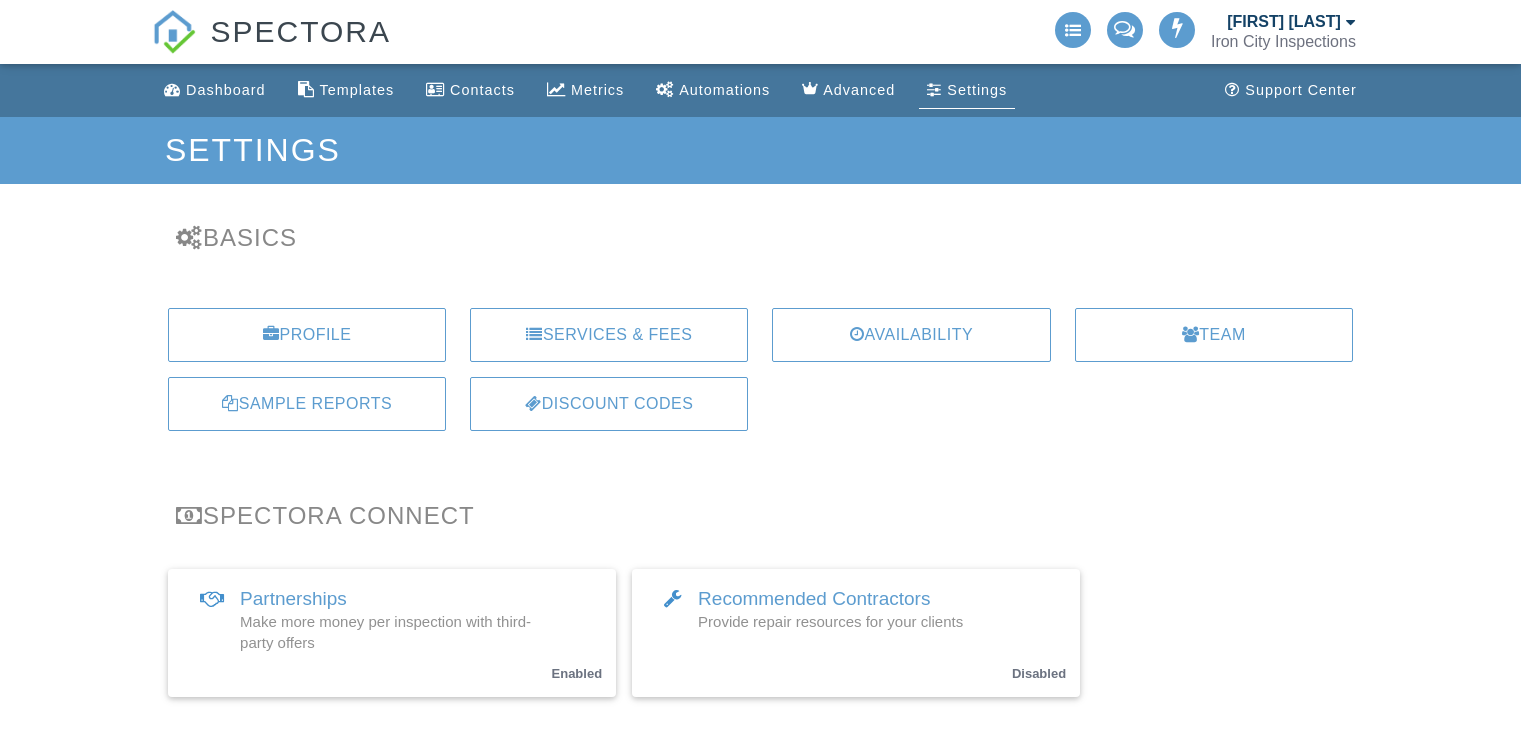 scroll, scrollTop: 0, scrollLeft: 0, axis: both 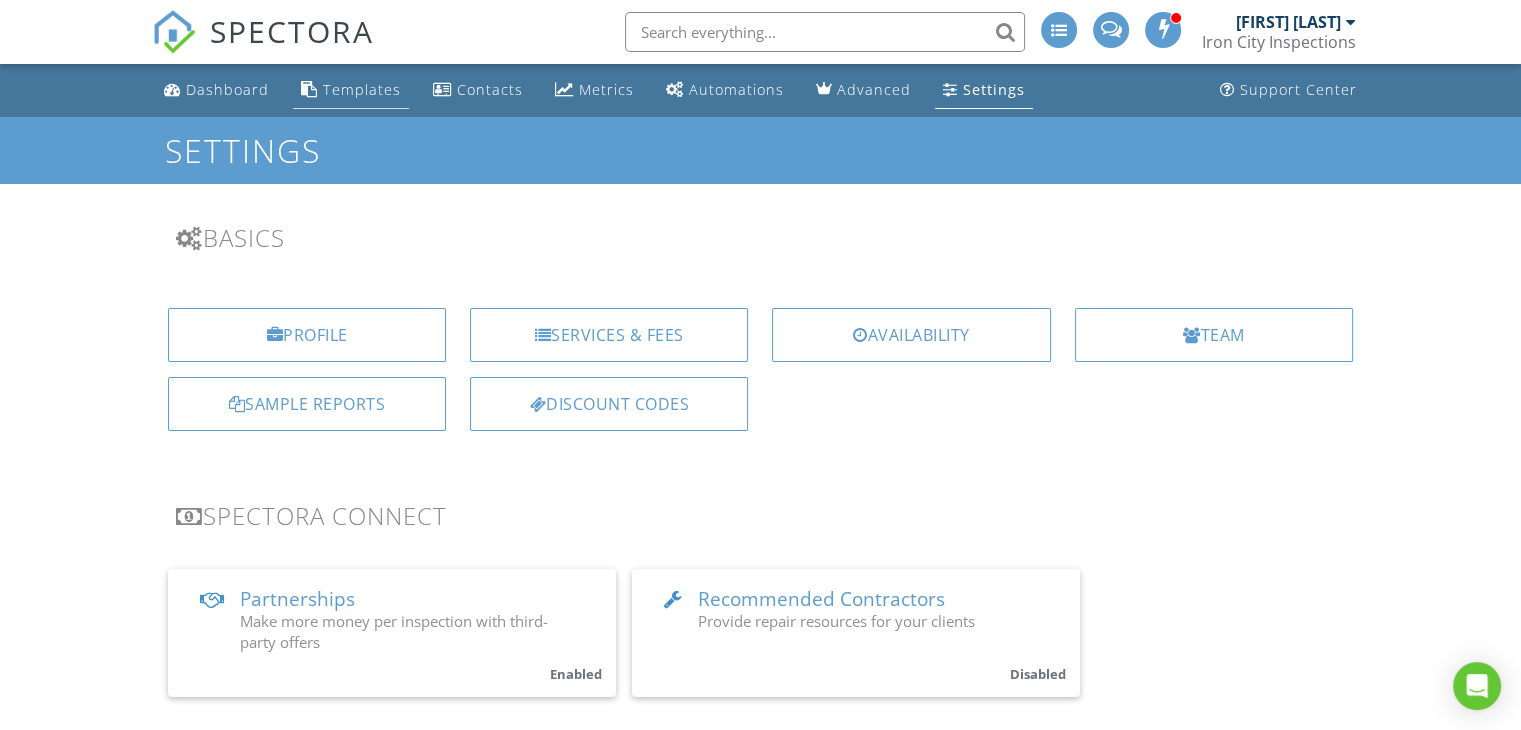 click on "Templates" at bounding box center (362, 89) 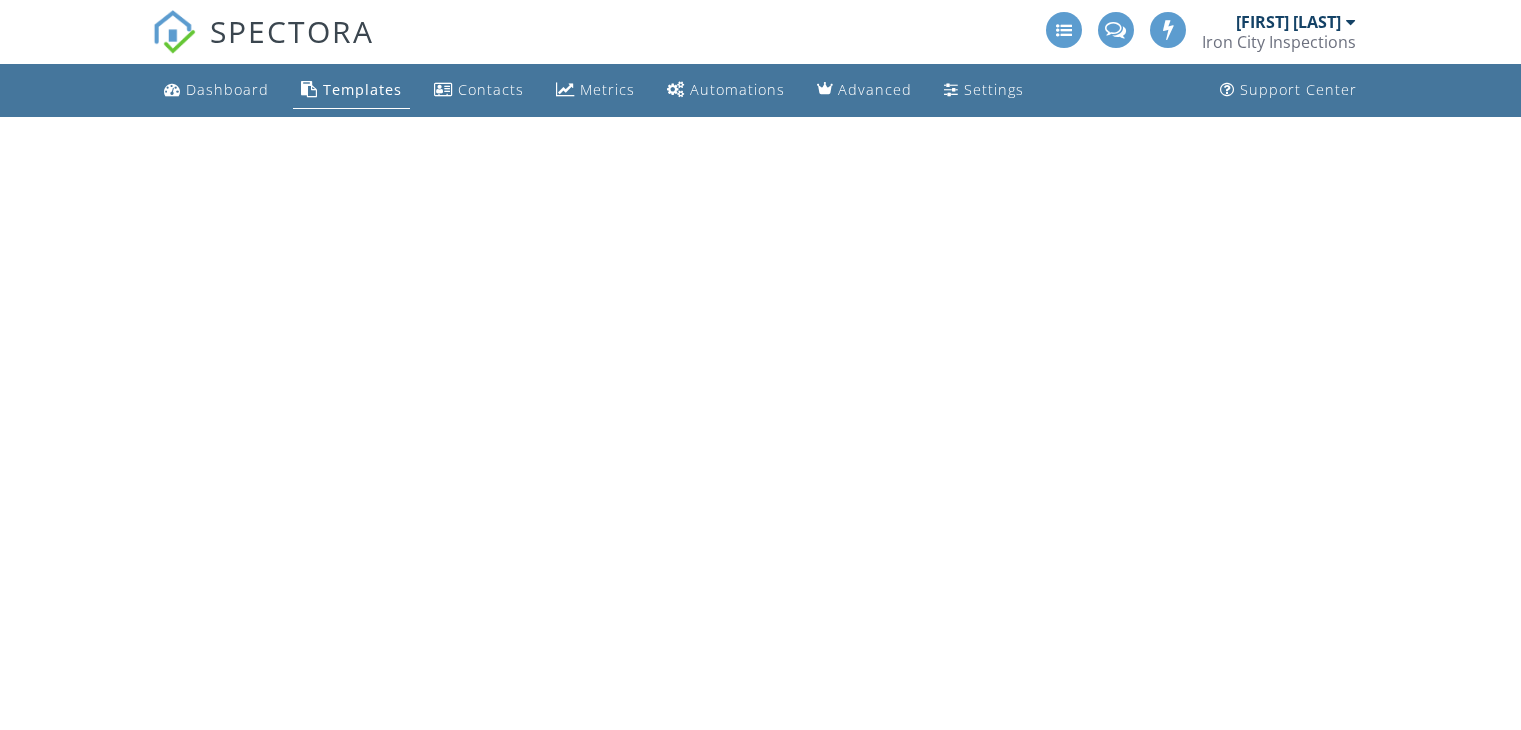 scroll, scrollTop: 0, scrollLeft: 0, axis: both 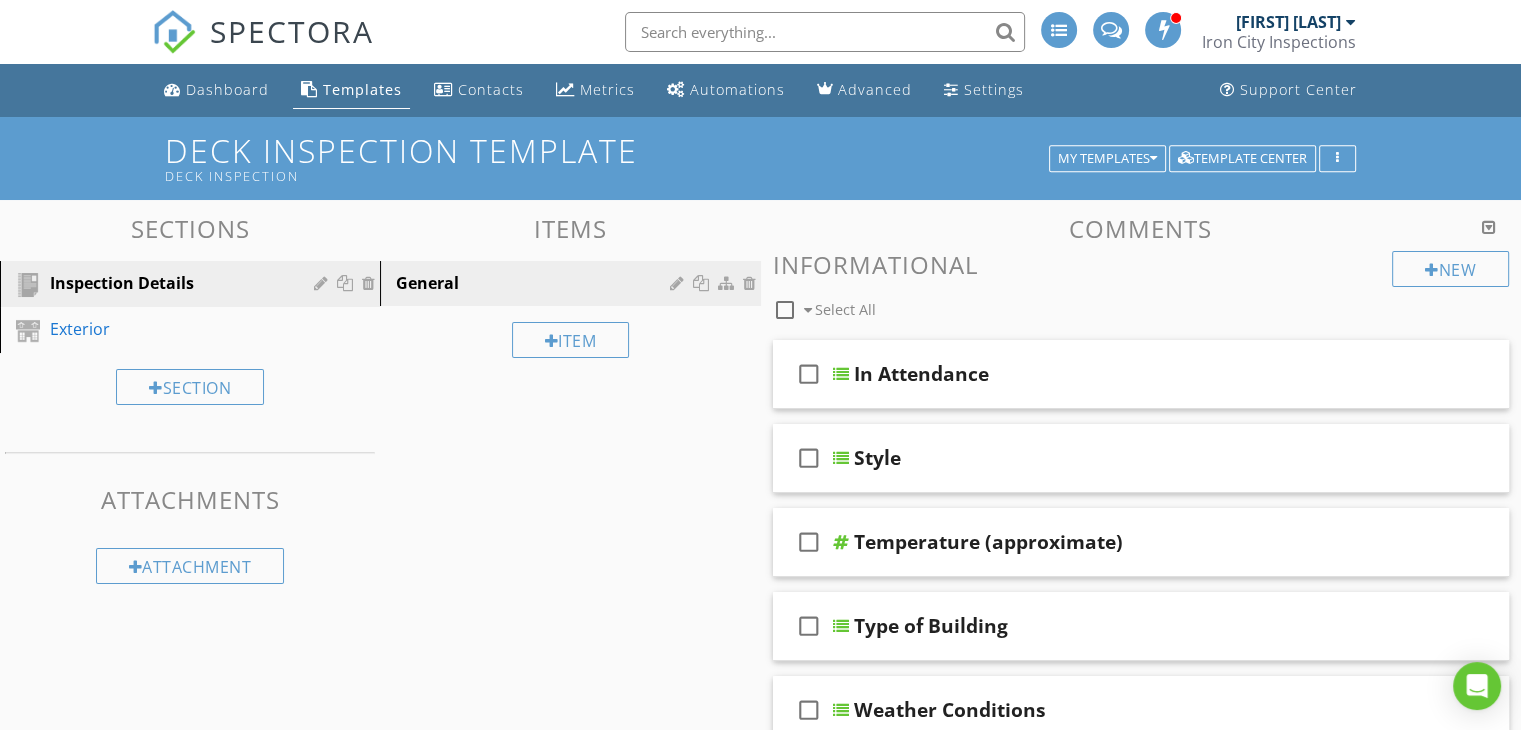 drag, startPoint x: 1482, startPoint y: 687, endPoint x: 352, endPoint y: 548, distance: 1138.517 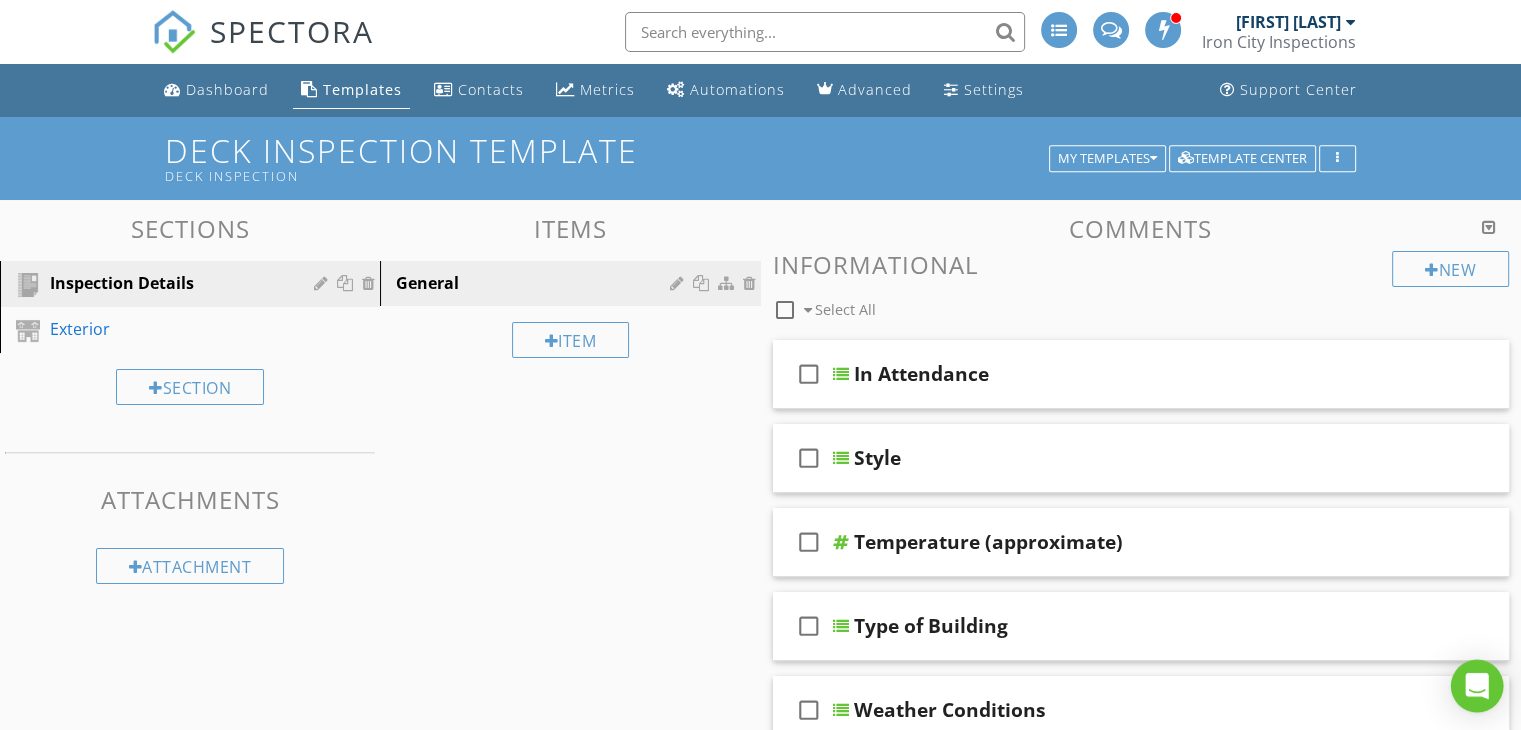 click 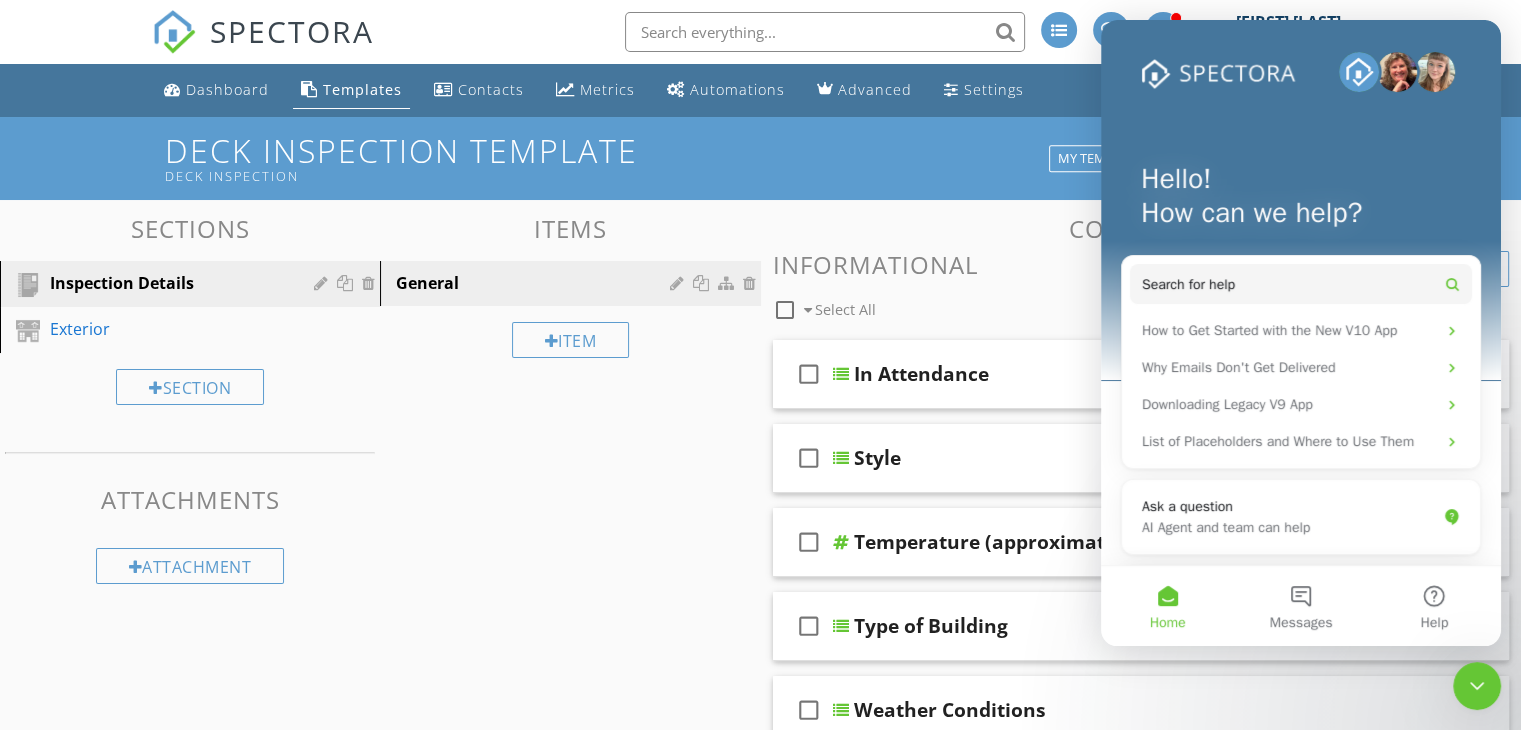 scroll, scrollTop: 0, scrollLeft: 0, axis: both 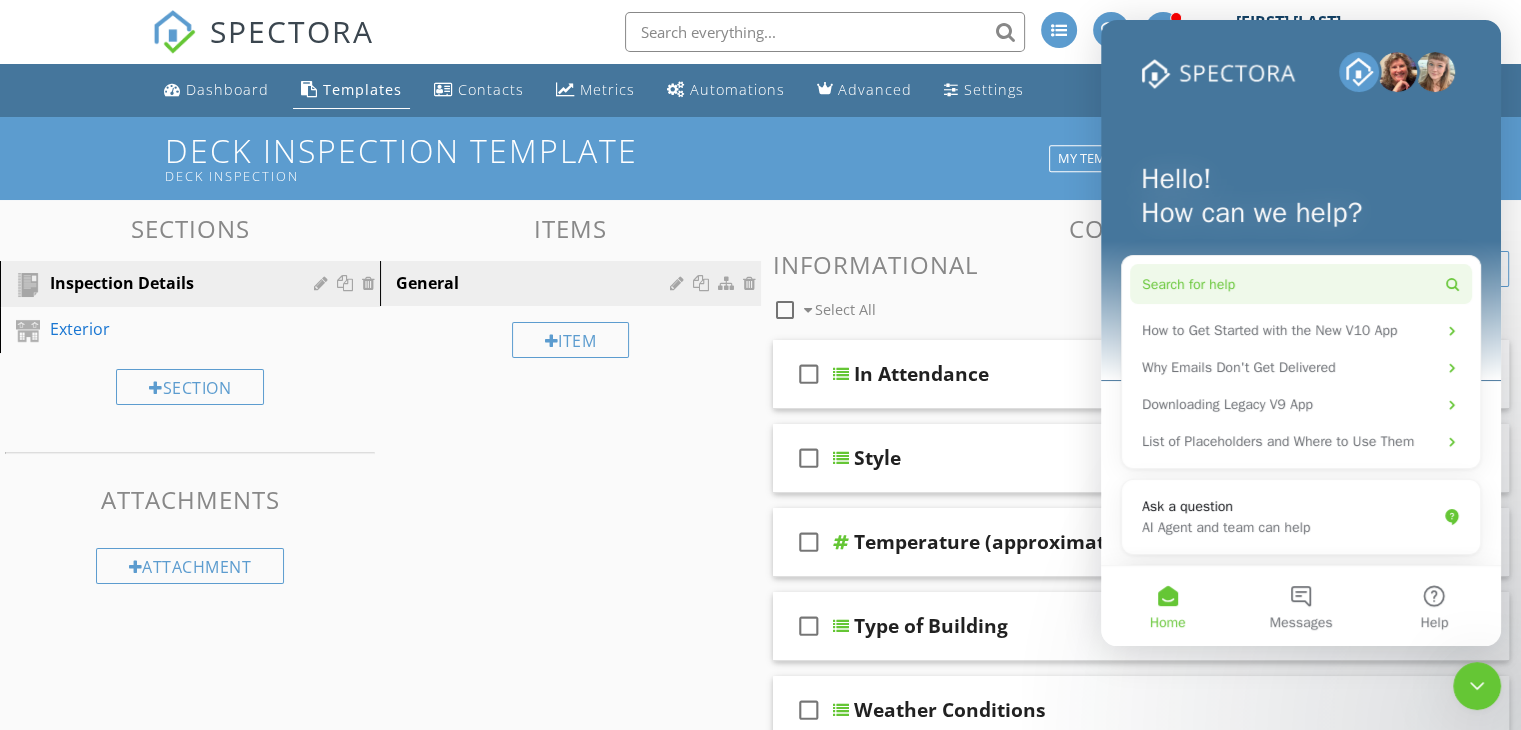 click on "Search for help" at bounding box center (1301, 284) 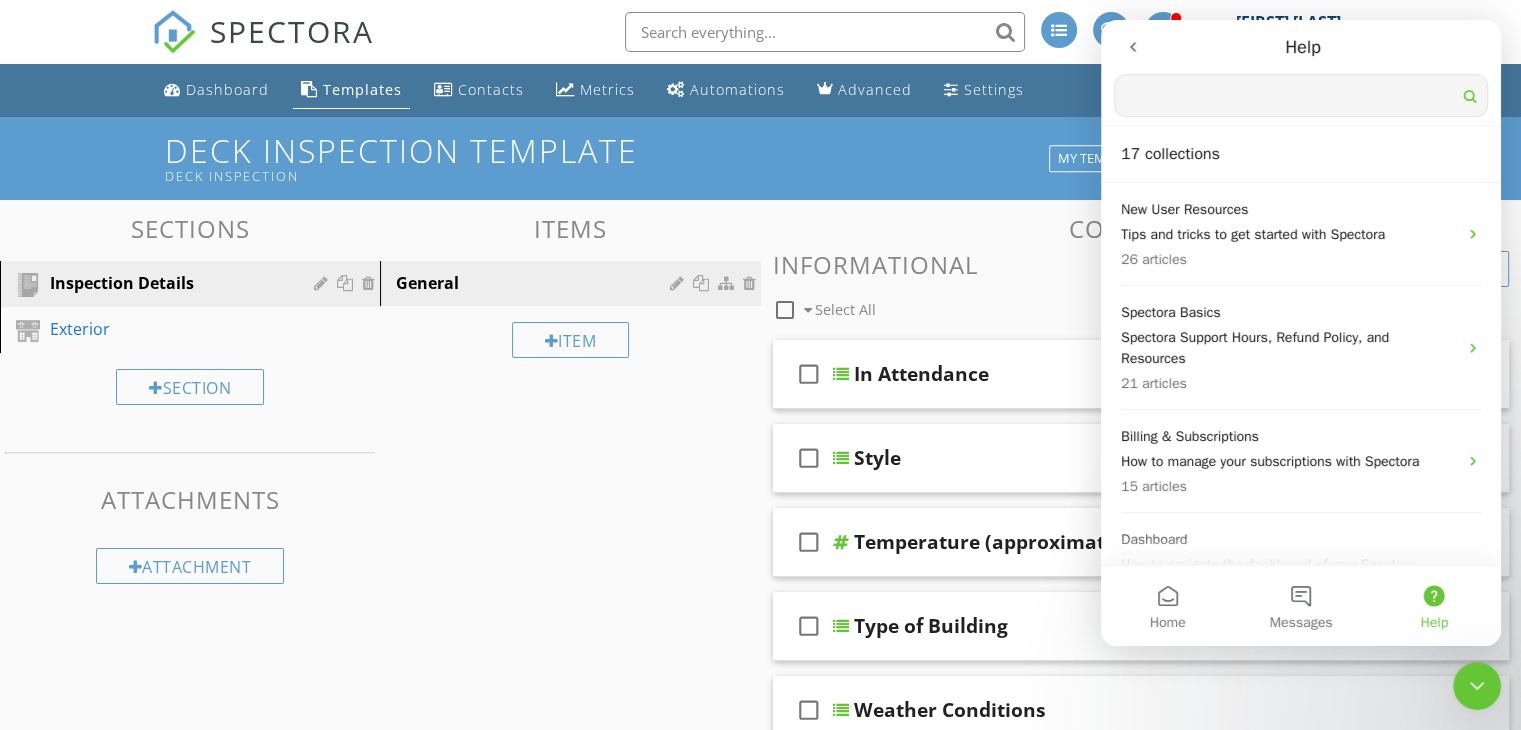 scroll, scrollTop: 0, scrollLeft: 0, axis: both 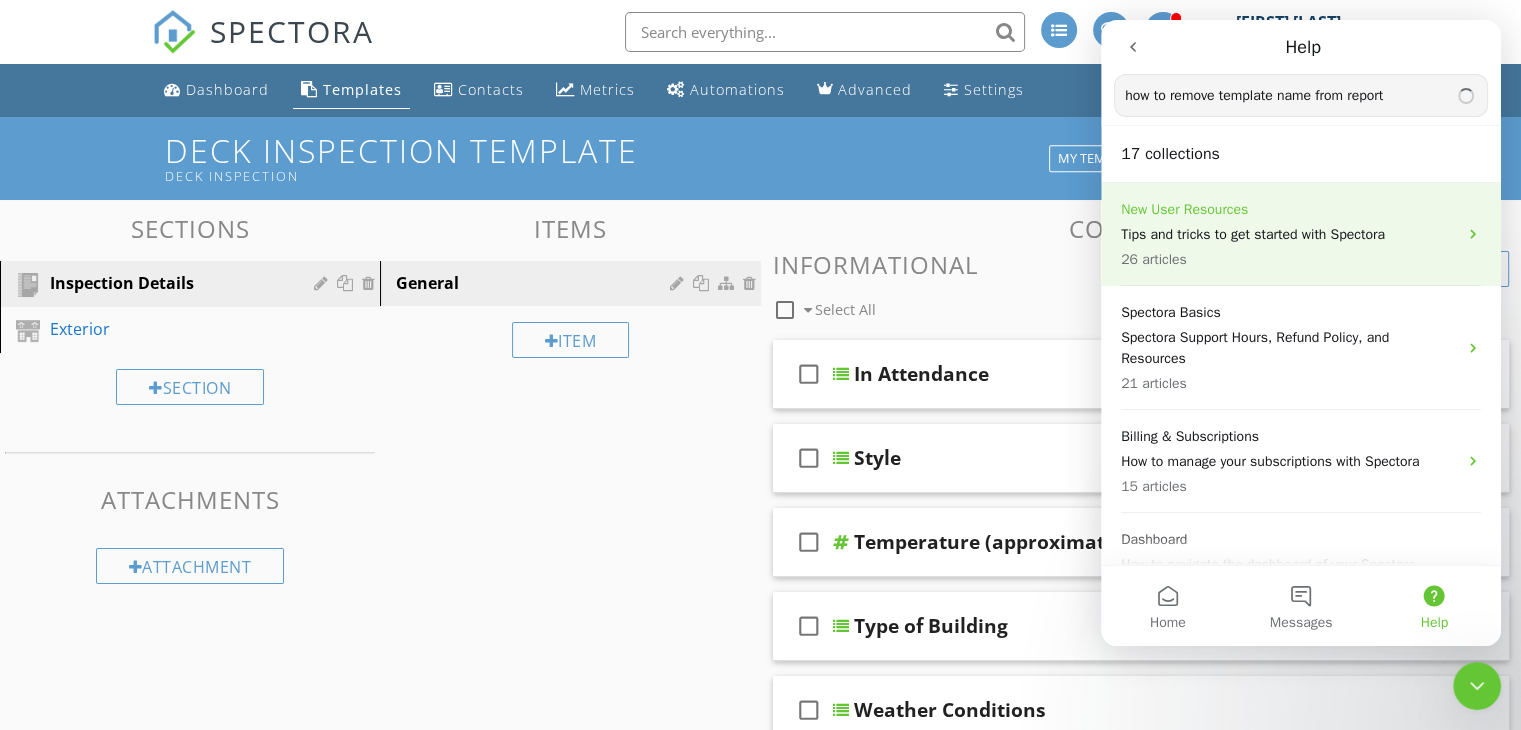 type on "how to remove template name from report" 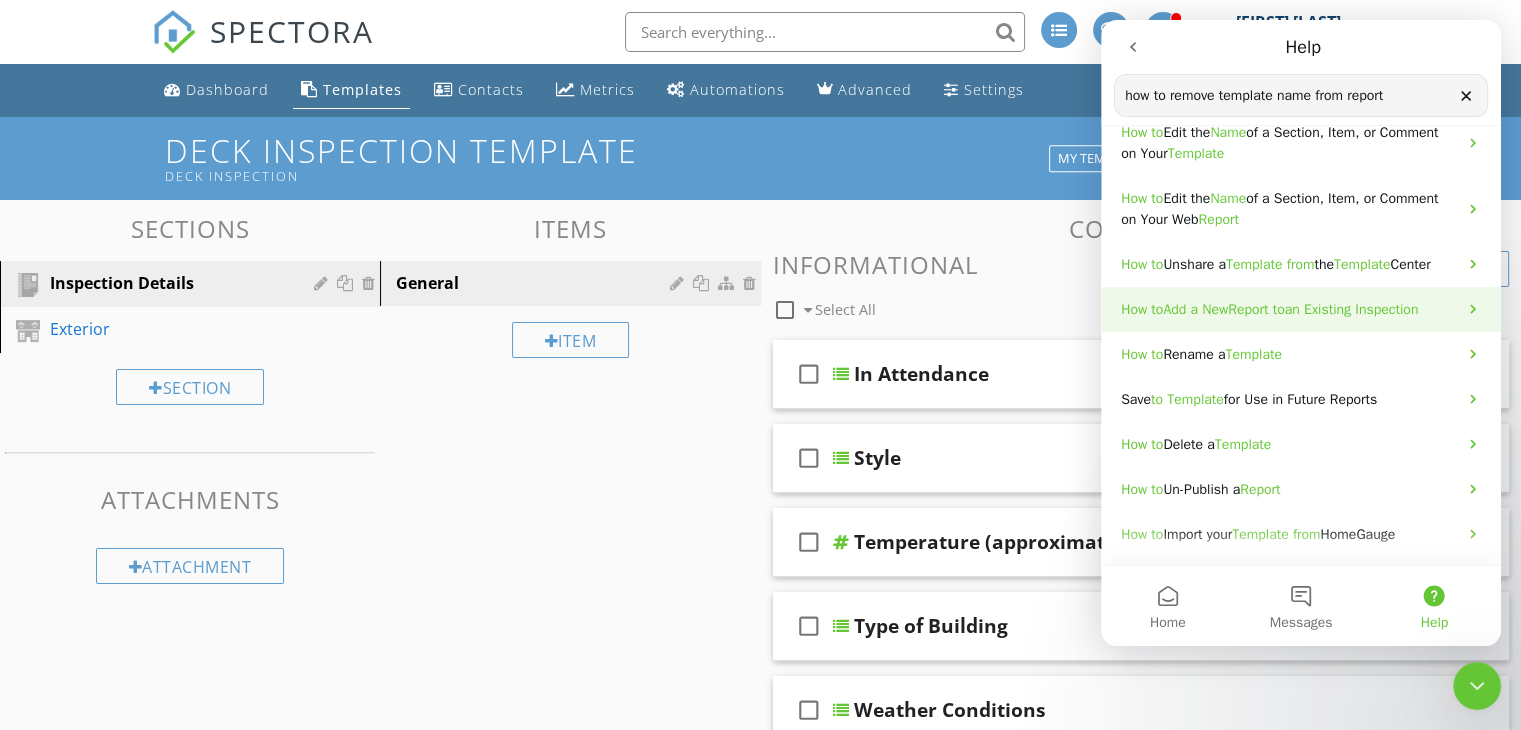 scroll, scrollTop: 40, scrollLeft: 0, axis: vertical 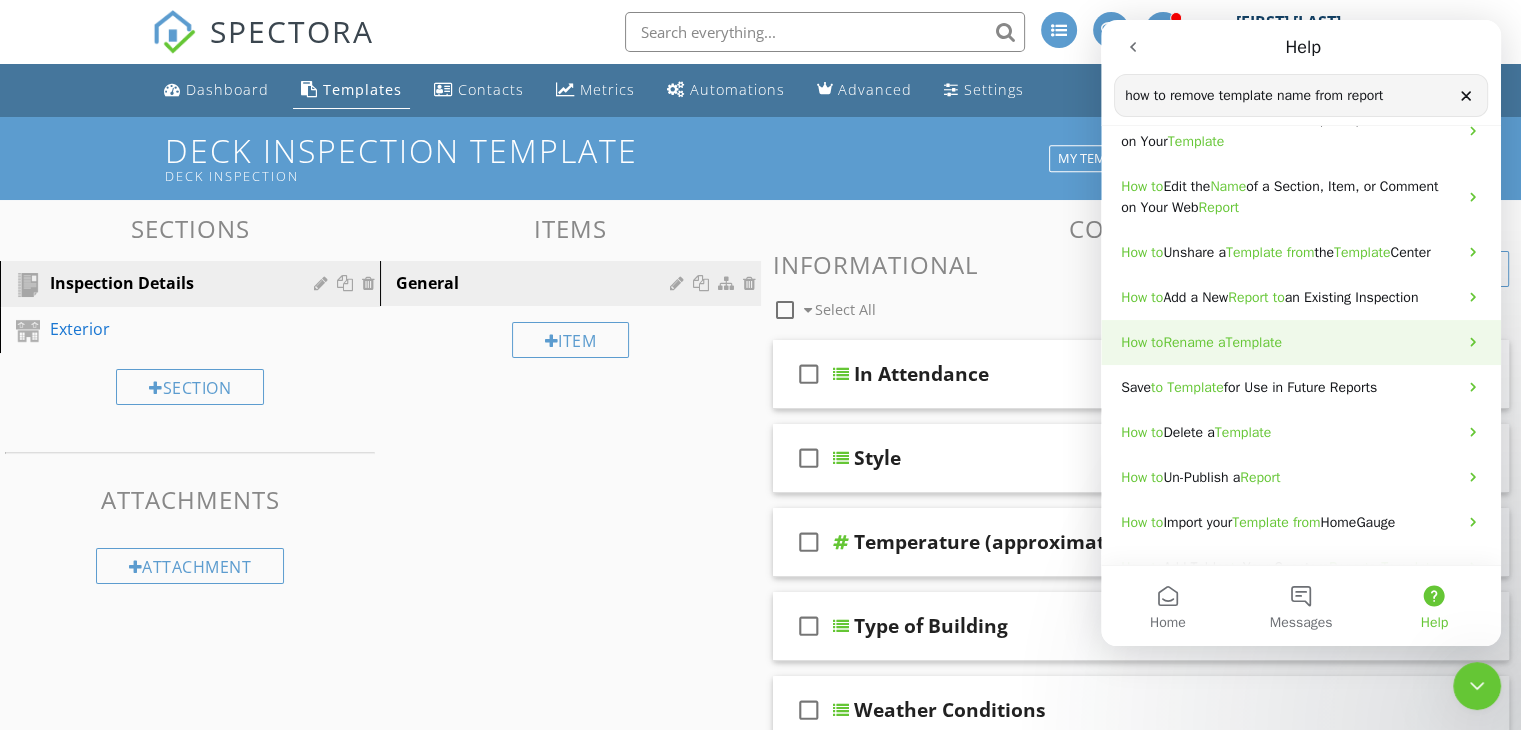 click on "How   to  Rename a  Template" at bounding box center (1301, 342) 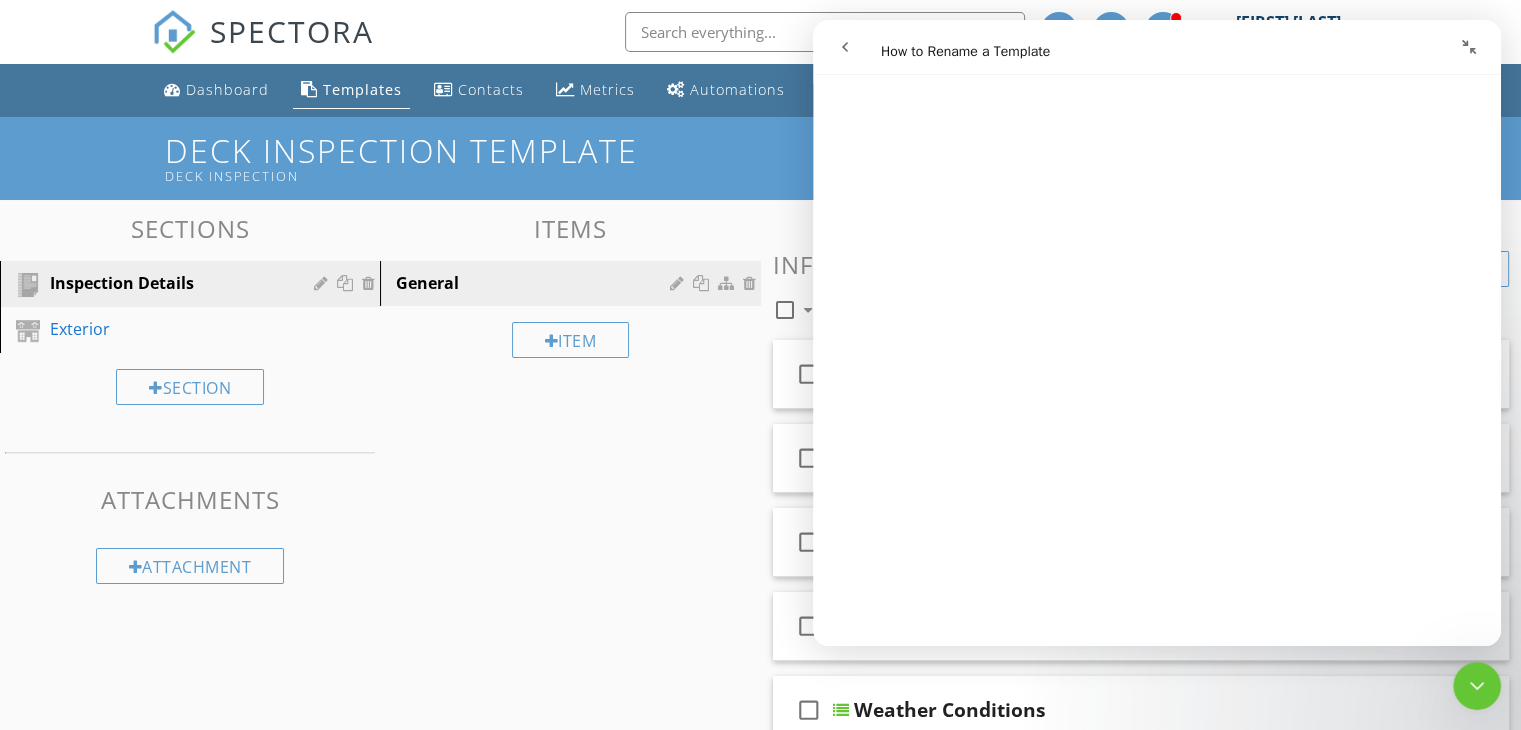 scroll, scrollTop: 763, scrollLeft: 0, axis: vertical 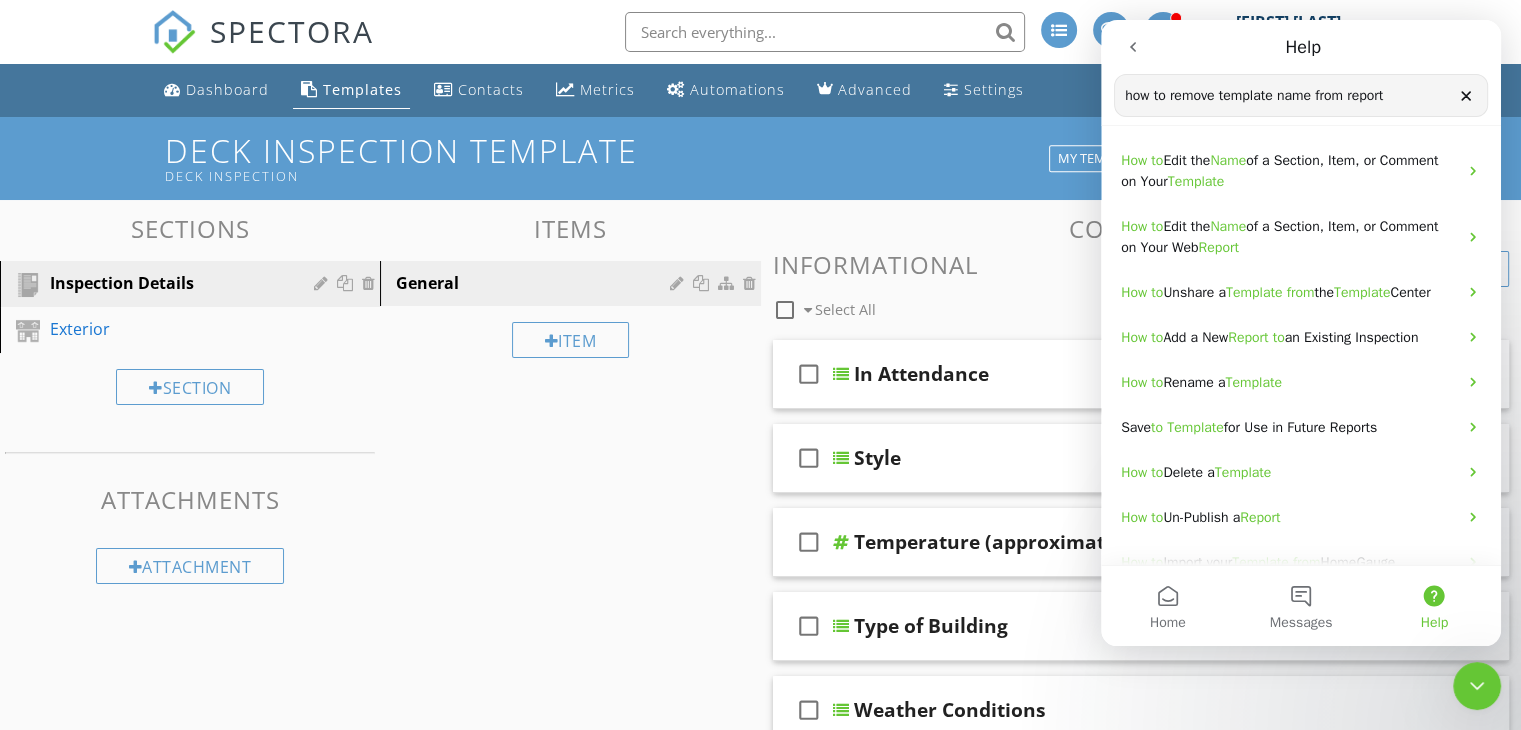 click on "Sections
Inspection Details           Exterior
Section
Attachments
Attachment
Items
General
Item
Comments
New
Informational   check_box_outline_blank     Select All       check_box_outline_blank
In Attendance
check_box_outline_blank
Style
check_box_outline_blank
Temperature (approximate)
check_box_outline_blank
Type of Building
check_box_outline_blank
Weather Conditions
New
Limitations" at bounding box center [760, 608] 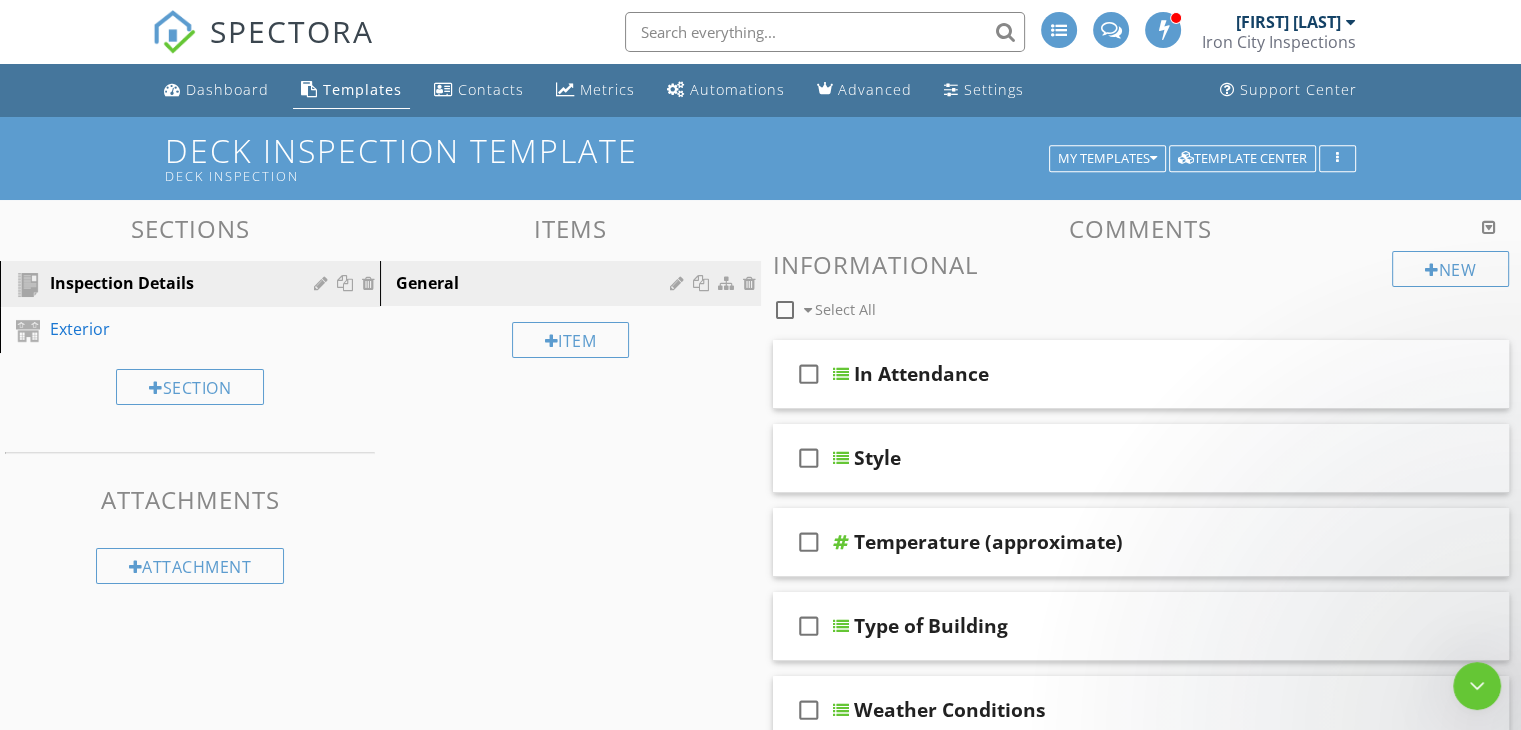 scroll, scrollTop: 0, scrollLeft: 0, axis: both 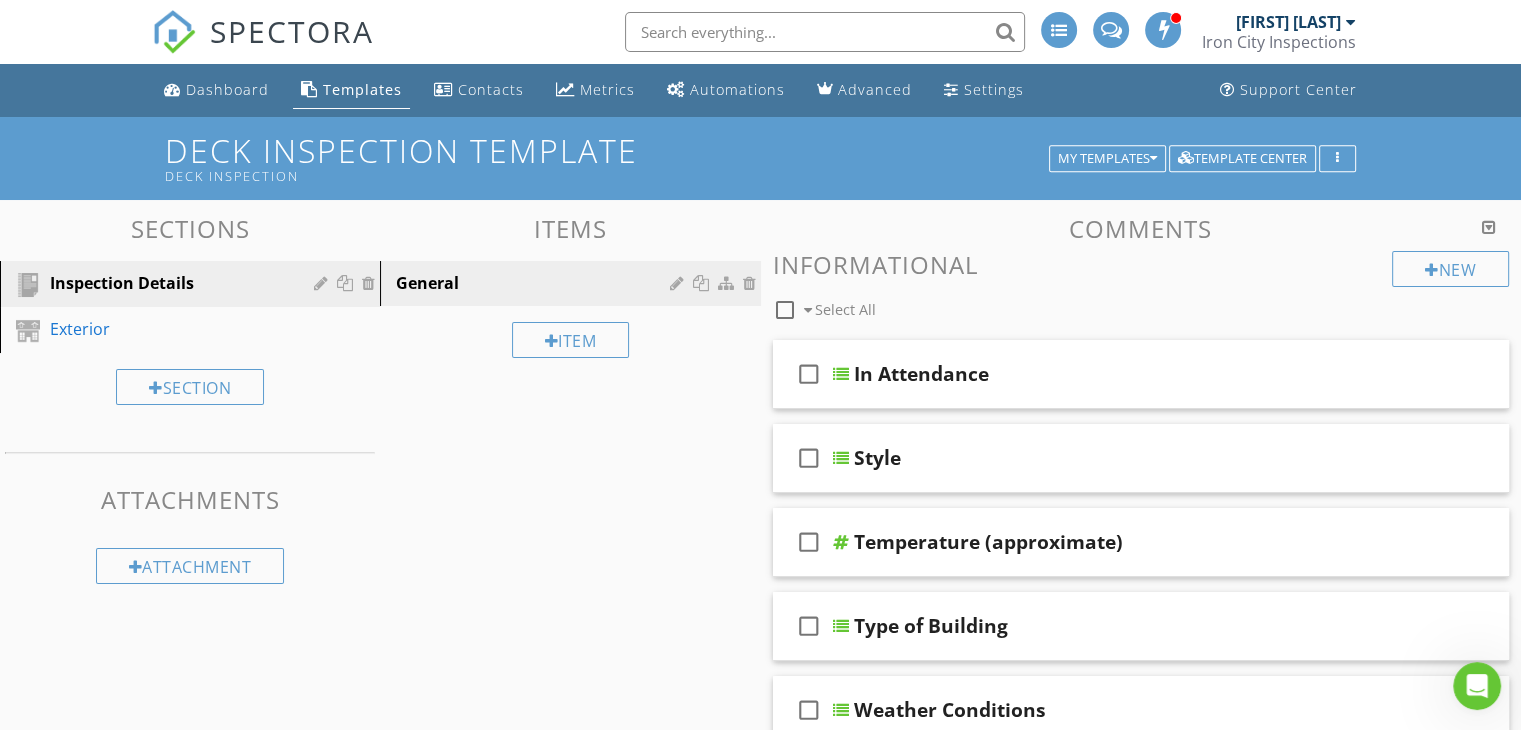 click on "Items" at bounding box center (570, 228) 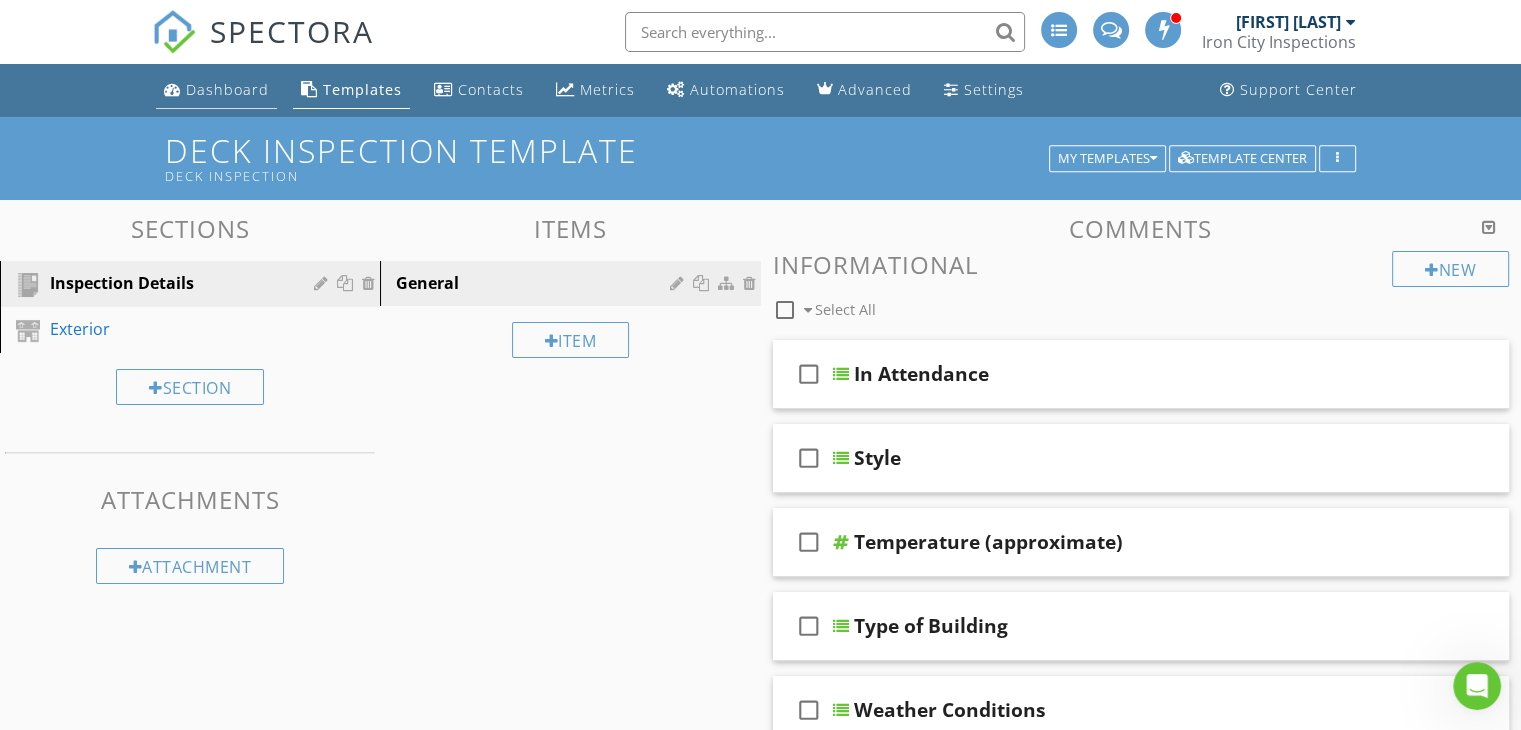 click on "Dashboard" at bounding box center (227, 89) 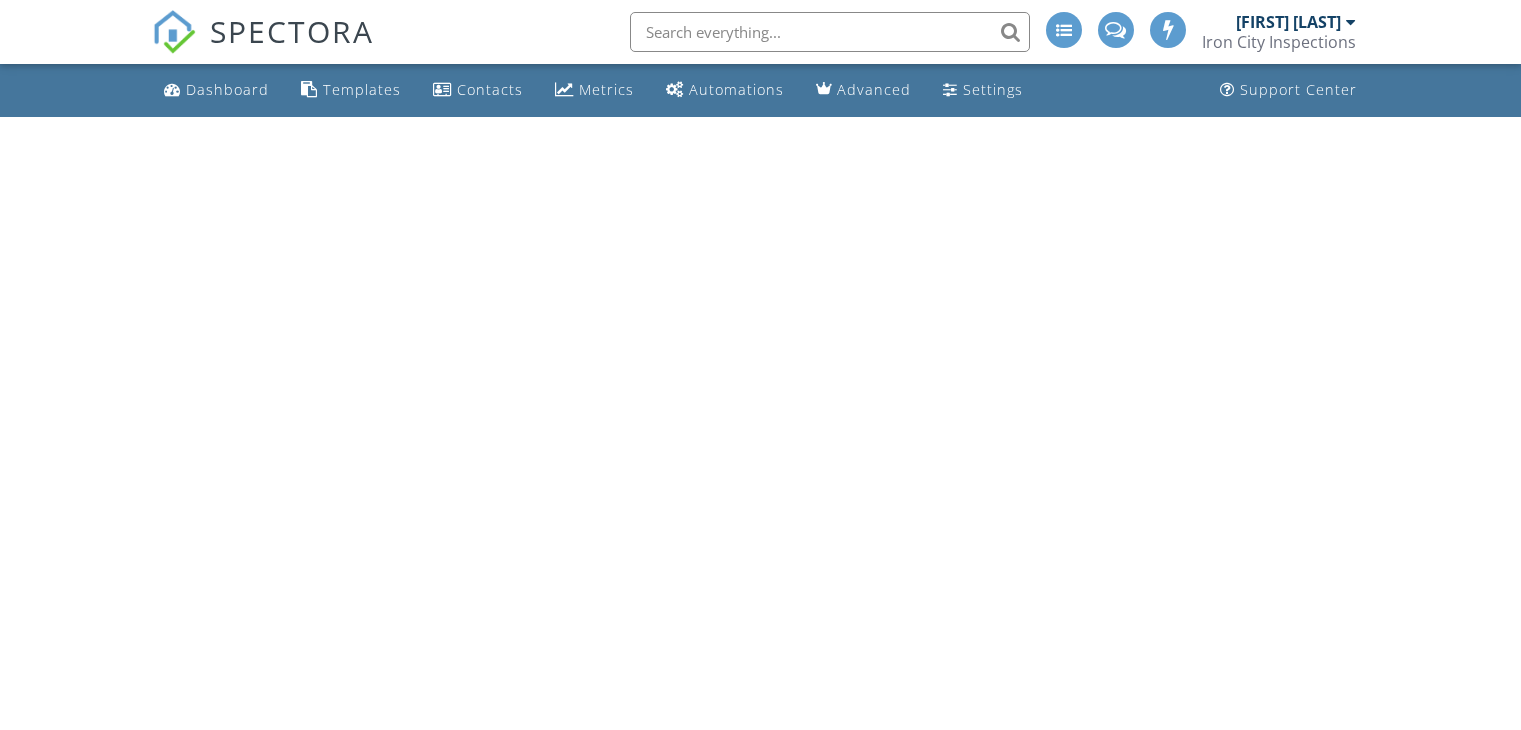 scroll, scrollTop: 0, scrollLeft: 0, axis: both 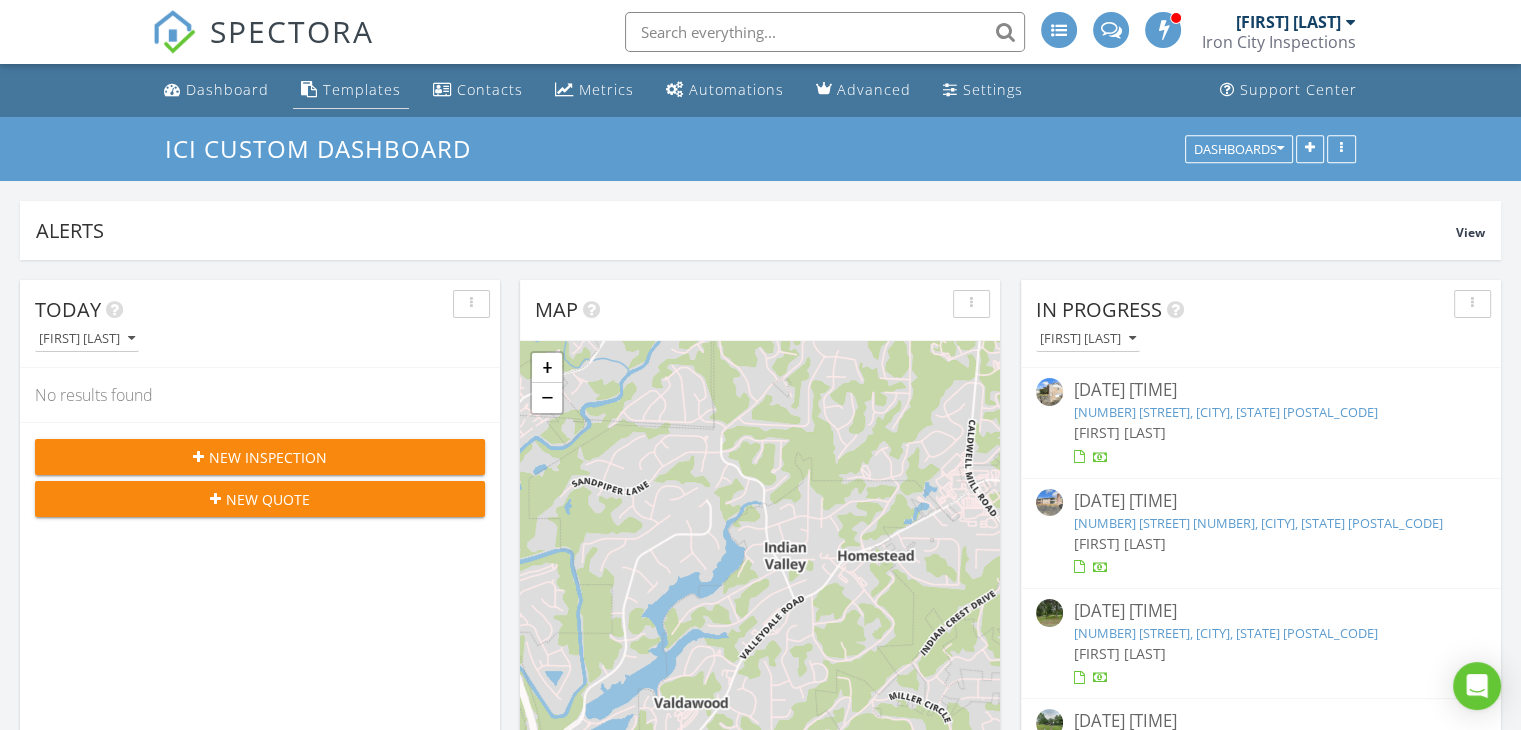 click on "Templates" at bounding box center (362, 89) 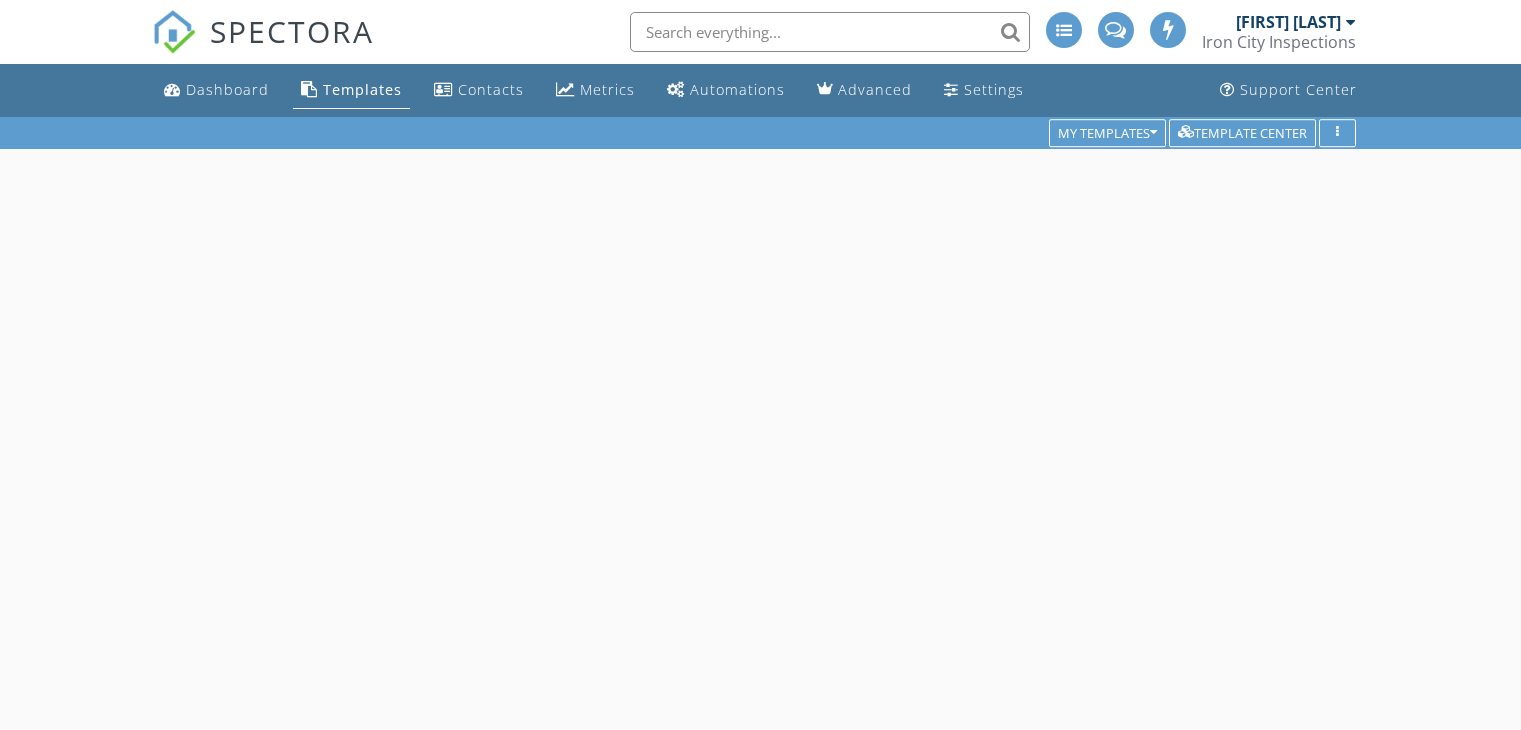 scroll, scrollTop: 0, scrollLeft: 0, axis: both 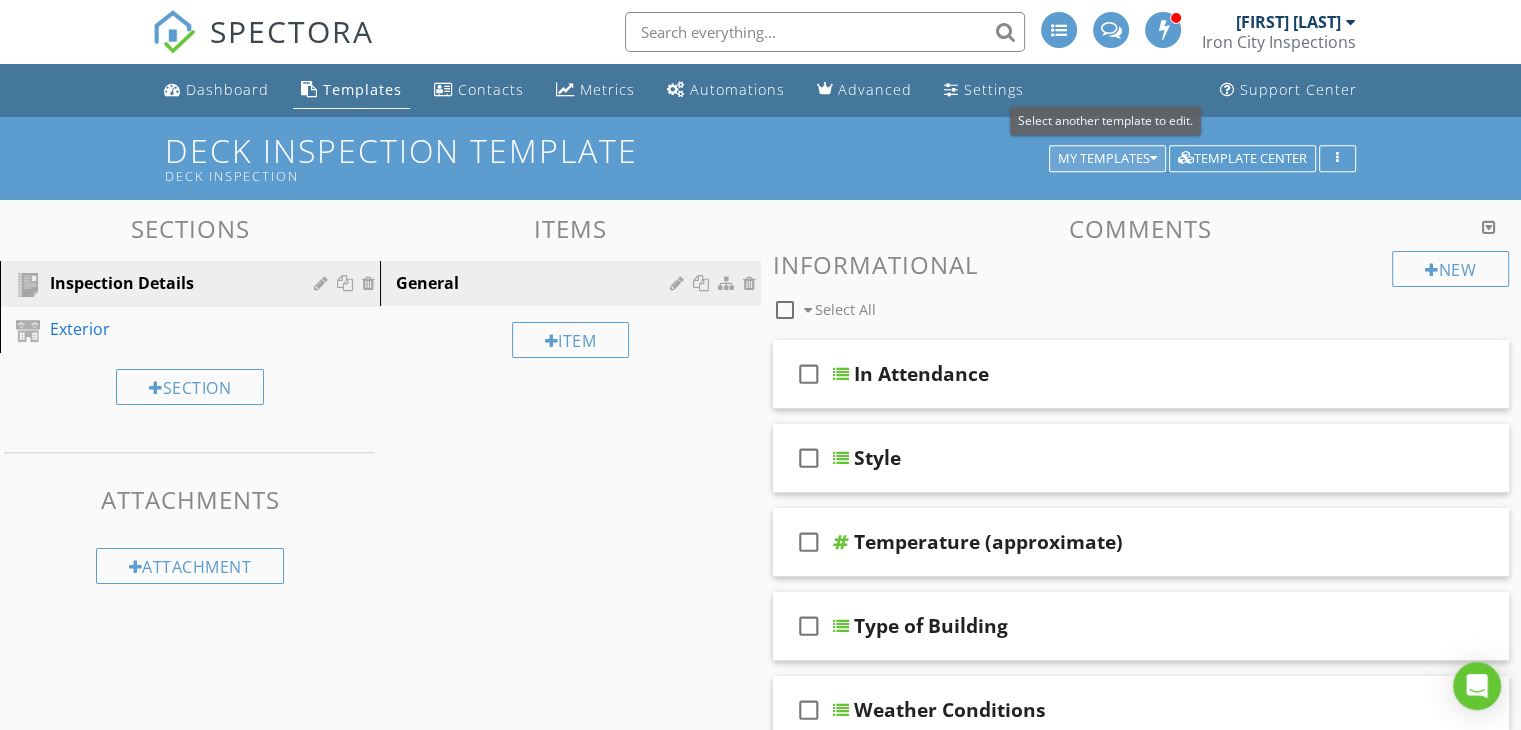 click on "My Templates" at bounding box center [1107, 159] 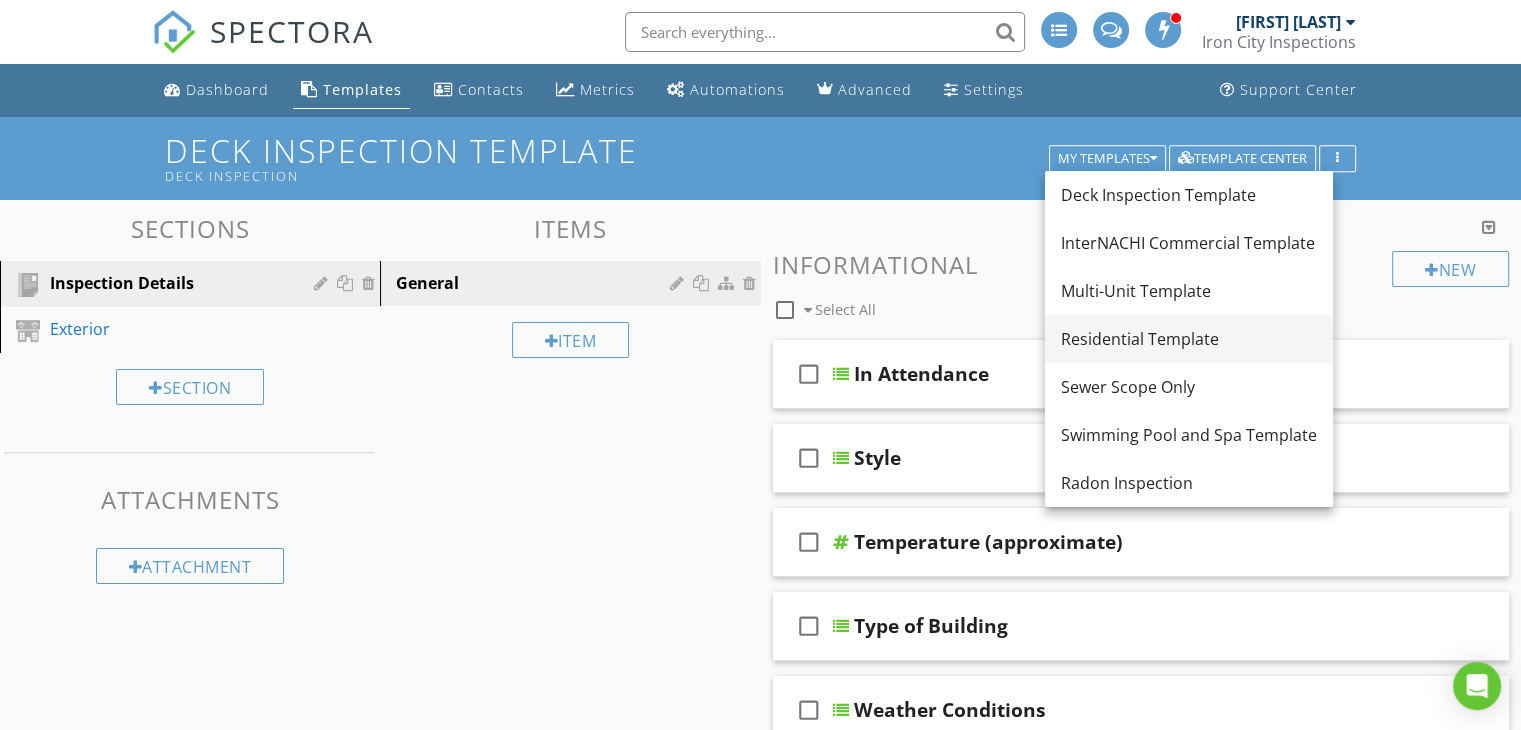 click on "Residential Template" at bounding box center (1189, 339) 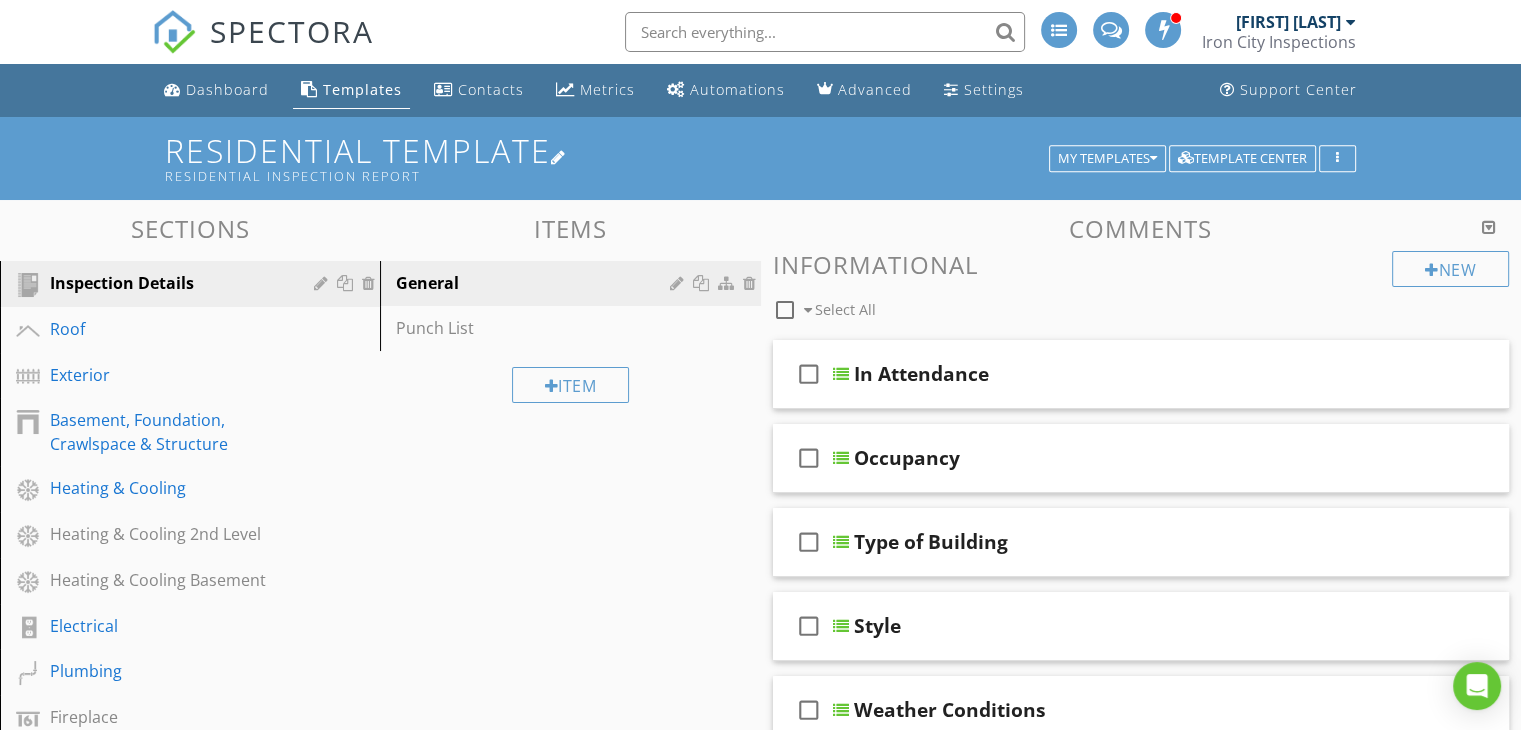 click at bounding box center [559, 157] 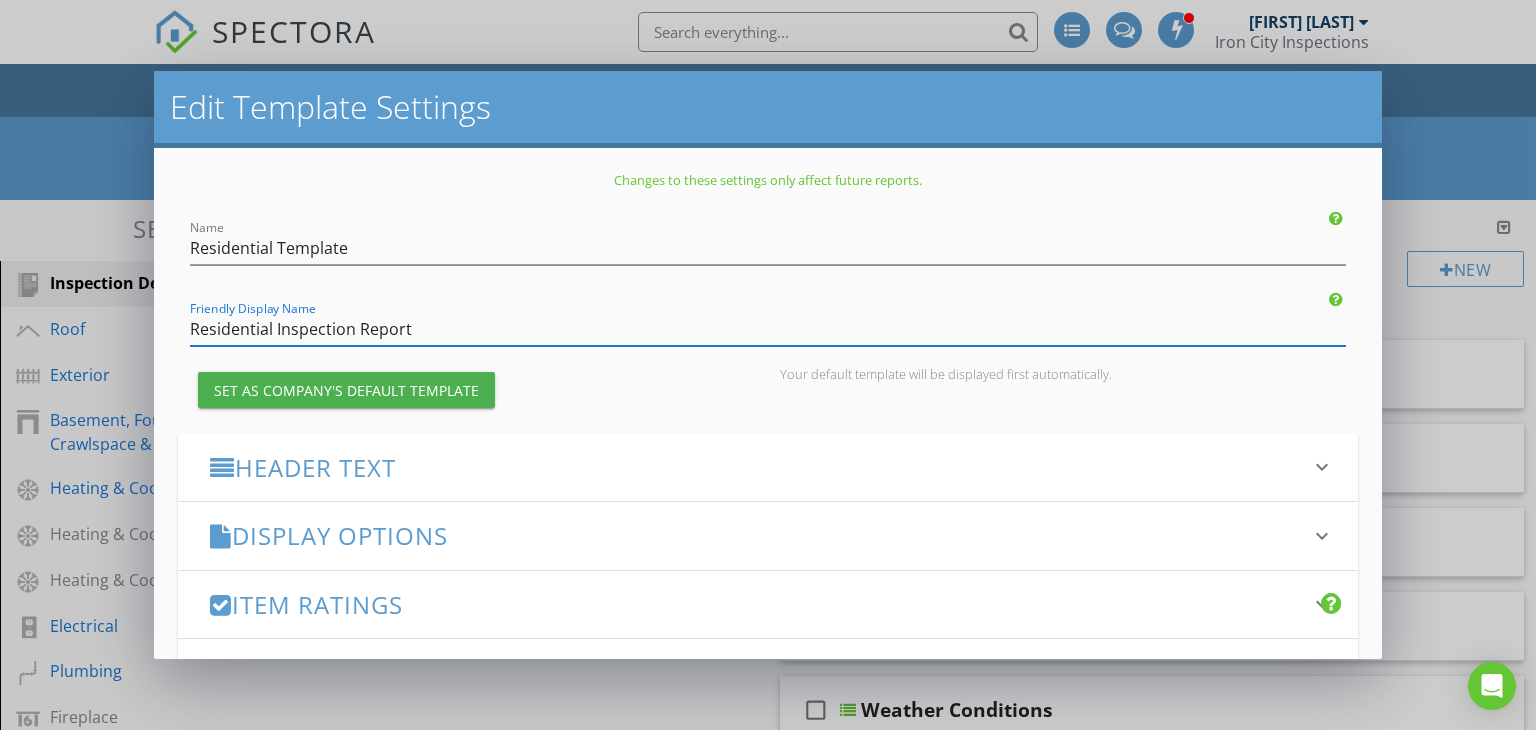 click on "Residential Inspection Report" at bounding box center [768, 329] 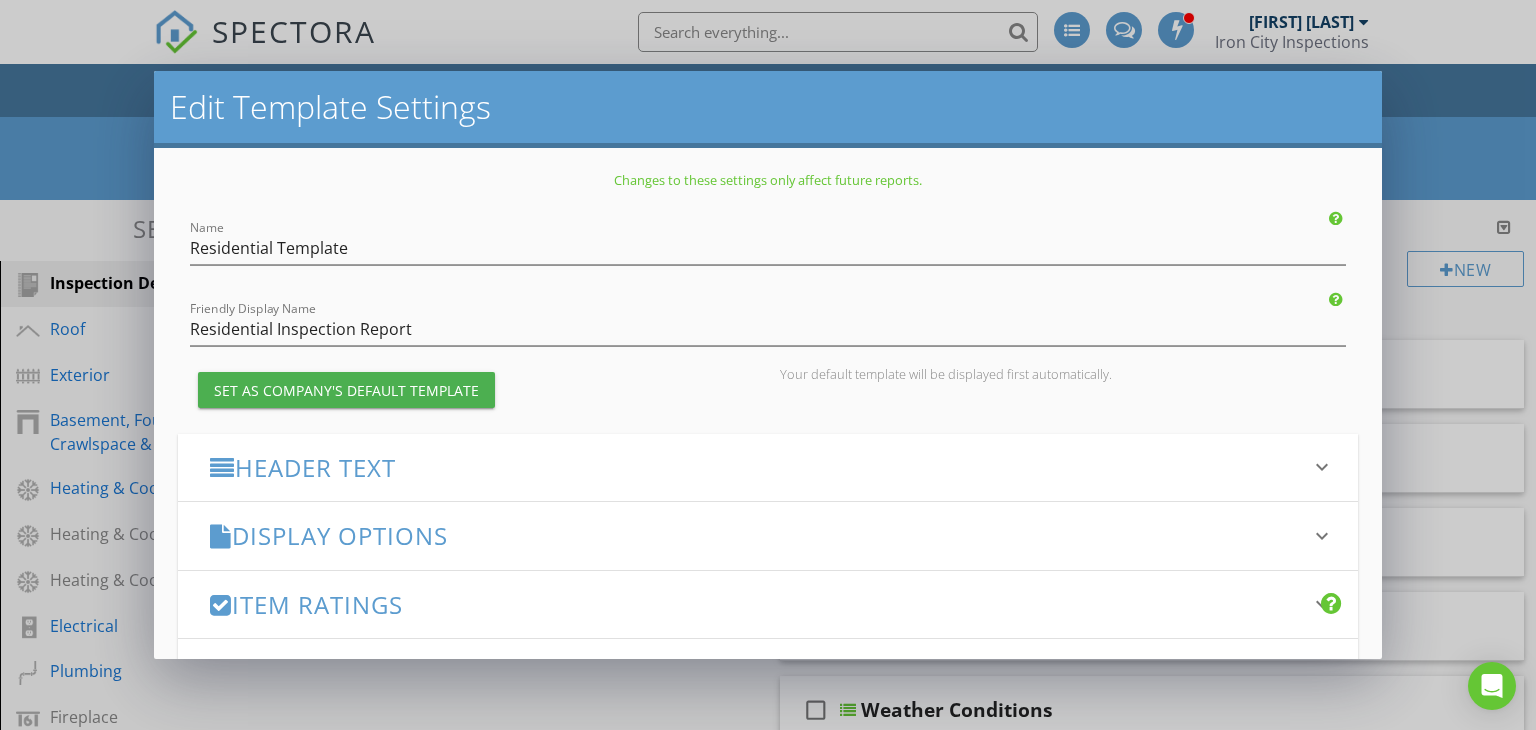click on "Name Residential Template     Friendly Display Name Residential Inspection Report
Set as Company's Default Template
Your default template will be displayed first
automatically.
Header Text
keyboard_arrow_down   Full Report Header Text     Summary Header Text
Display Options
keyboard_arrow_down     check_box Display Category Counts Summary
What does this look like?
check_box_outline_blank Display 'Items Inspected' Count
With
vs
without
check_box_outline_blank Display Inspector Signature   Configure Signature
Where does this display?
check_box Display Standards of Practice
Set per-section by clicking the 'pencil' icon next to each
section.
What does this look like?
check_box Display Contractor Recommendations     check_box Smart Layout for Informational Comments" at bounding box center [768, 588] 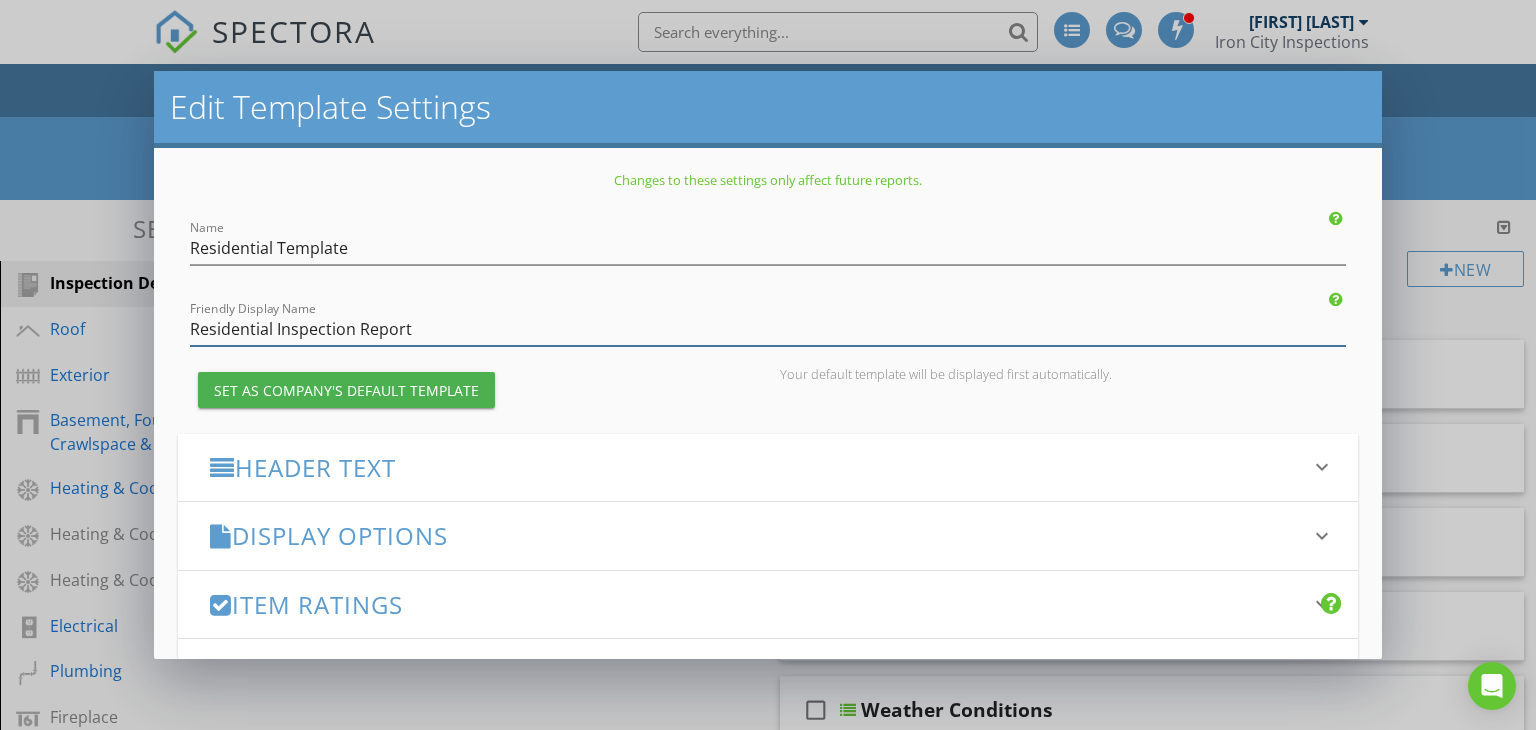 click on "Residential Inspection Report" at bounding box center [768, 329] 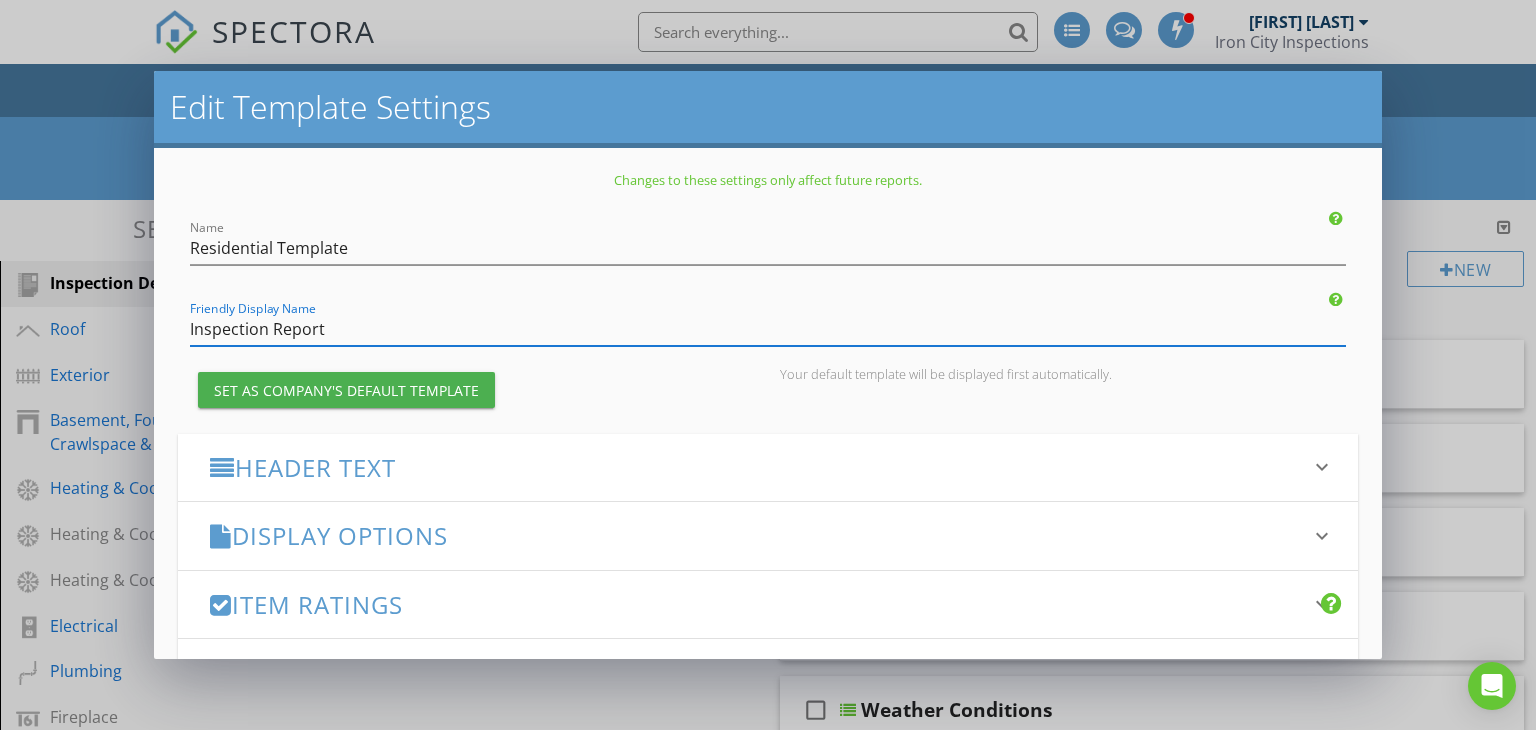 type on "Inspection Report" 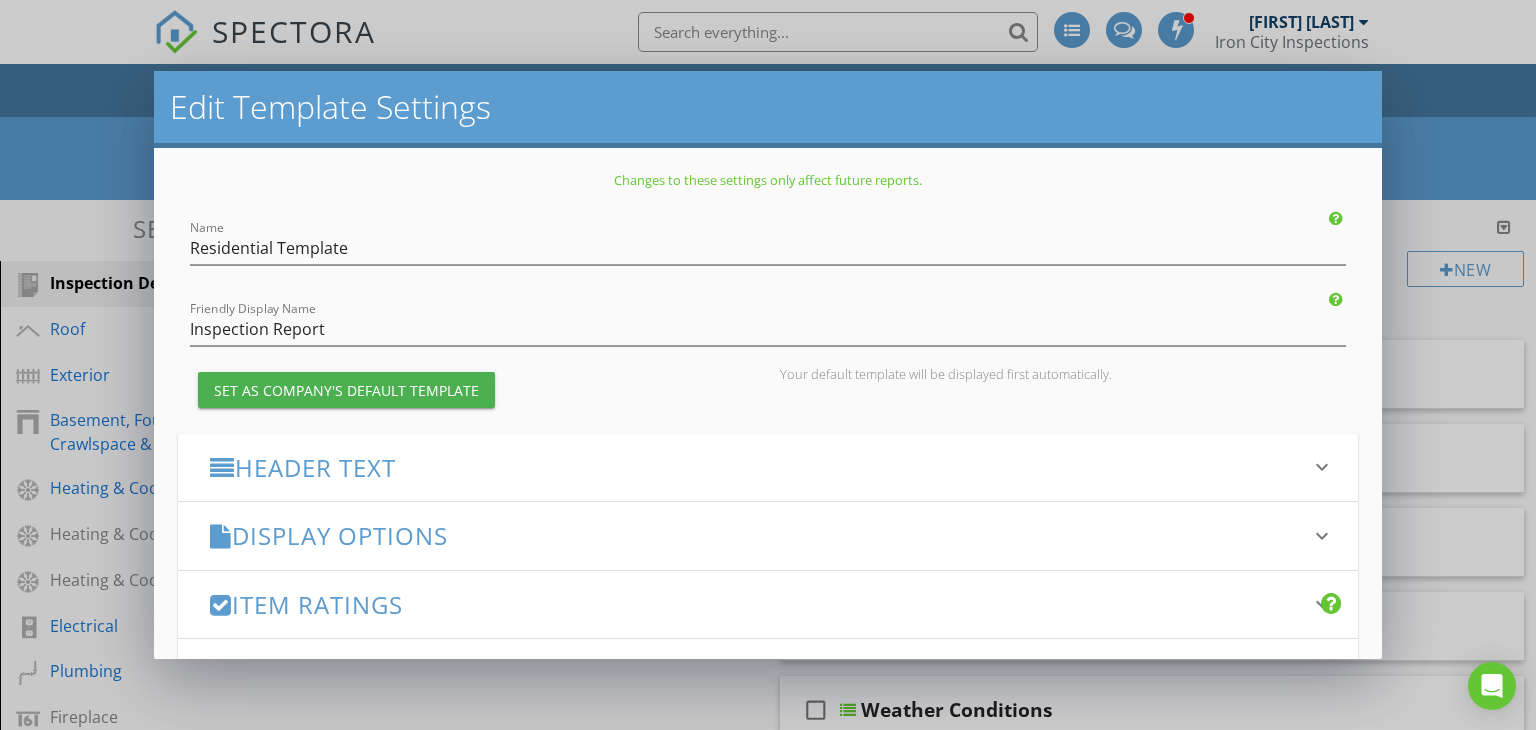 click on "Edit Template Settings   Changes to these settings only affect future reports.     Name Residential Template     Friendly Display Name Inspection Report
Set as Company's Default Template
Your default template will be displayed first
automatically.
Header Text
keyboard_arrow_down   Full Report Header Text     Summary Header Text
Display Options
keyboard_arrow_down     check_box Display Category Counts Summary
What does this look like?
check_box_outline_blank Display 'Items Inspected' Count
With
vs
without
check_box_outline_blank Display Inspector Signature   Configure Signature
Where does this display?
check_box Display Standards of Practice
Set per-section by clicking the 'pencil' icon next to each
section.
What does this look like?
check_box     check_box" at bounding box center [768, 365] 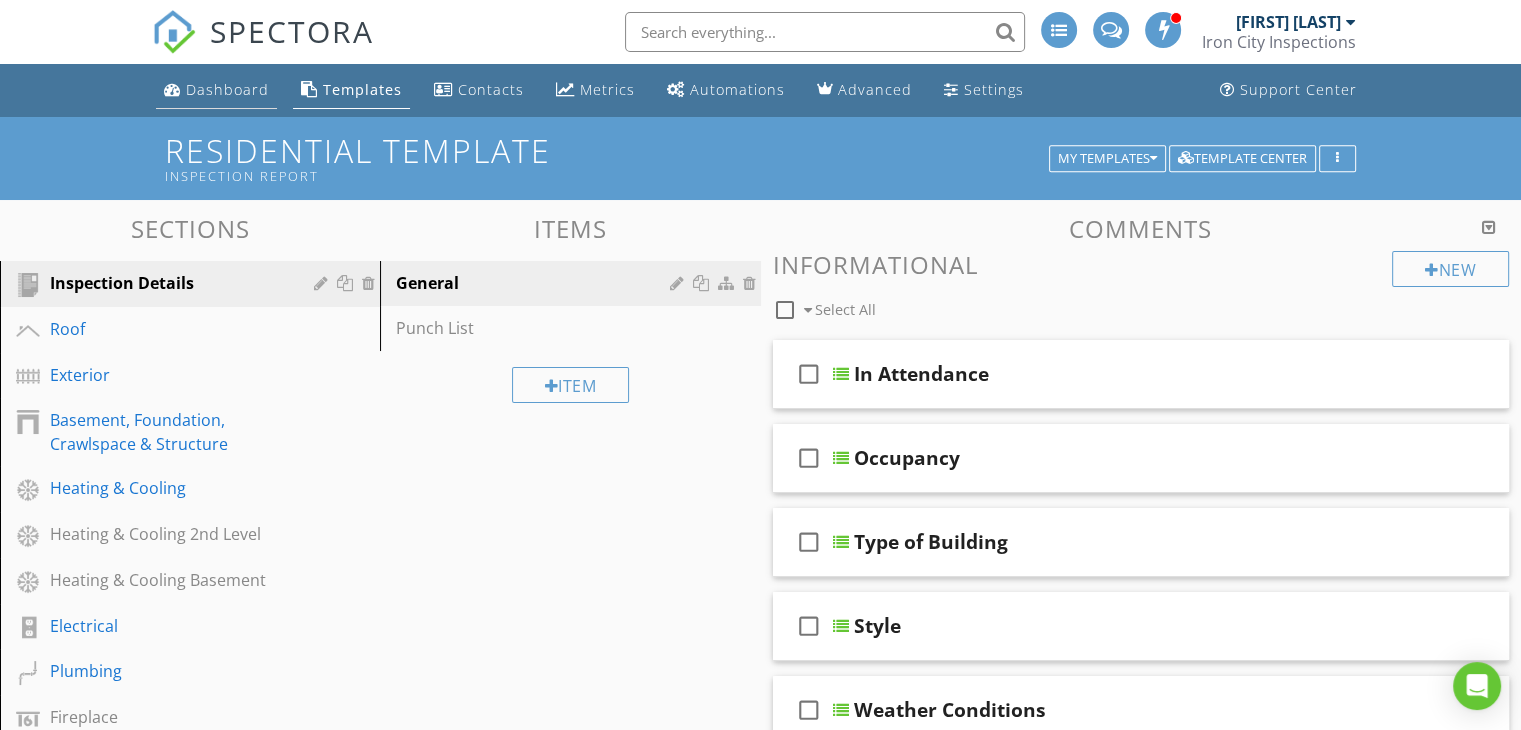 click on "Dashboard" at bounding box center [227, 89] 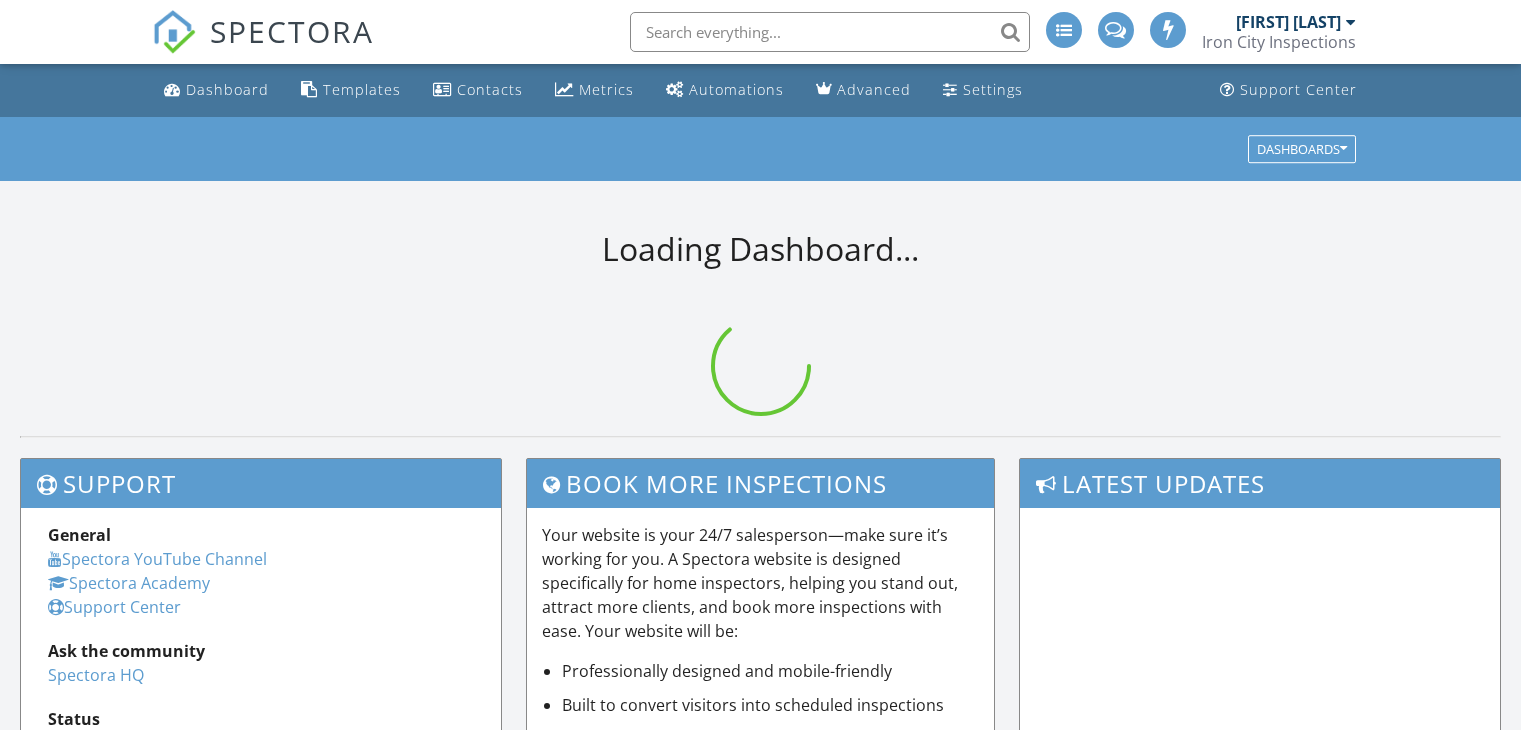 scroll, scrollTop: 0, scrollLeft: 0, axis: both 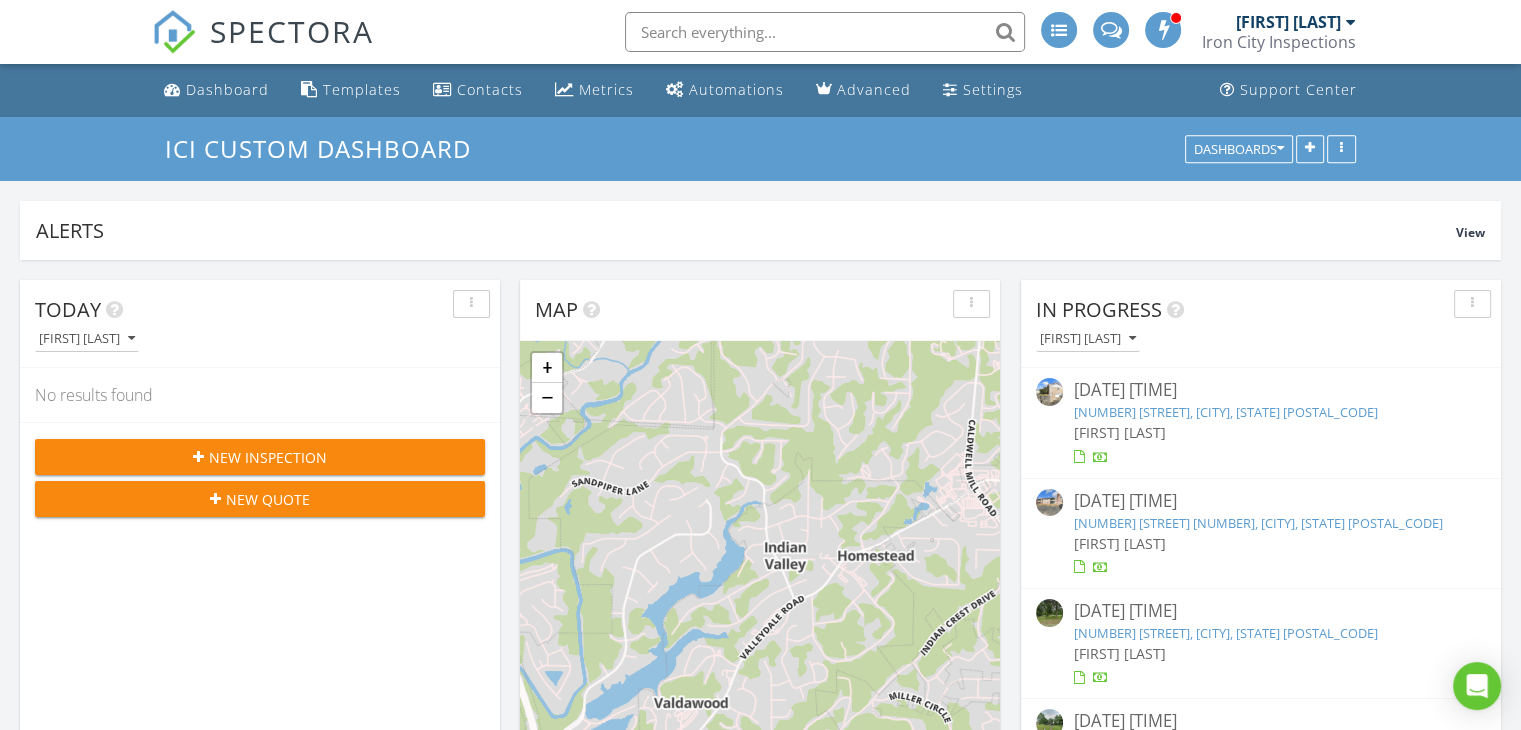 click at bounding box center [825, 32] 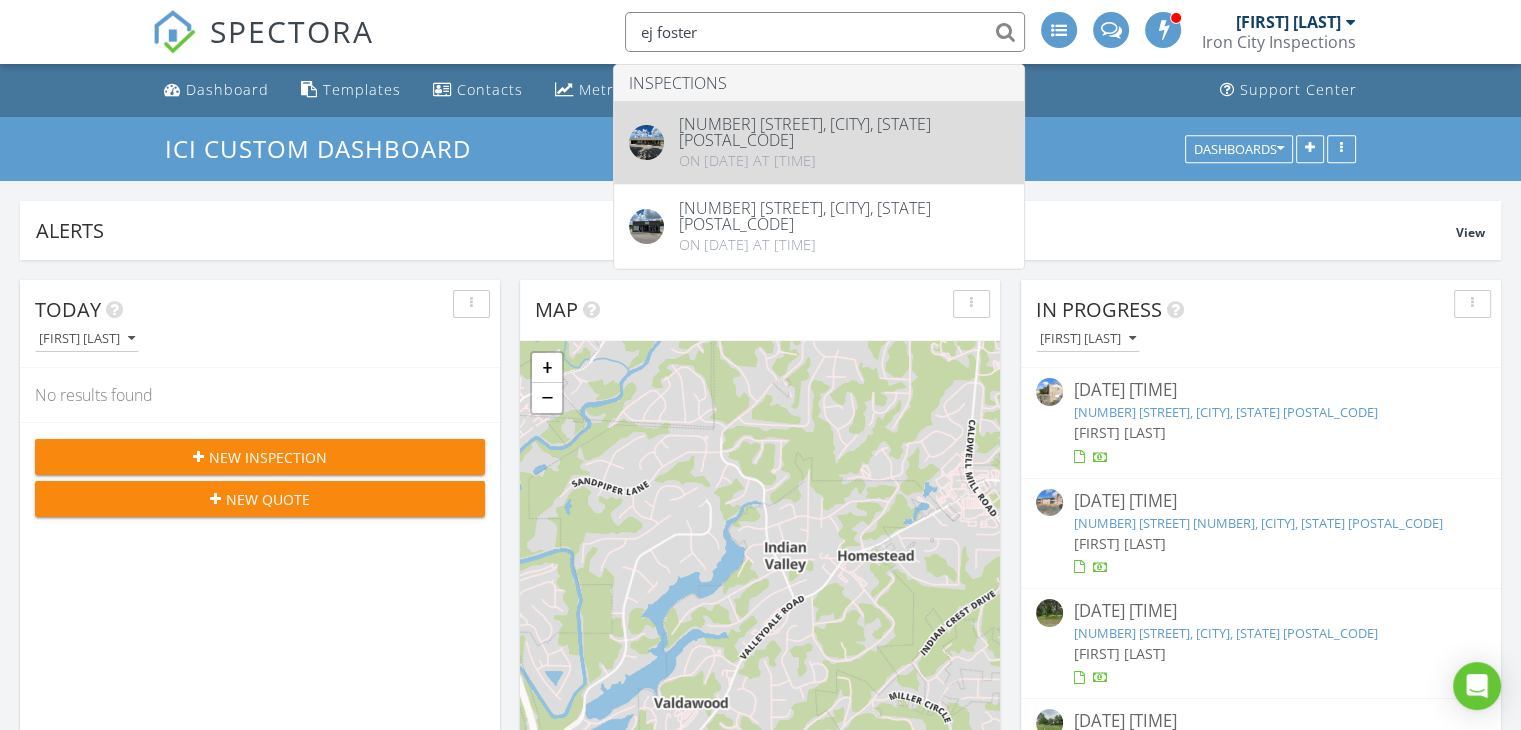 type on "ej foster" 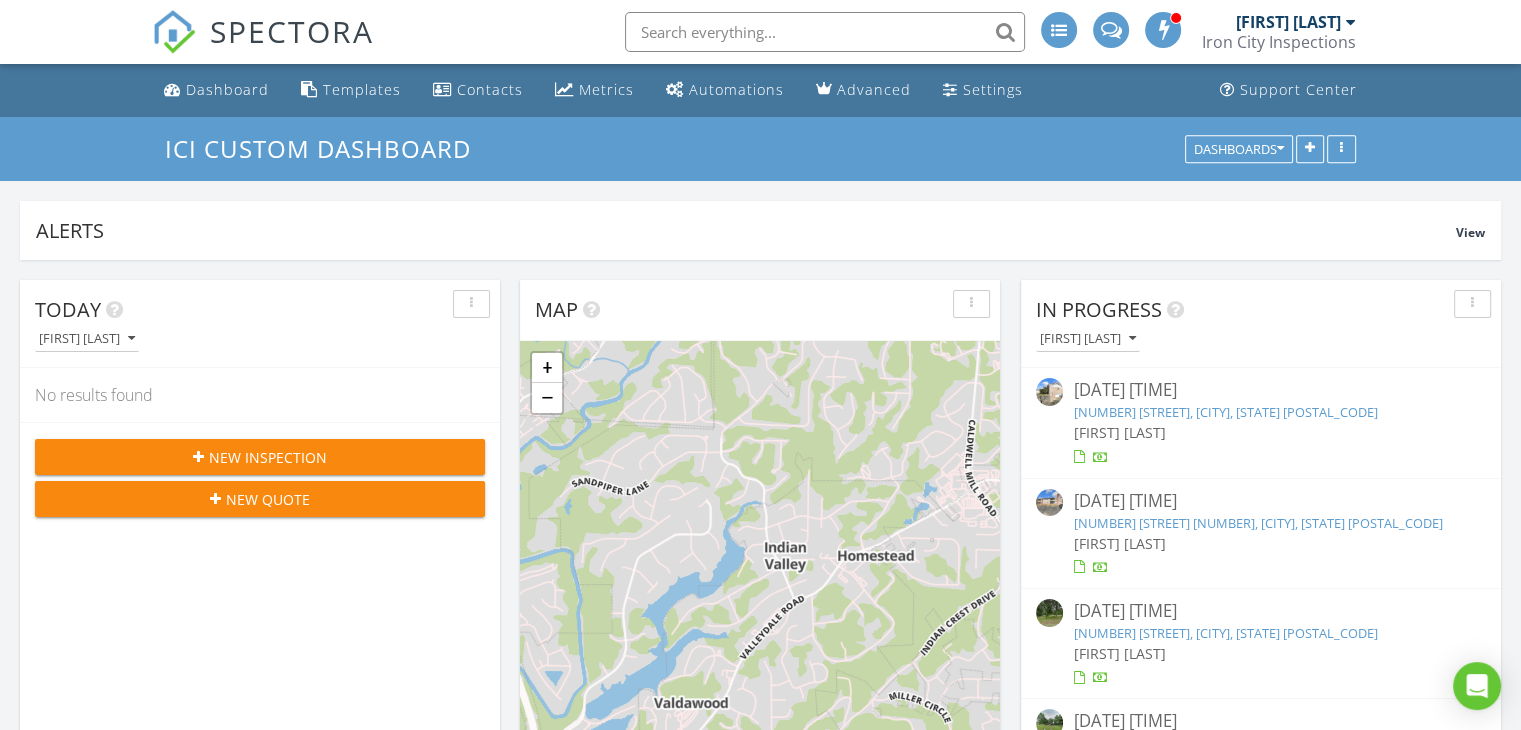 drag, startPoint x: 736, startPoint y: 151, endPoint x: 691, endPoint y: 21, distance: 137.56816 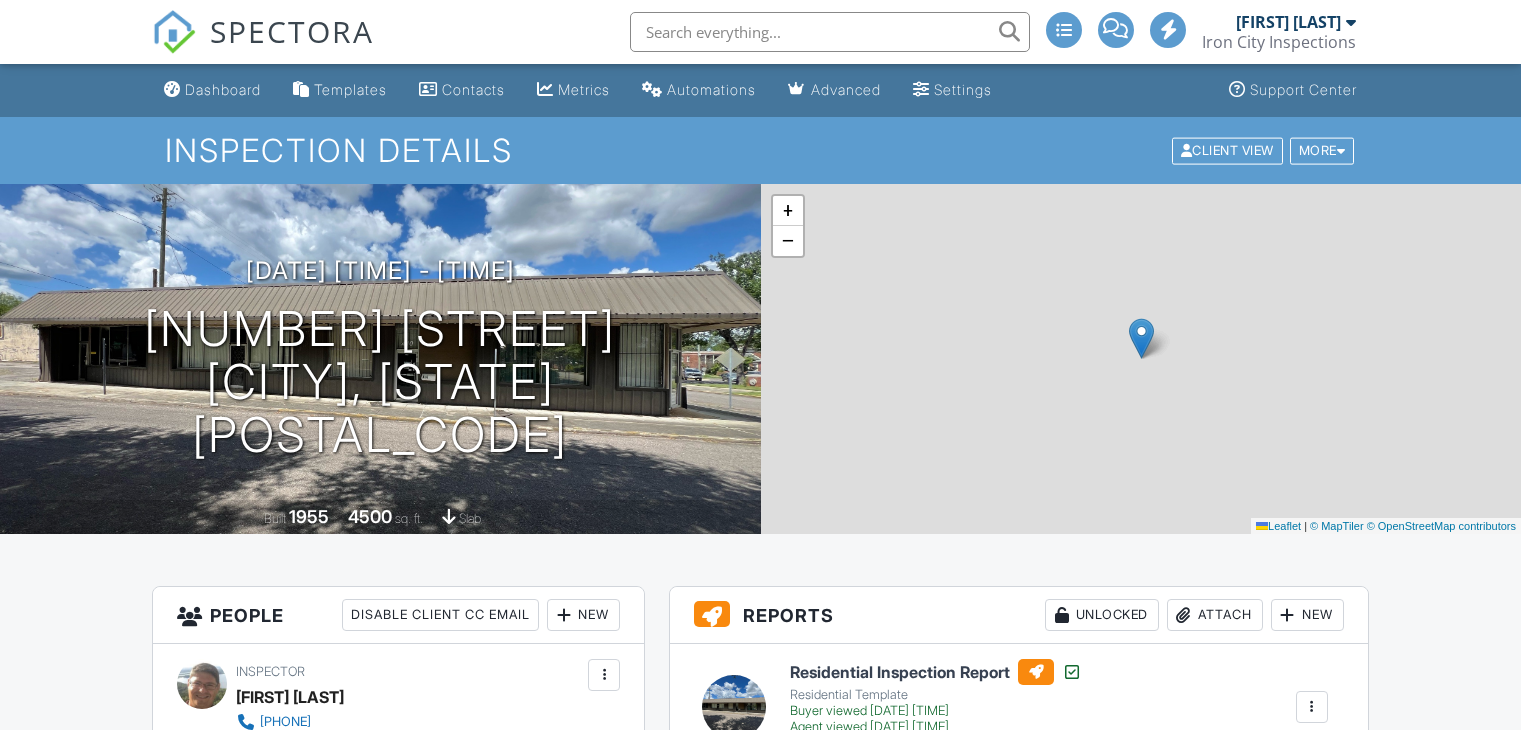 scroll, scrollTop: 0, scrollLeft: 0, axis: both 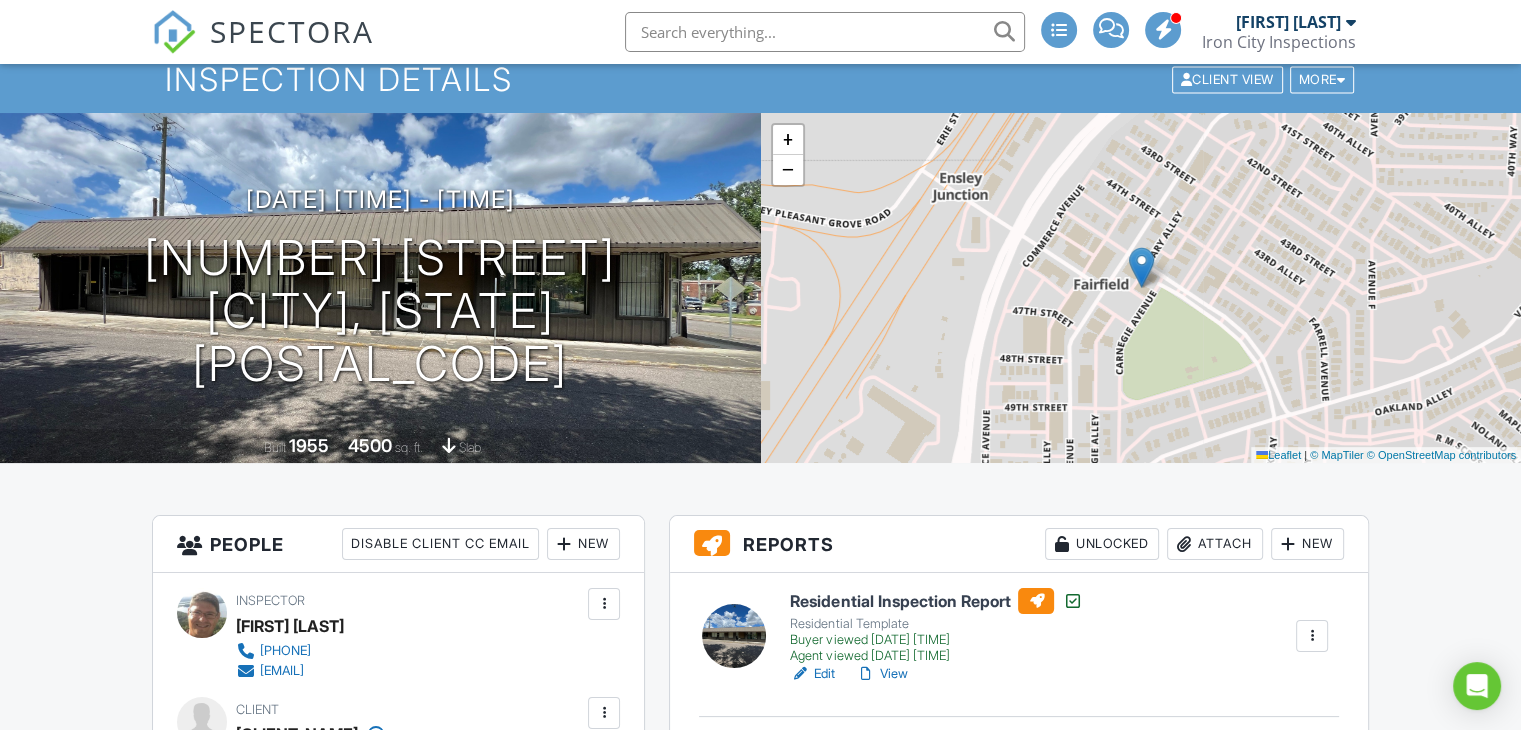 click on "View" at bounding box center [881, 674] 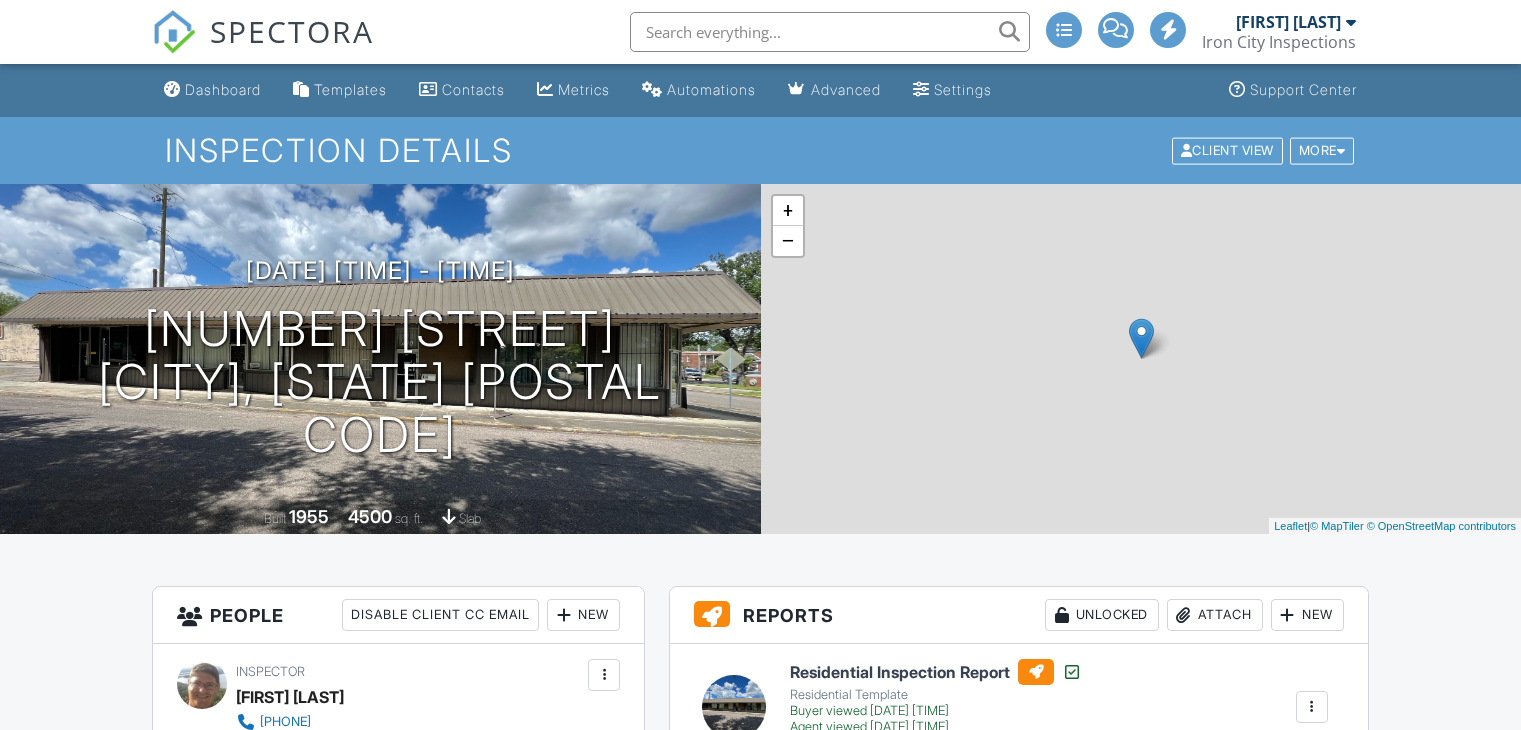 scroll, scrollTop: 0, scrollLeft: 0, axis: both 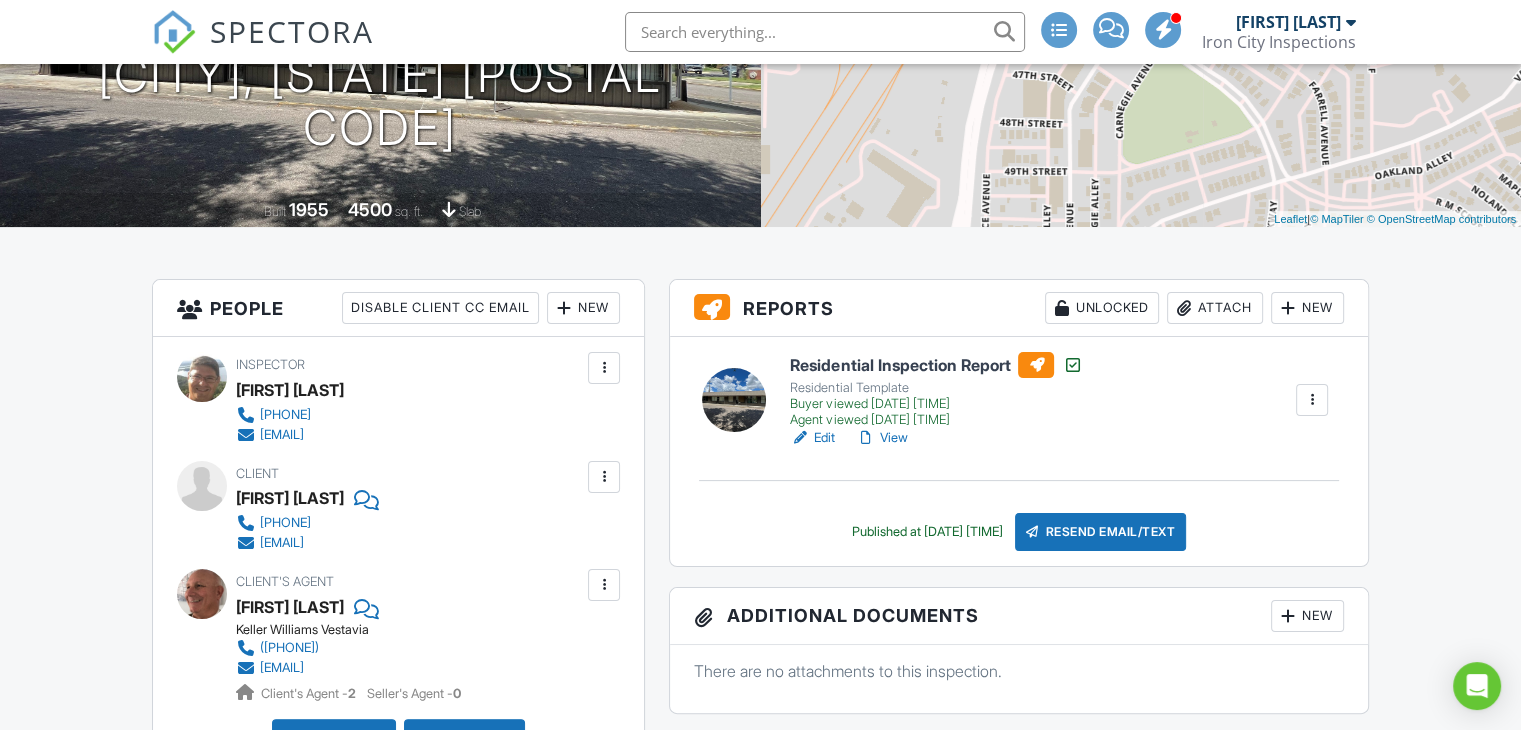 click at bounding box center (1312, 400) 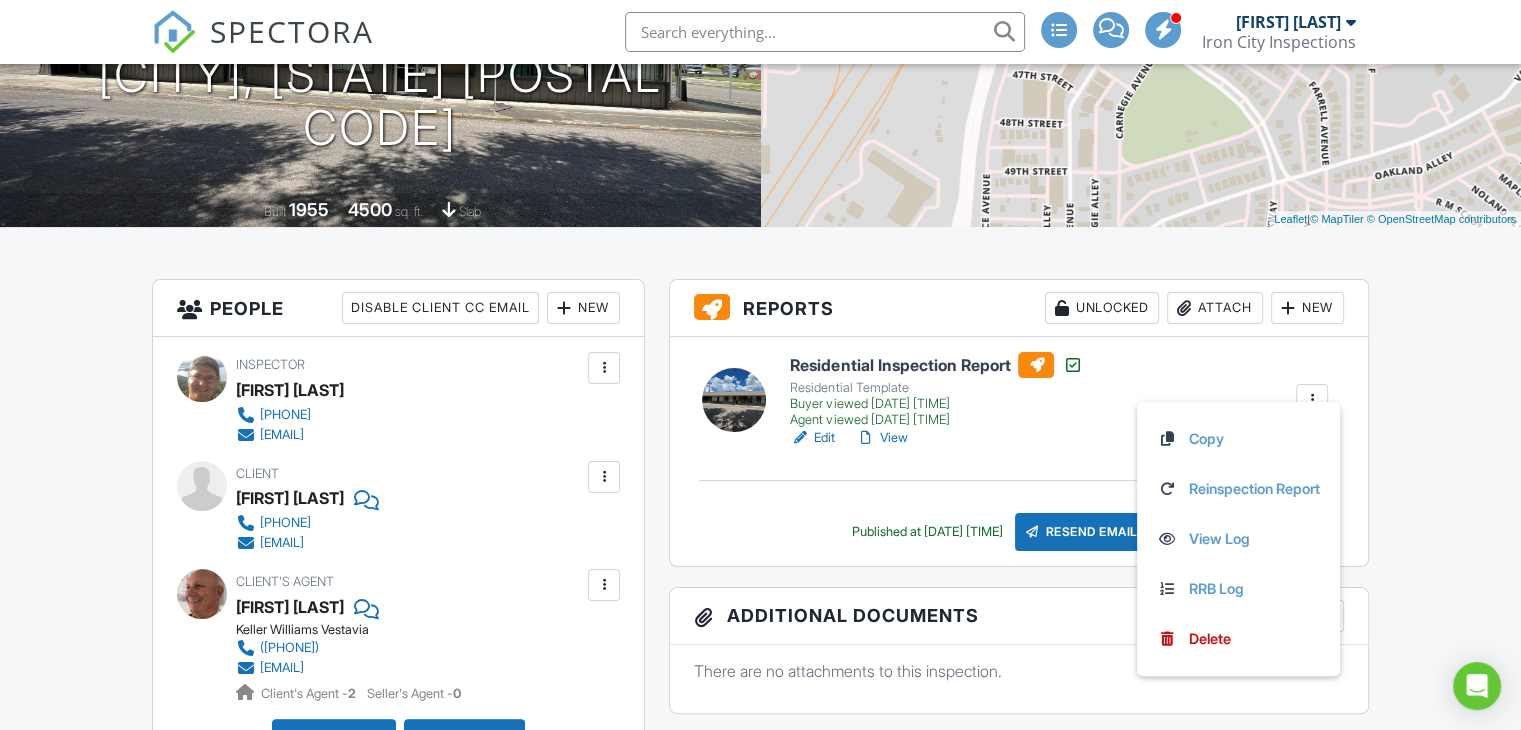 click on "Copy
Reinspection Report
View Log
RRB Log
Delete" at bounding box center [1238, 539] 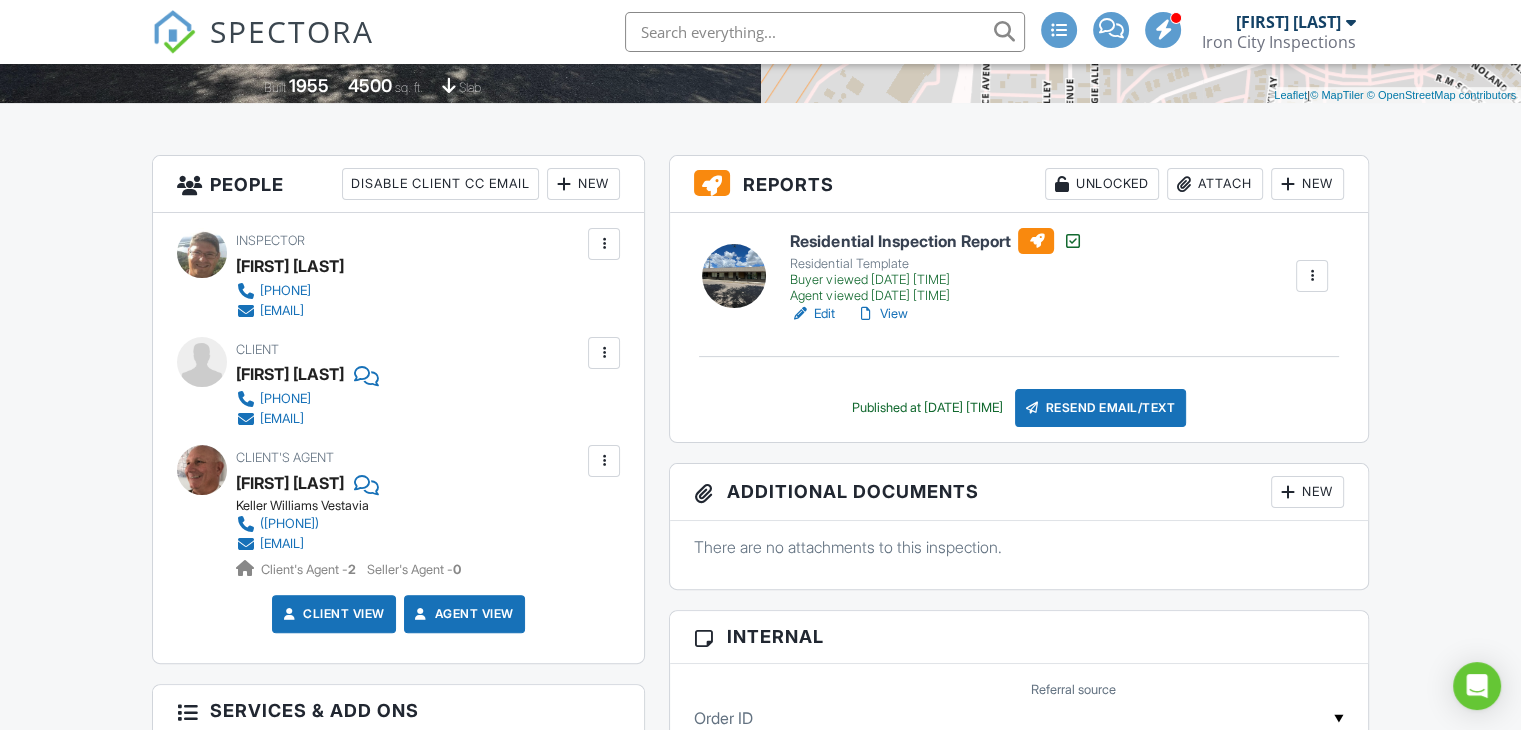 scroll, scrollTop: 0, scrollLeft: 0, axis: both 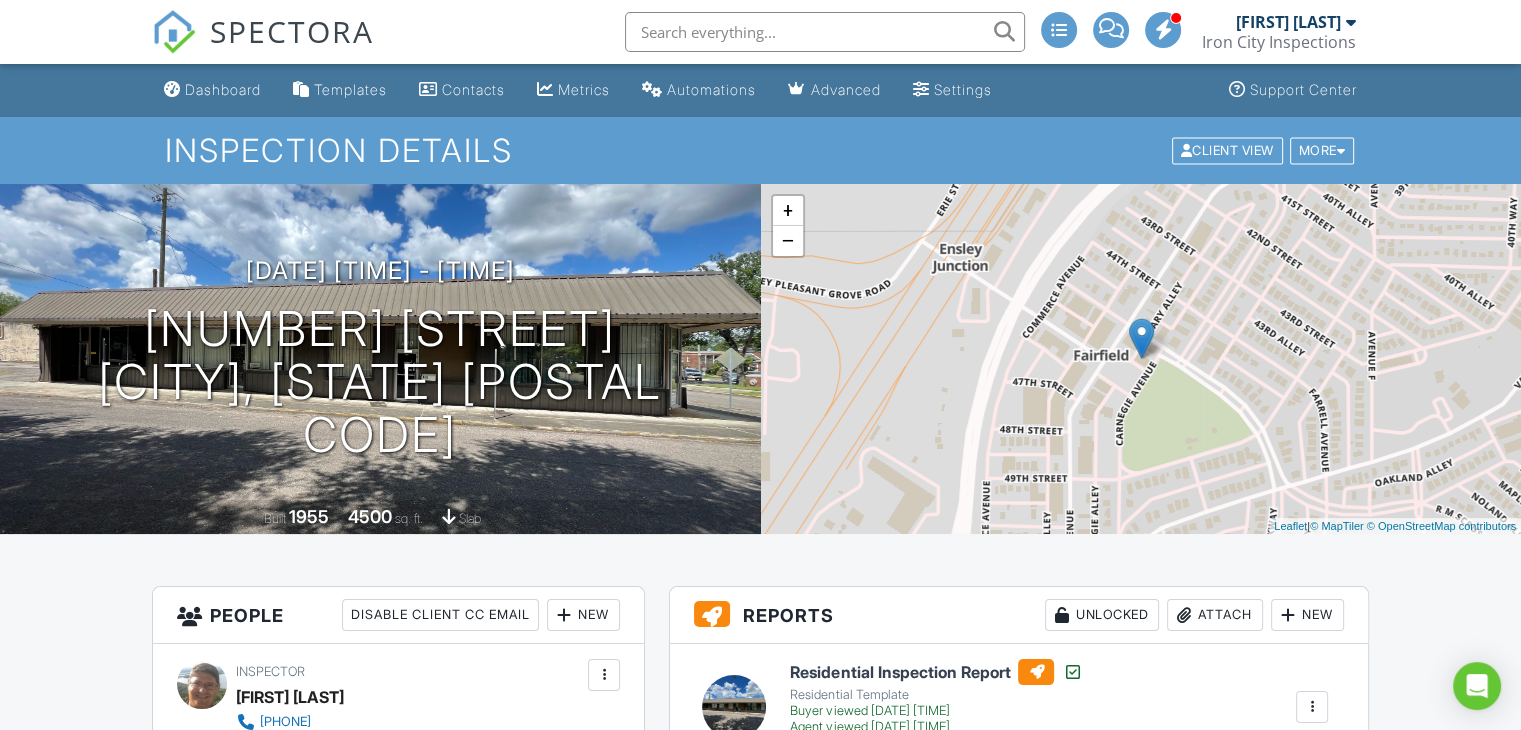 click at bounding box center (1312, 707) 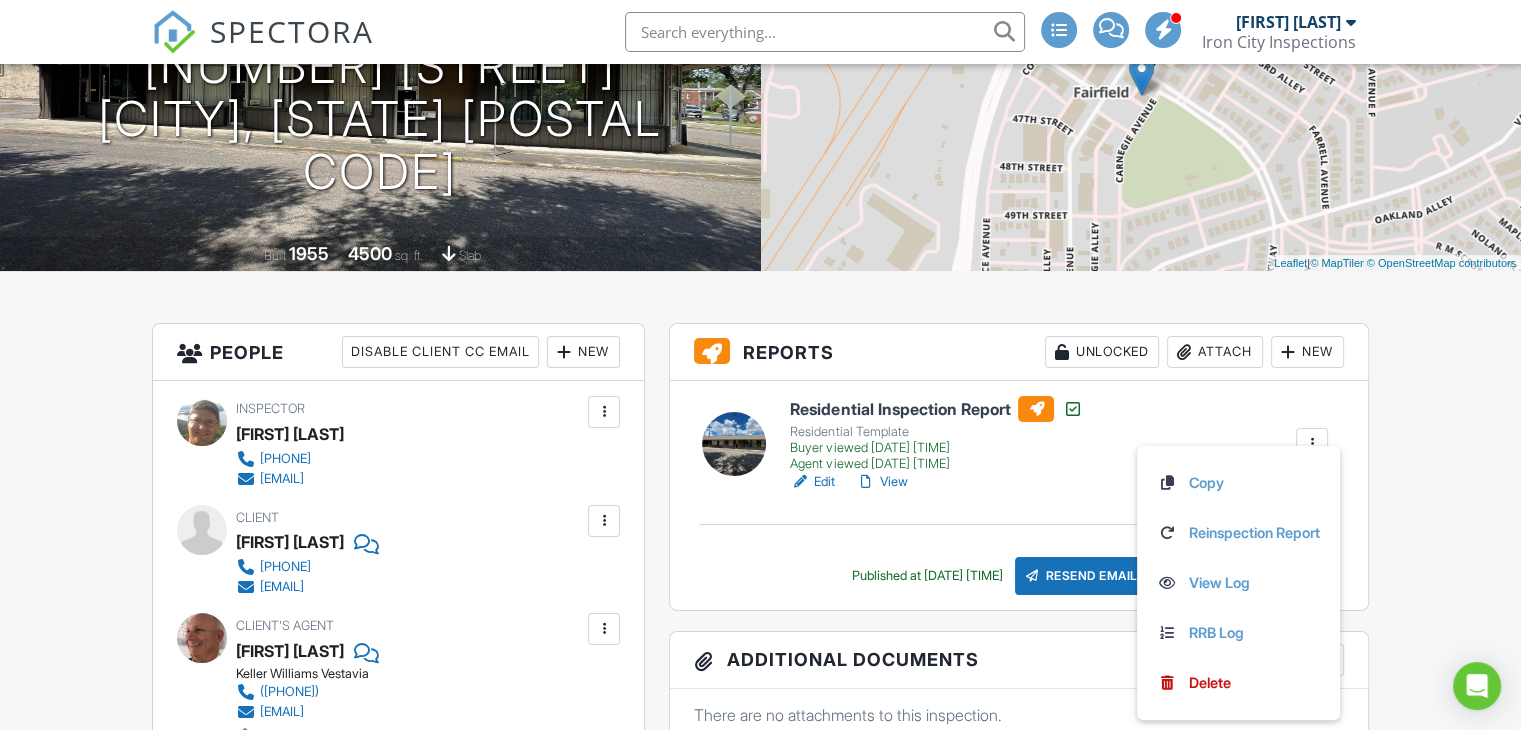 scroll, scrollTop: 282, scrollLeft: 0, axis: vertical 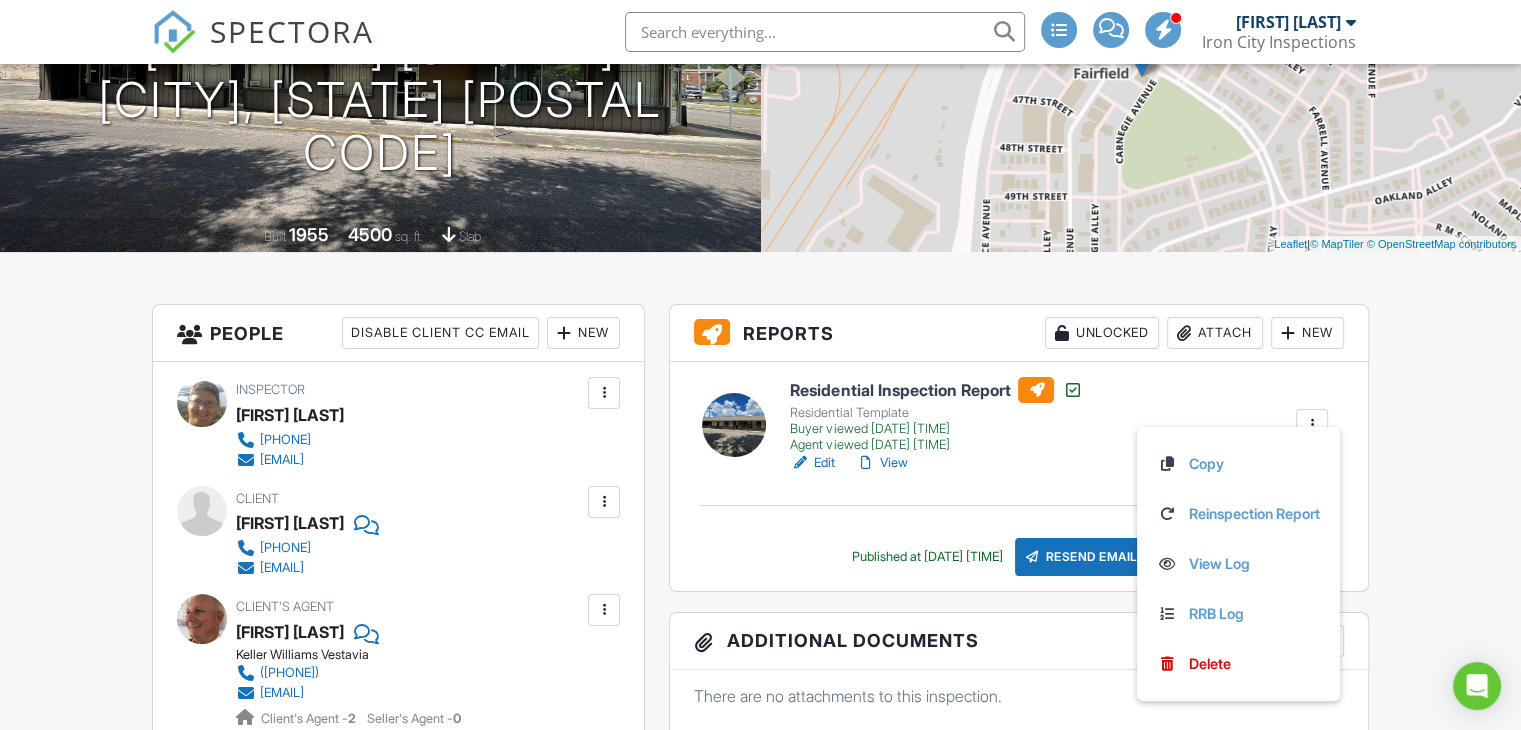 click on "Dashboard
Templates
Contacts
Metrics
Automations
Advanced
Settings
Support Center
Inspection Details
Client View
More
Property Details
Reschedule
Reorder / Copy
Share
Cancel
Delete
Print Order
Convert to V9
View Change Log
07/17/2025  3:00 pm
- 8:00 pm
410 N Plaza
Fairfield, AL 35064
Built
1955
4500
sq. ft.
slab
+ − Leaflet  |  © MapTiler   © OpenStreetMap contributors
All emails and texts are disabled for this inspection!
All emails and texts have been disabled for this inspection. This may have happened due to someone manually disabling them or this inspection being unconfirmed when it was scheduled. To re-enable emails and texts for this inspection, click the button below." at bounding box center [760, 1406] 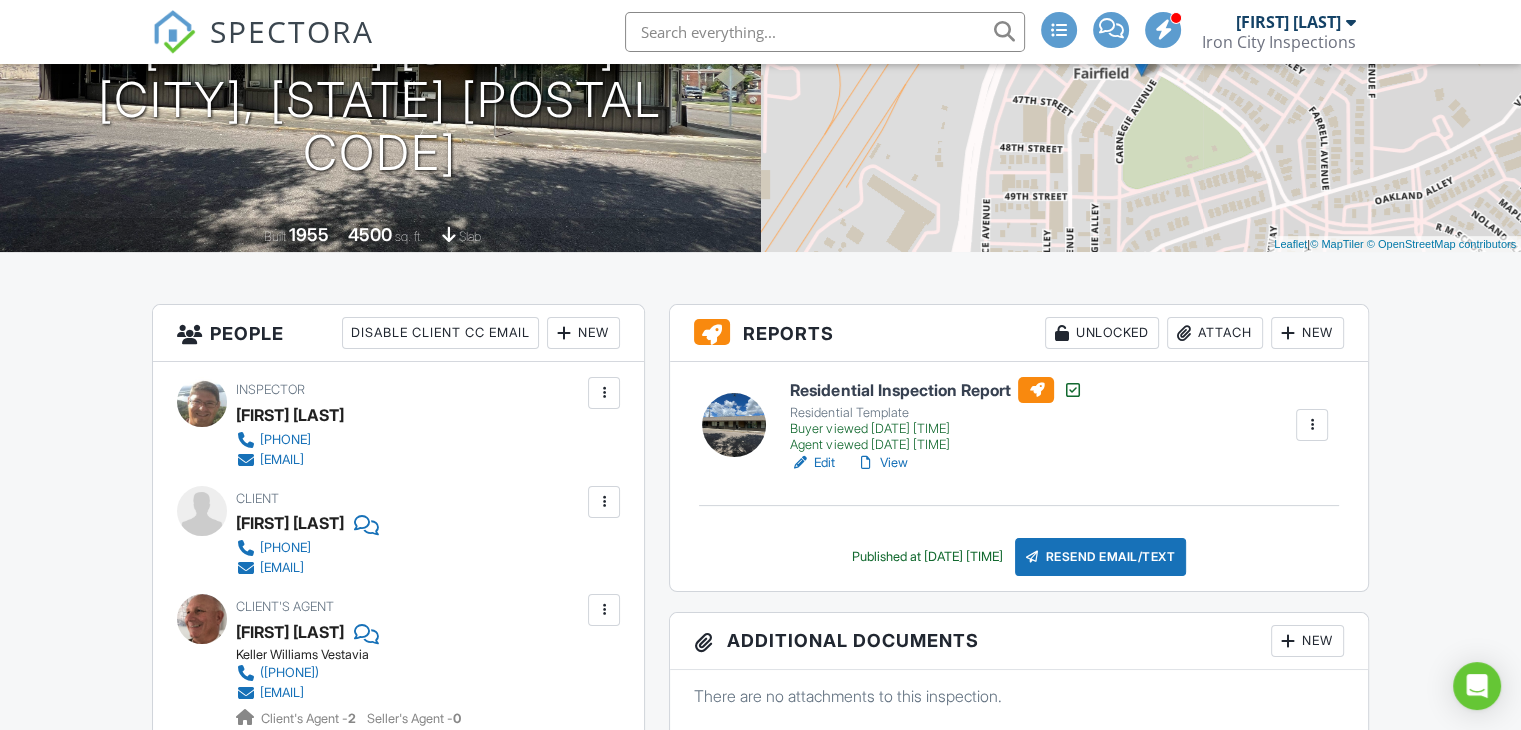 click at bounding box center [1059, 30] 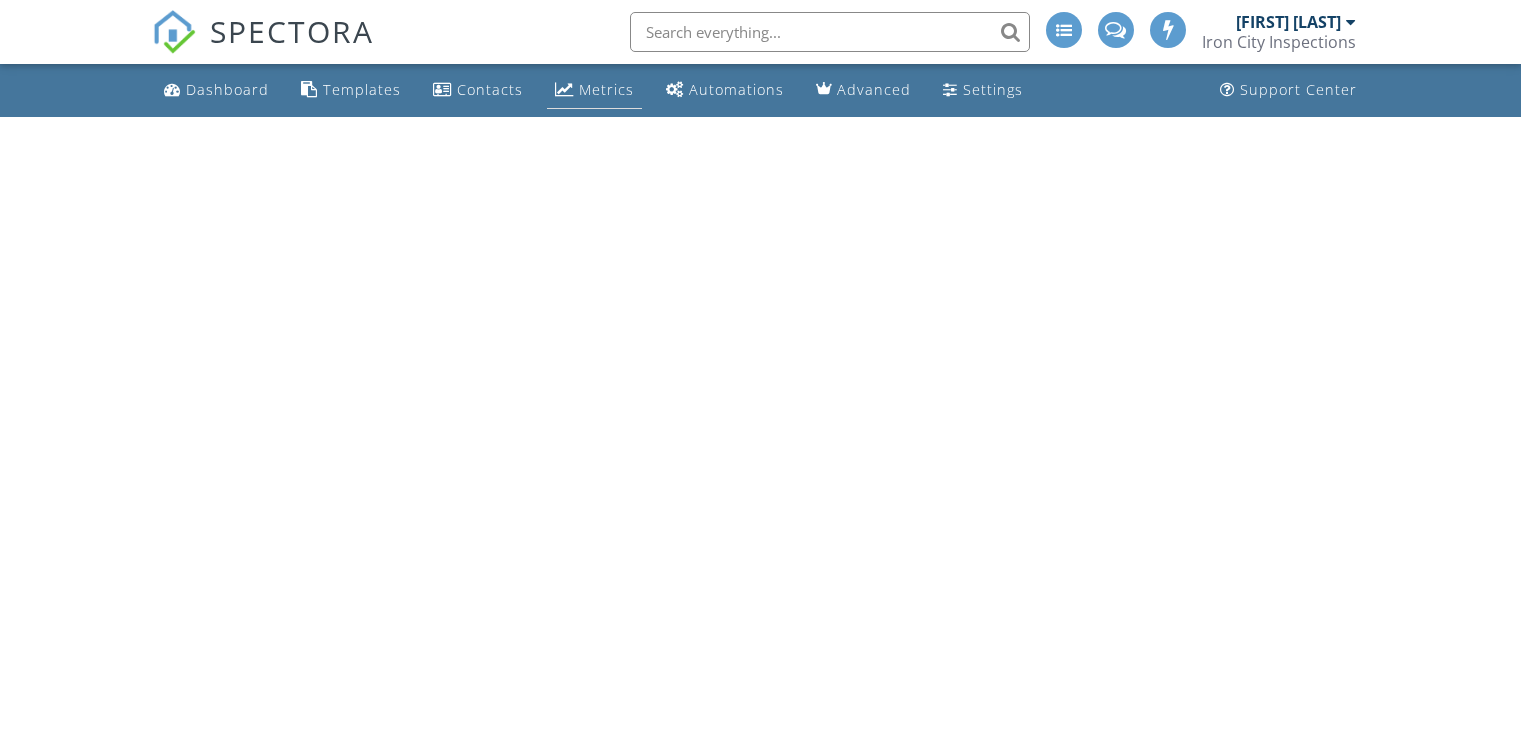 scroll, scrollTop: 0, scrollLeft: 0, axis: both 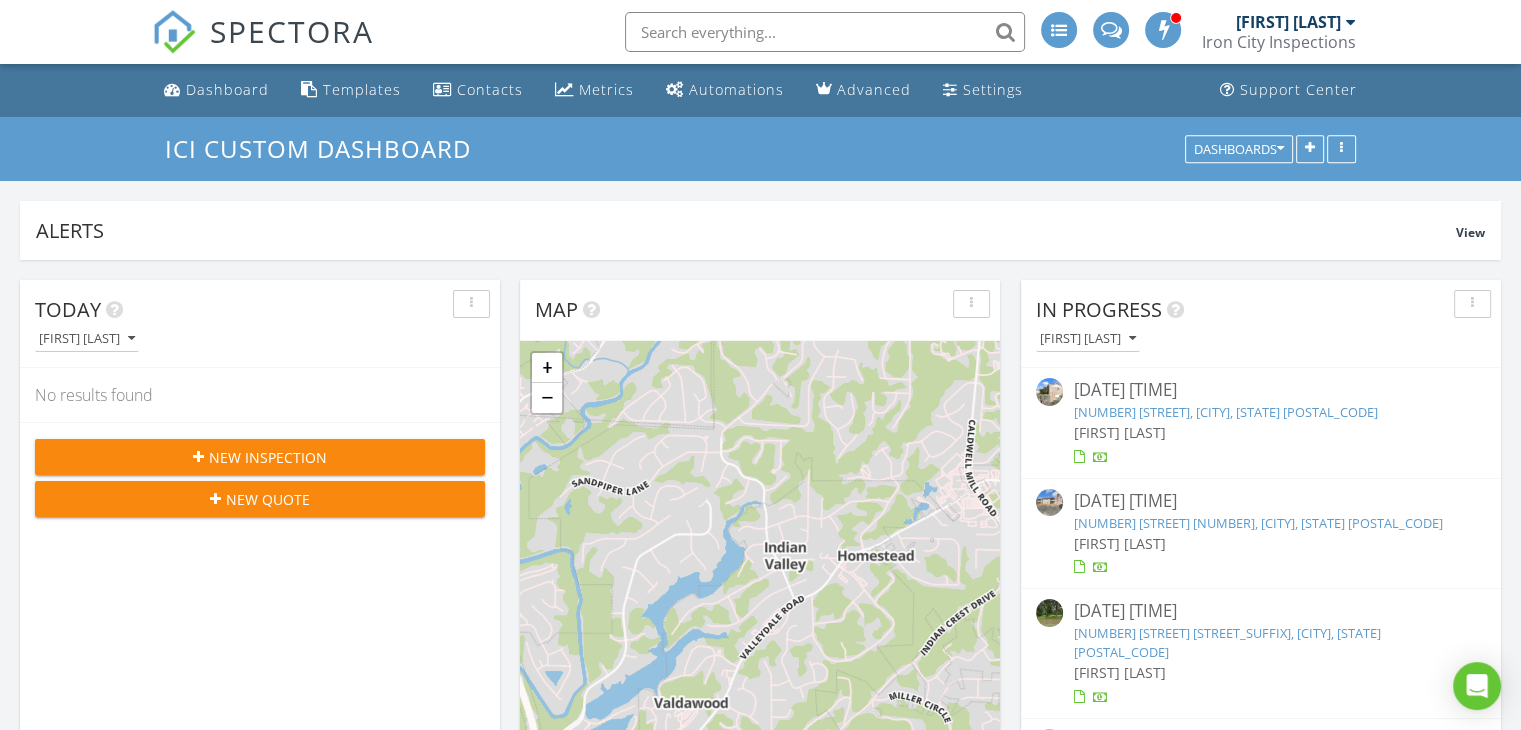 click at bounding box center [825, 32] 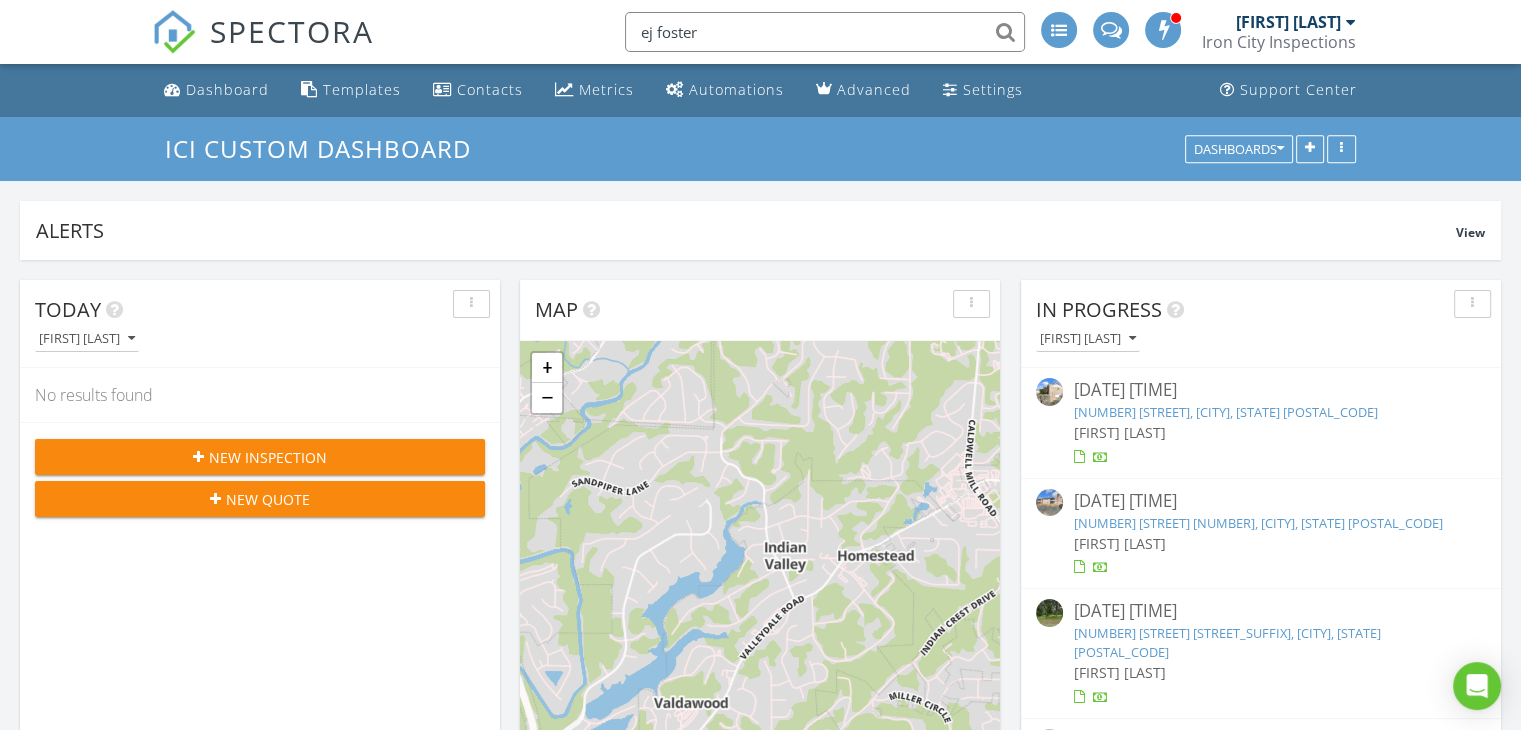 click on "ej foster" at bounding box center (825, 32) 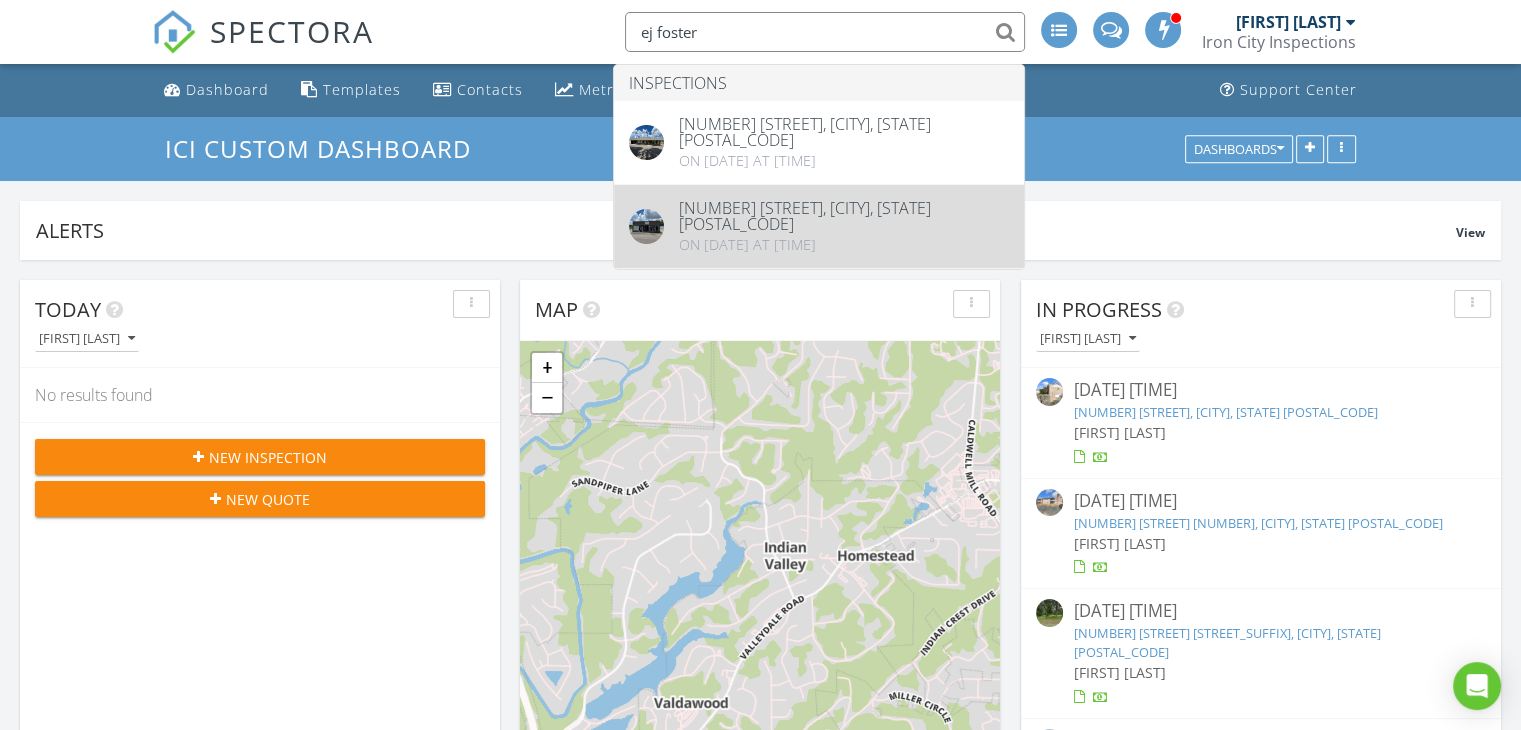 type on "ej foster" 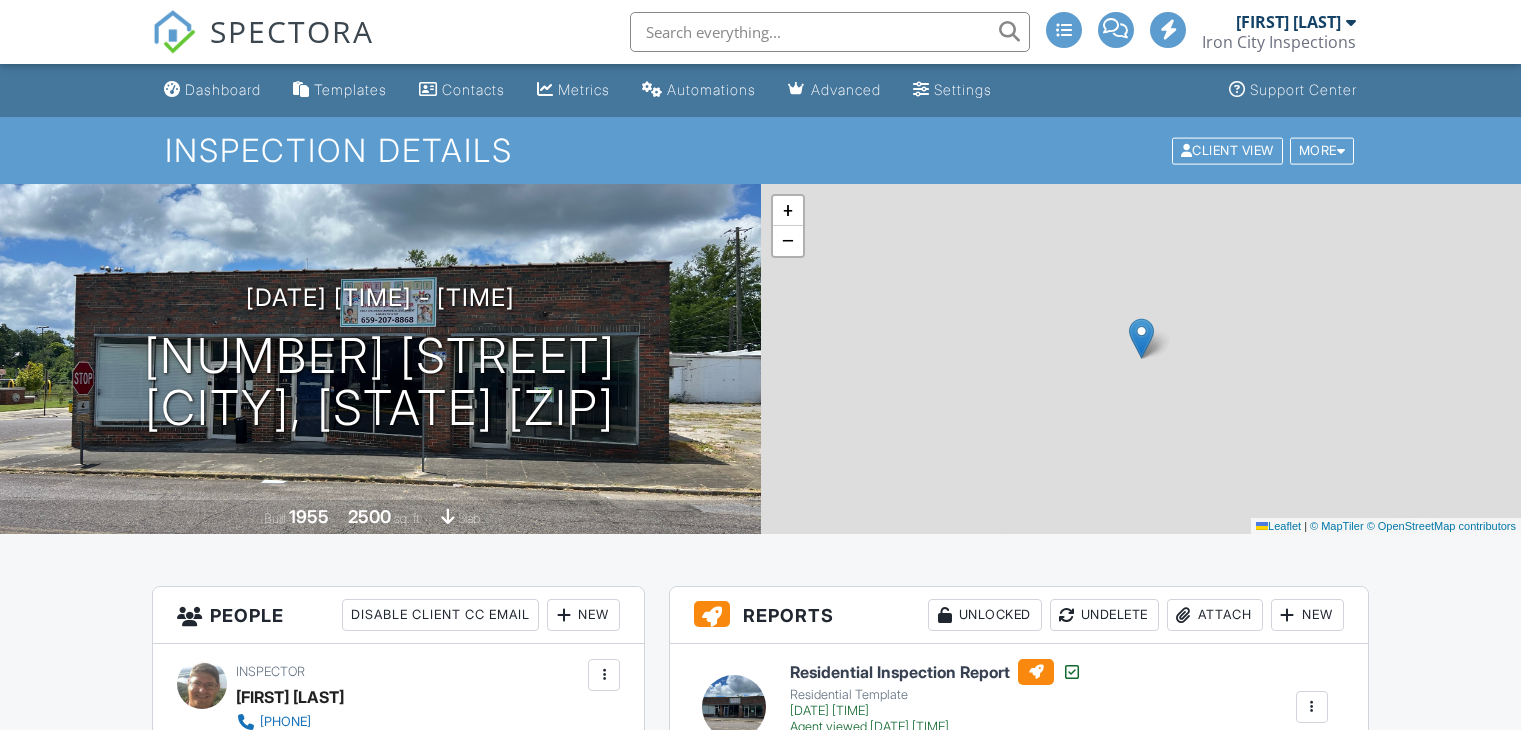 scroll, scrollTop: 0, scrollLeft: 0, axis: both 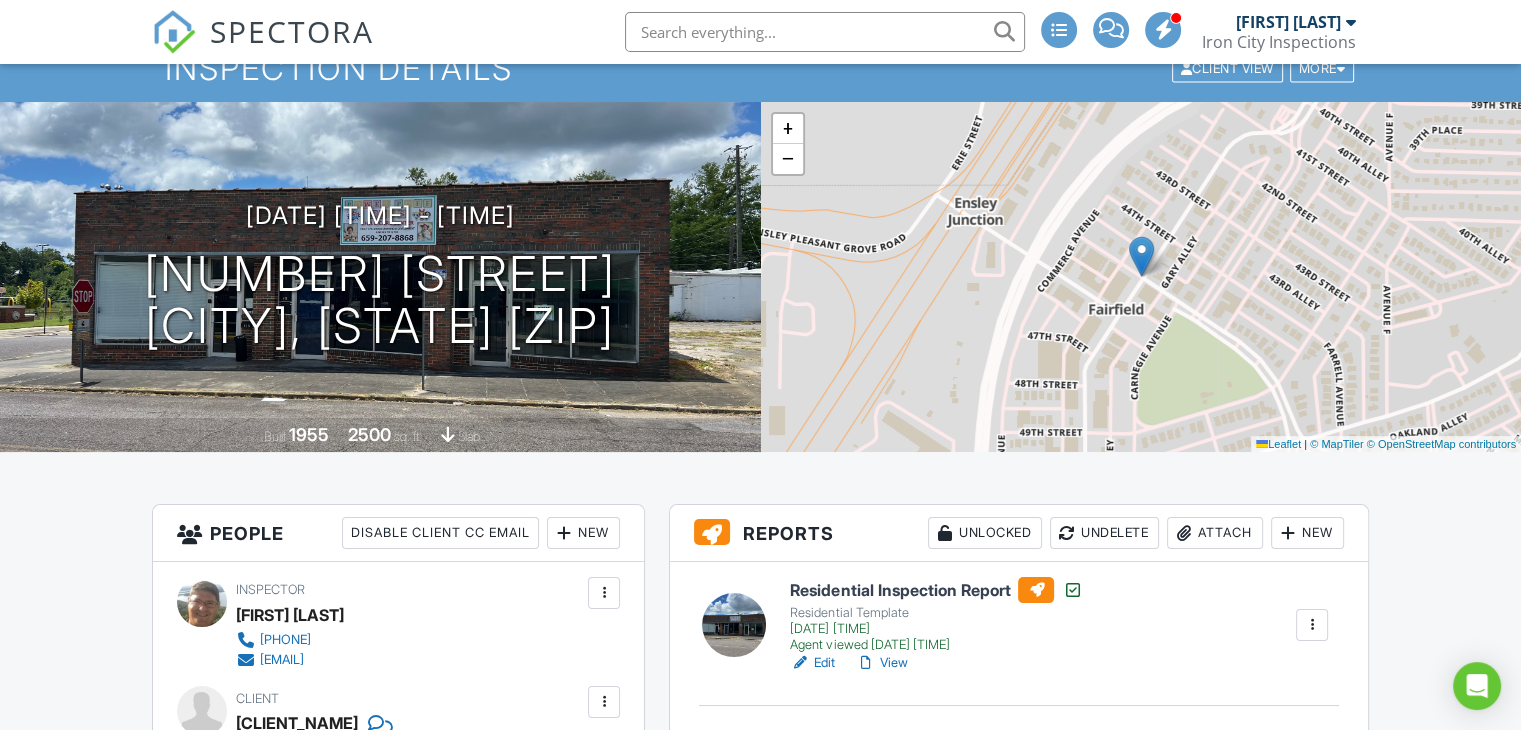 click on "Edit" at bounding box center (812, 663) 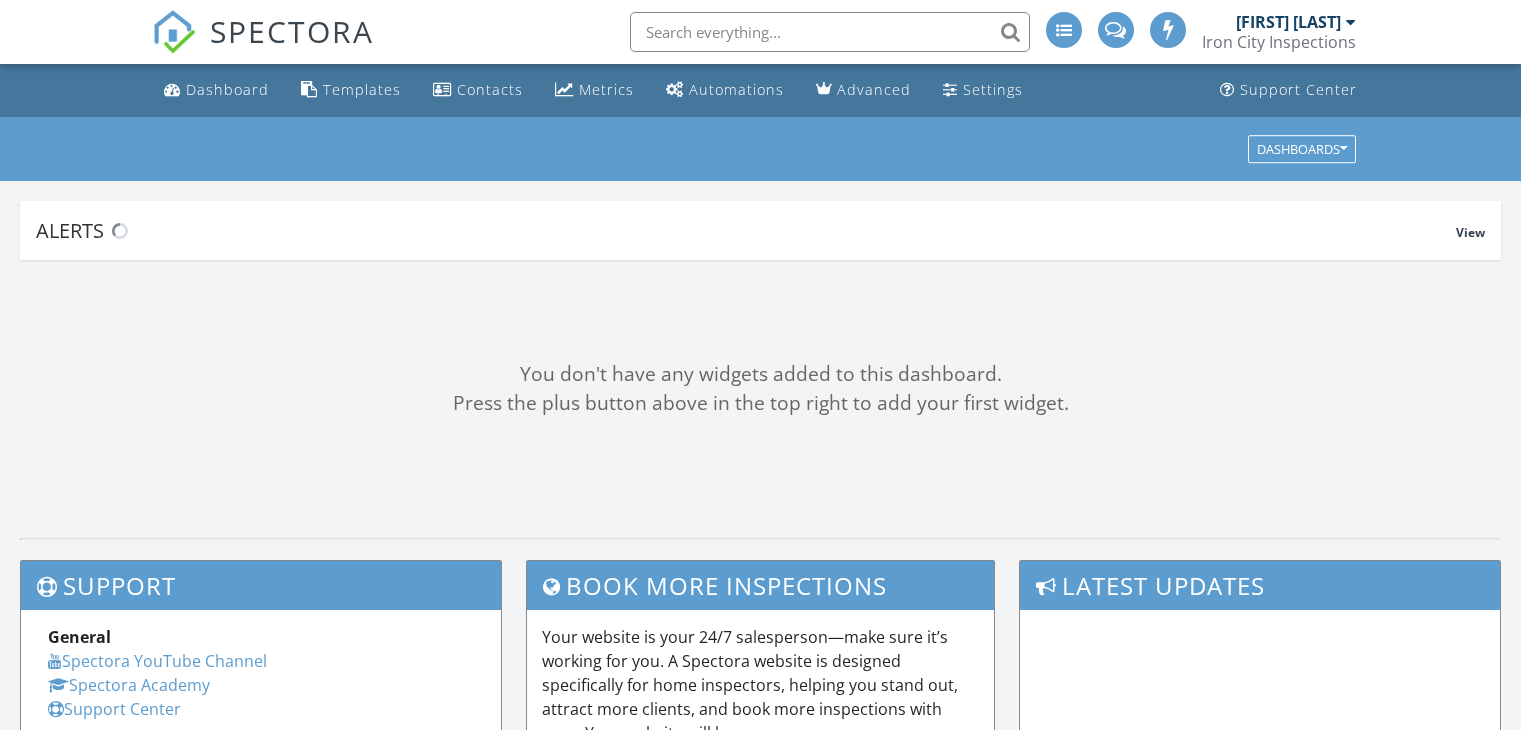 scroll, scrollTop: 0, scrollLeft: 0, axis: both 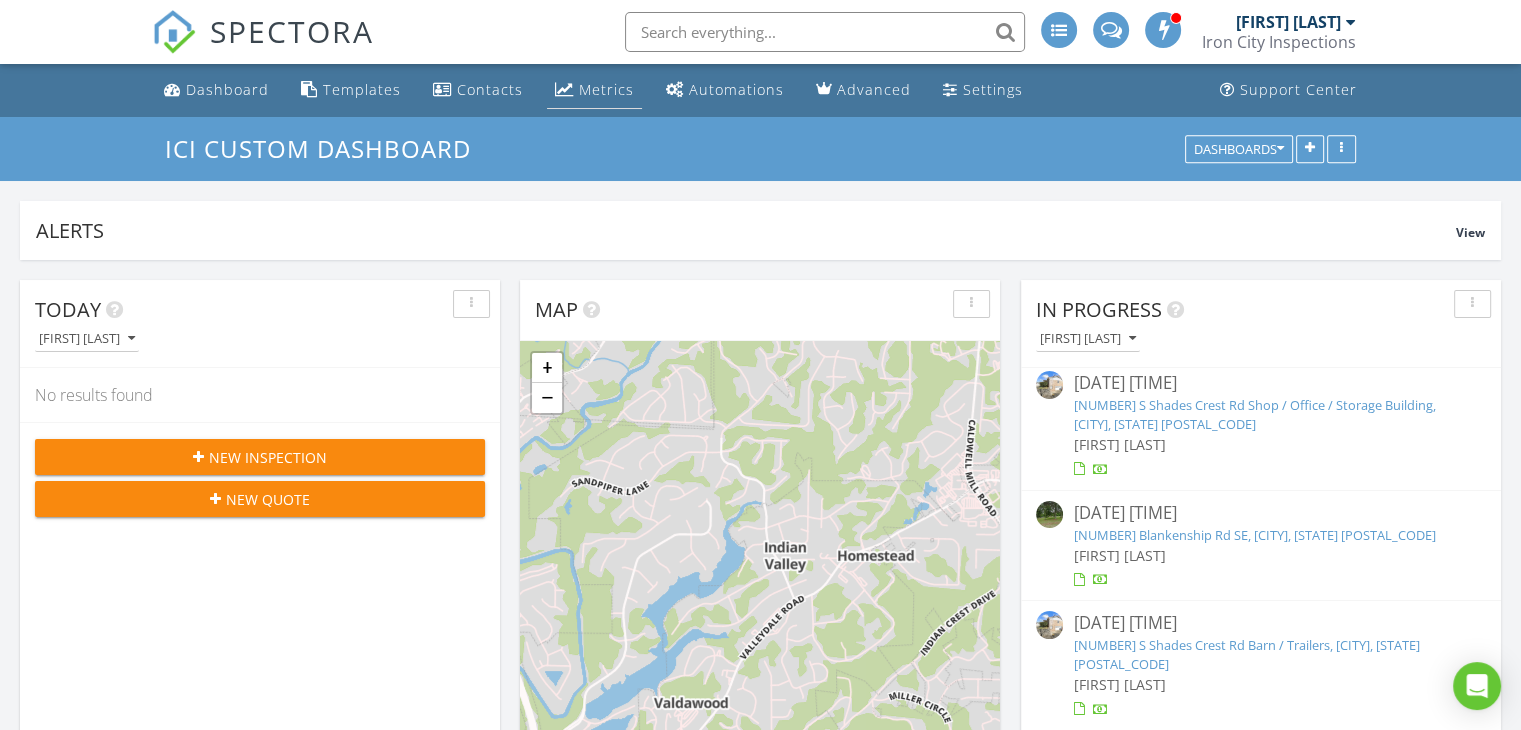 click at bounding box center (564, 89) 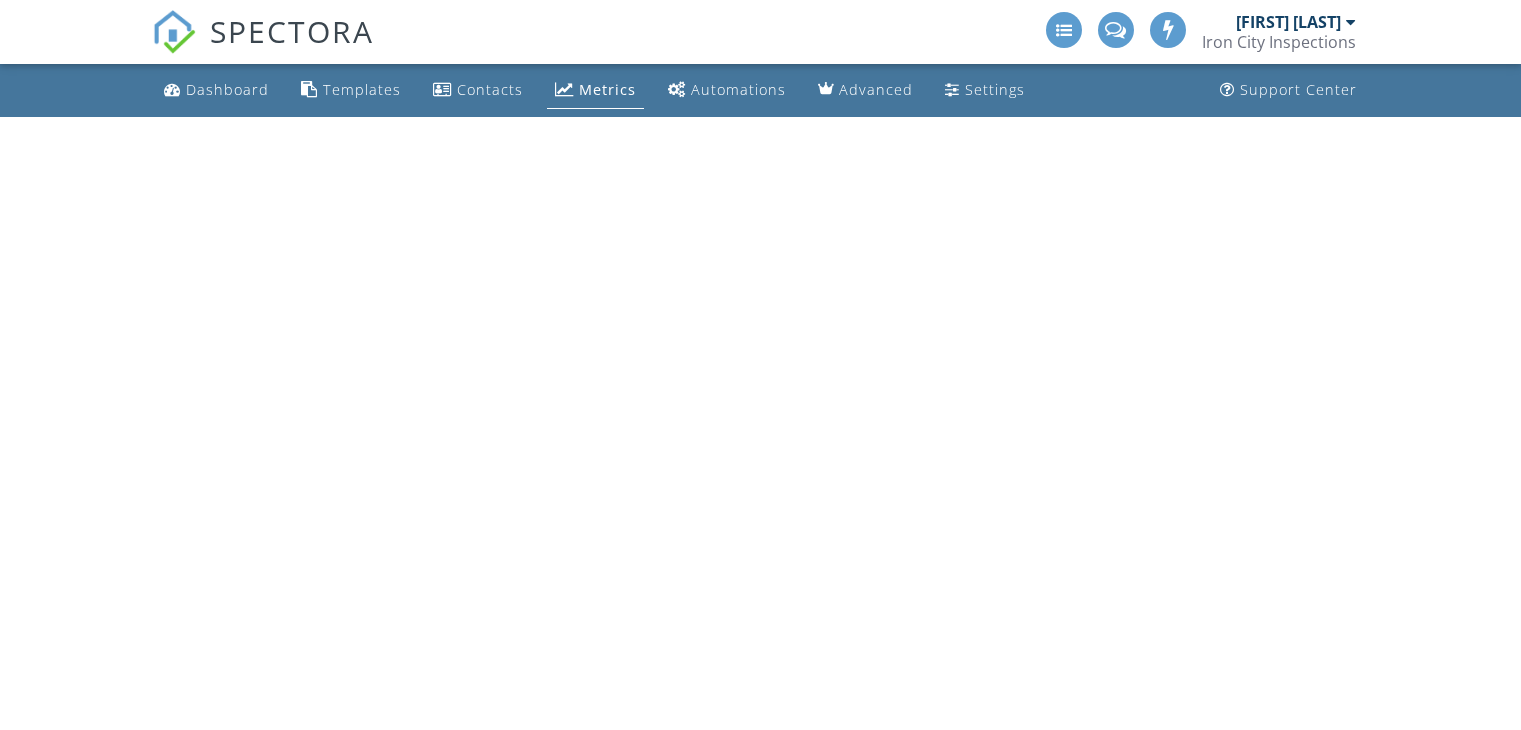 scroll, scrollTop: 0, scrollLeft: 0, axis: both 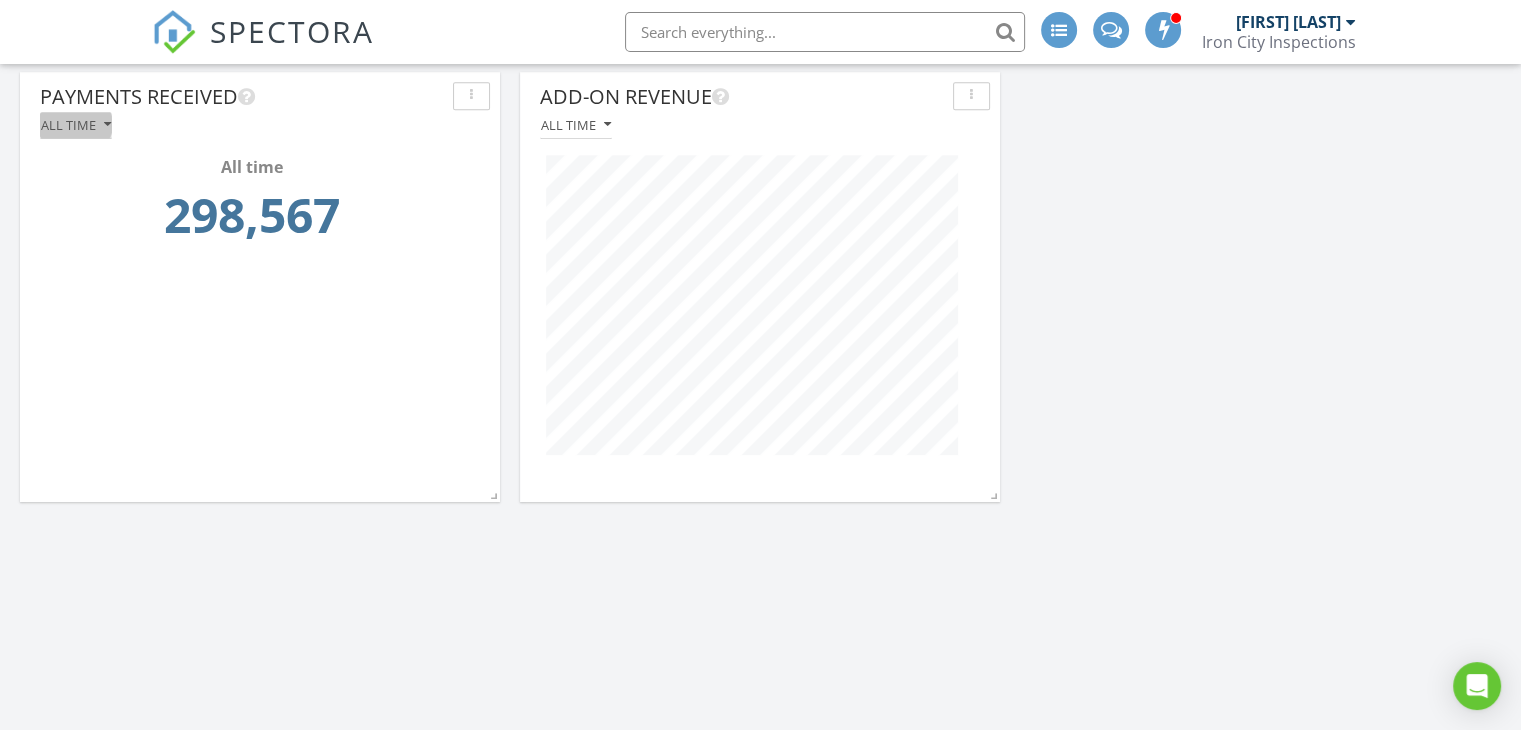 click at bounding box center (107, 125) 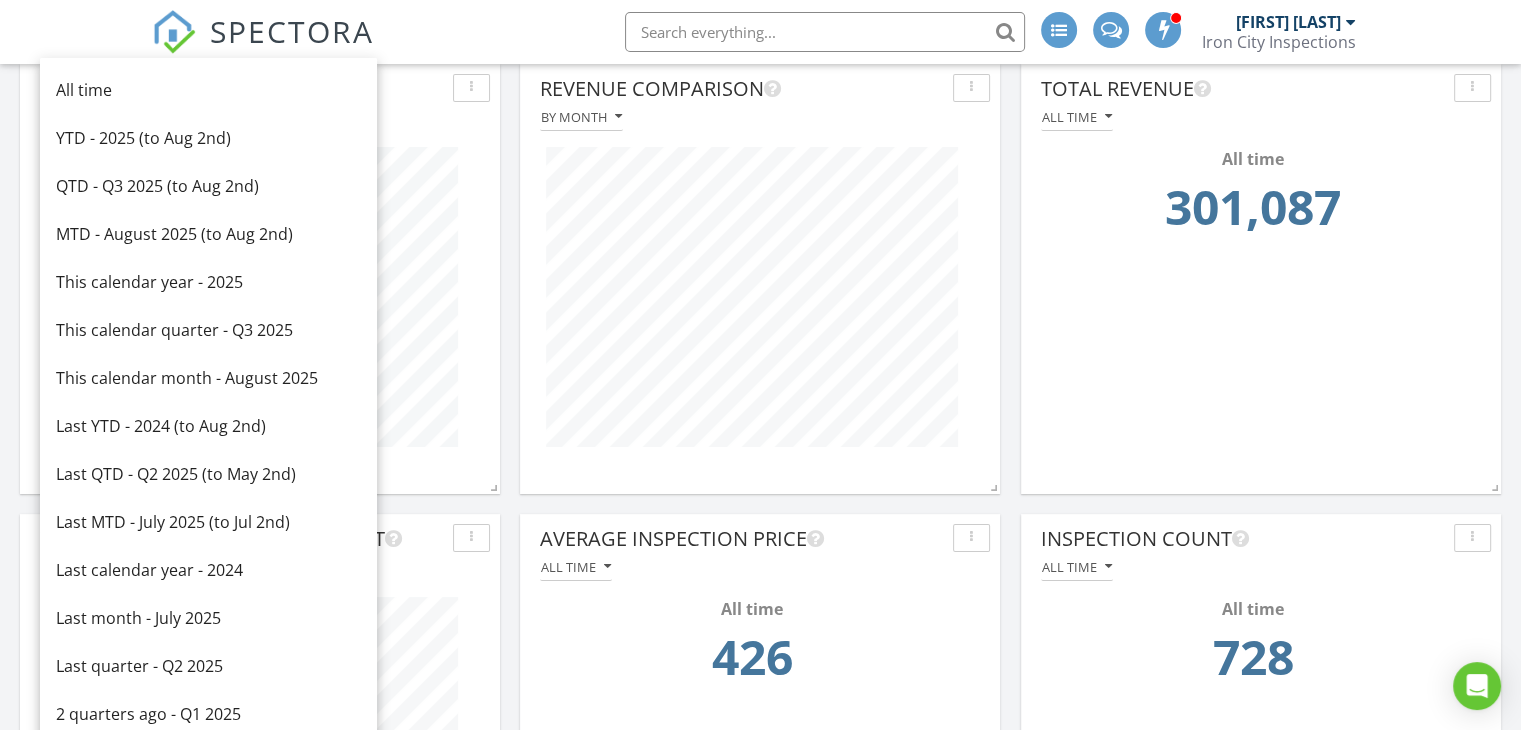 scroll, scrollTop: 216, scrollLeft: 0, axis: vertical 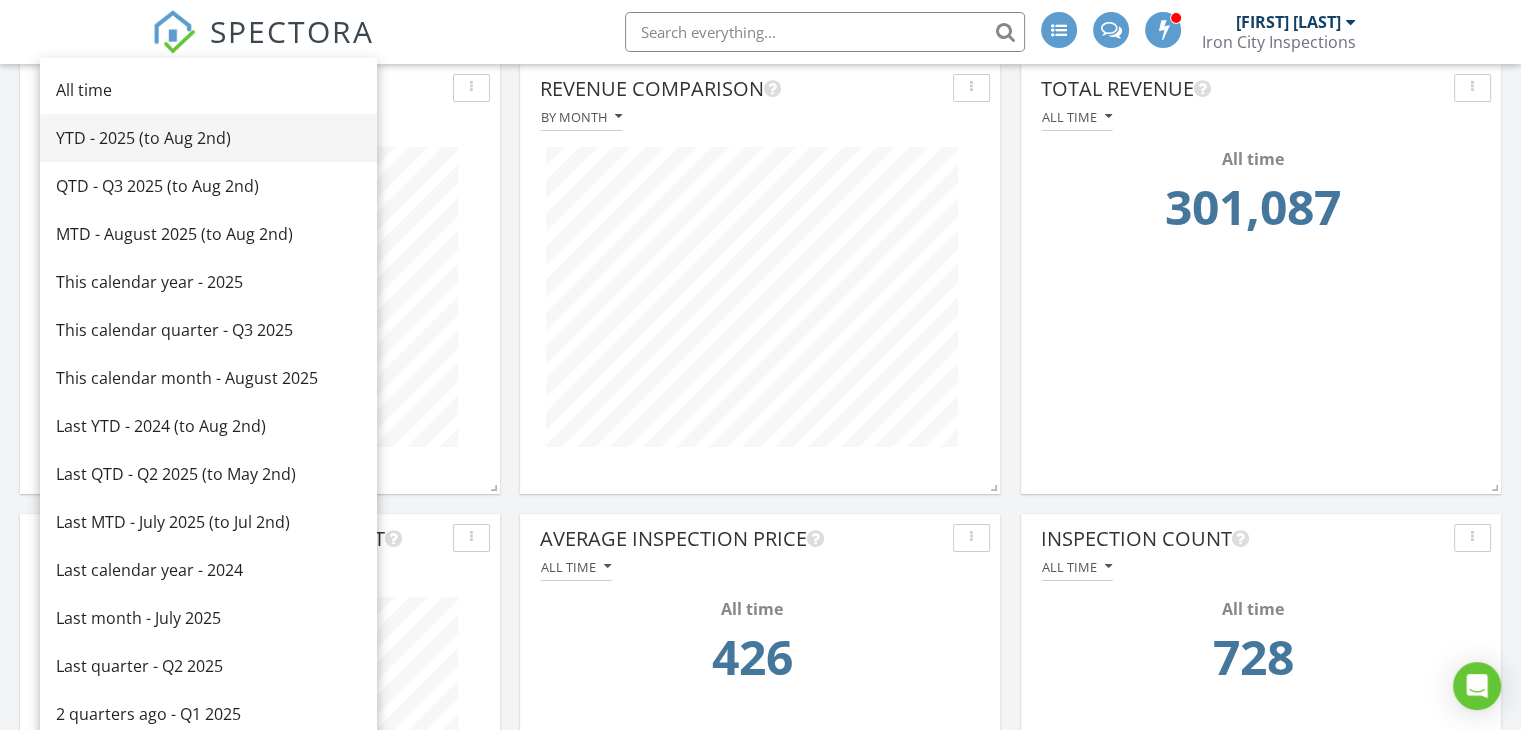 click on "YTD - 2025 (to Aug 2nd)" at bounding box center [208, 138] 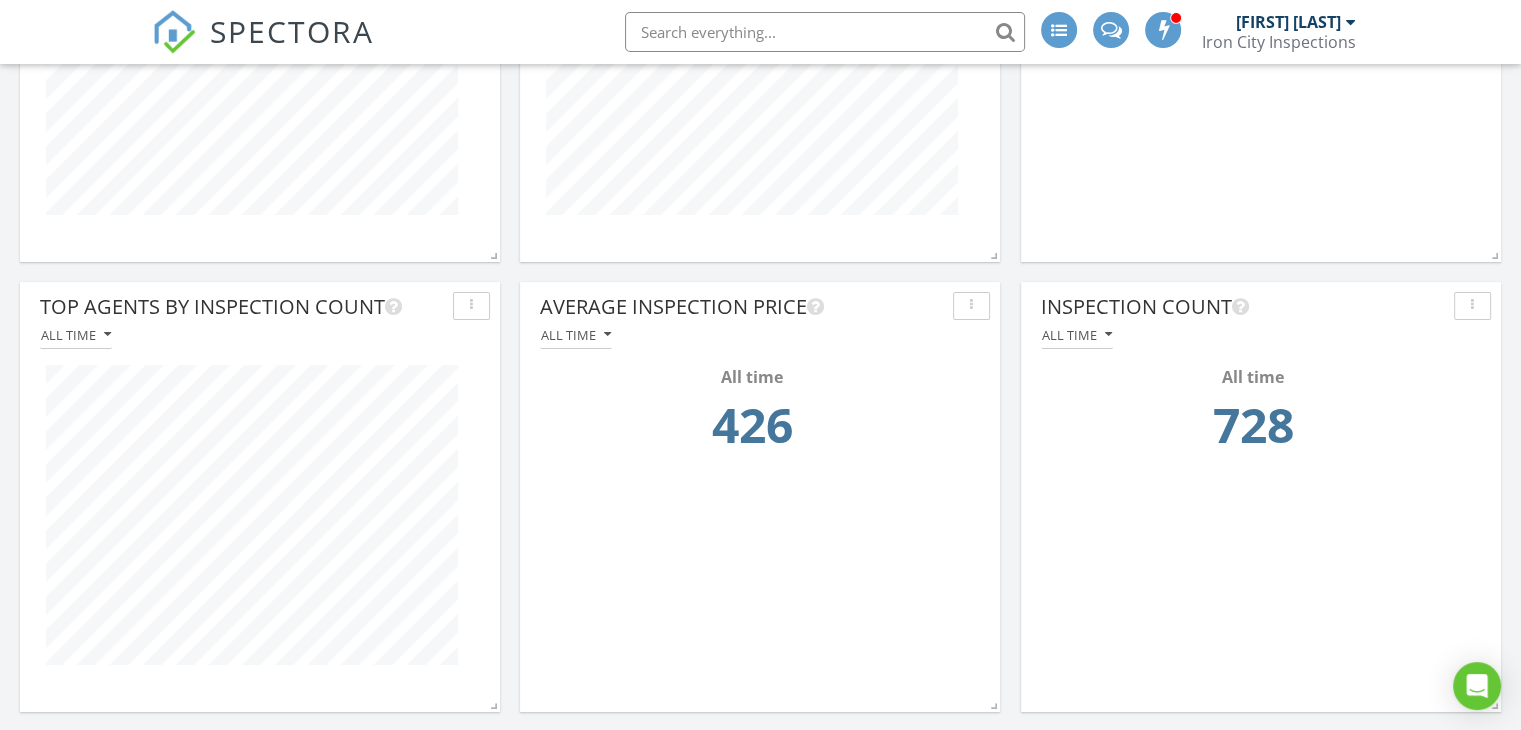 scroll, scrollTop: 0, scrollLeft: 0, axis: both 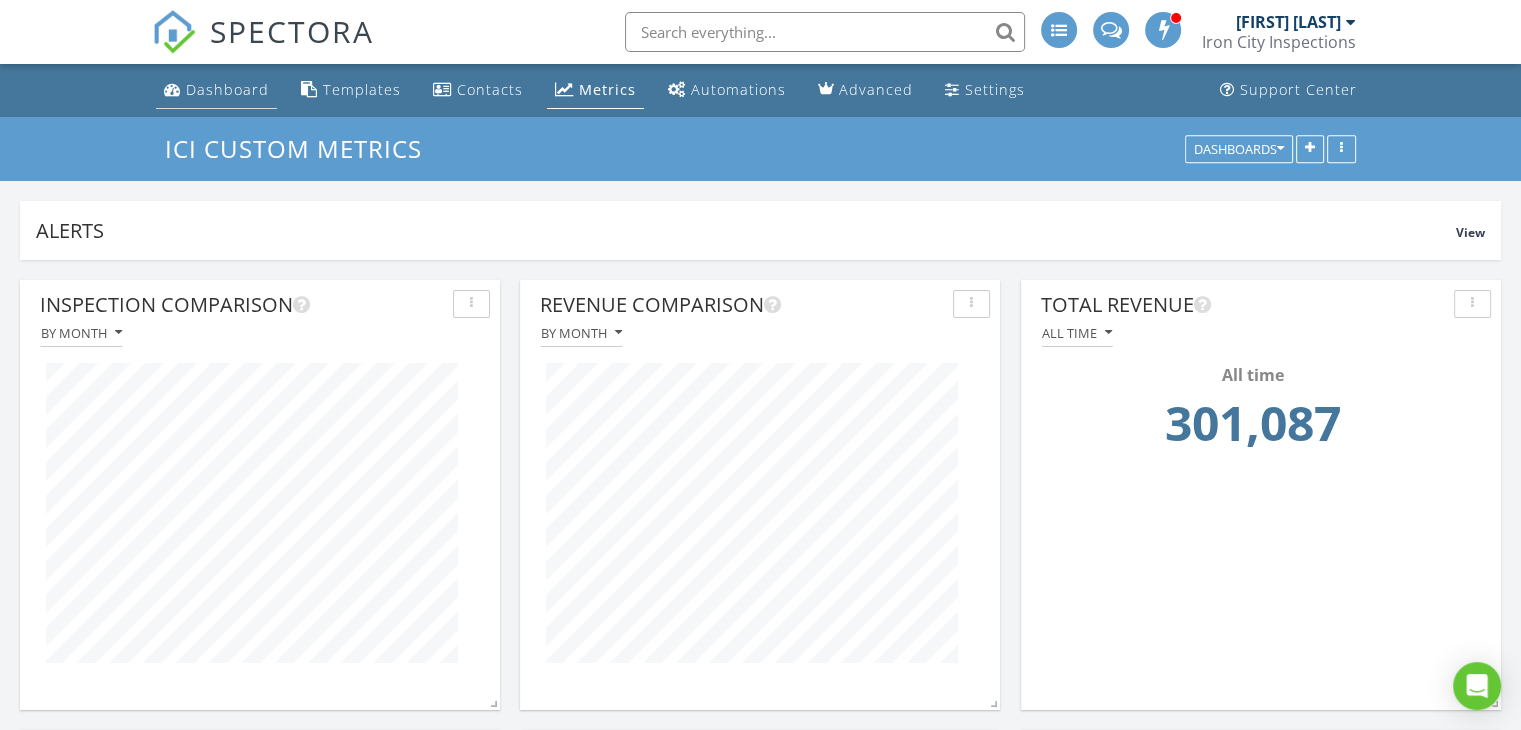 click on "Dashboard" at bounding box center [227, 89] 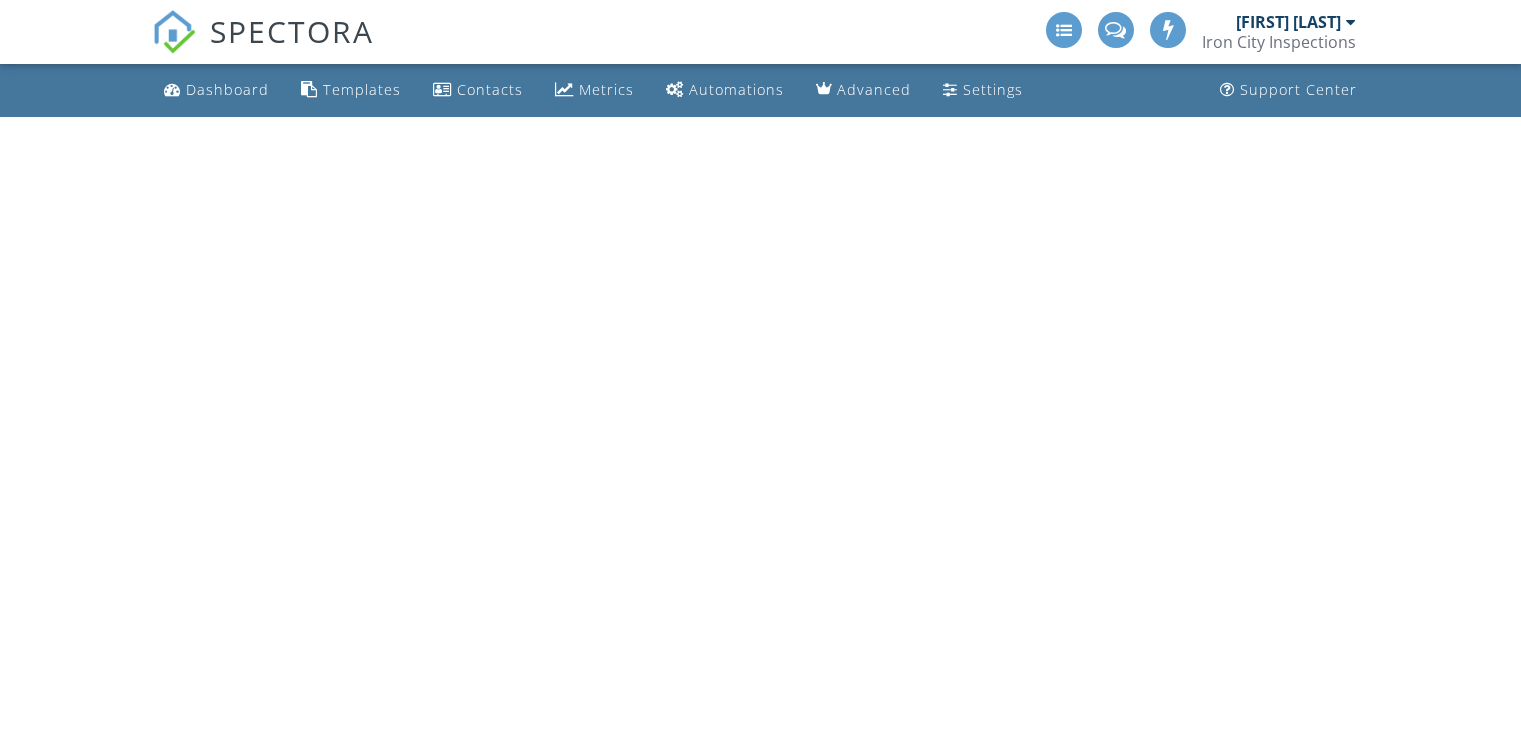 scroll, scrollTop: 0, scrollLeft: 0, axis: both 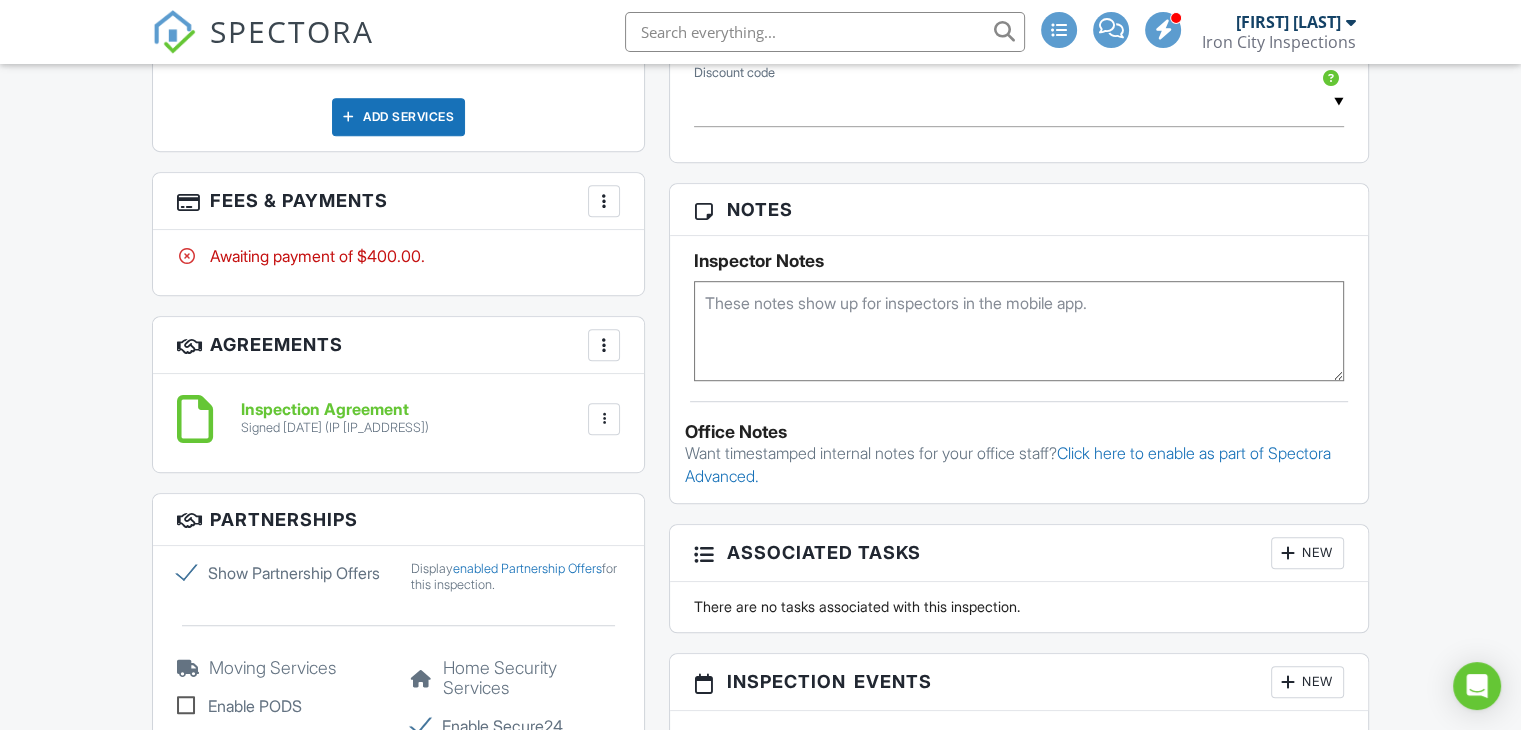 click on "More" at bounding box center [604, 201] 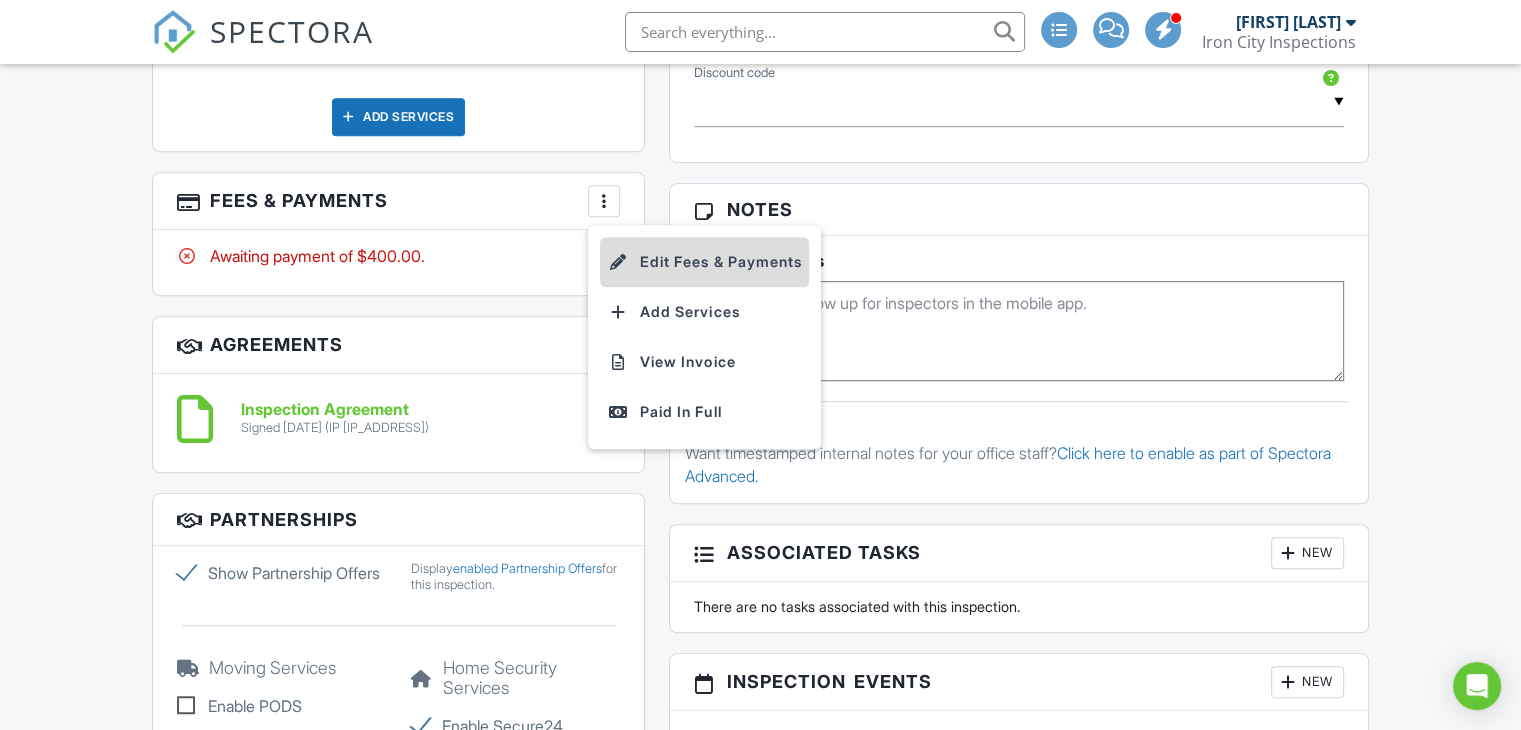 click on "Edit Fees & Payments" at bounding box center (704, 262) 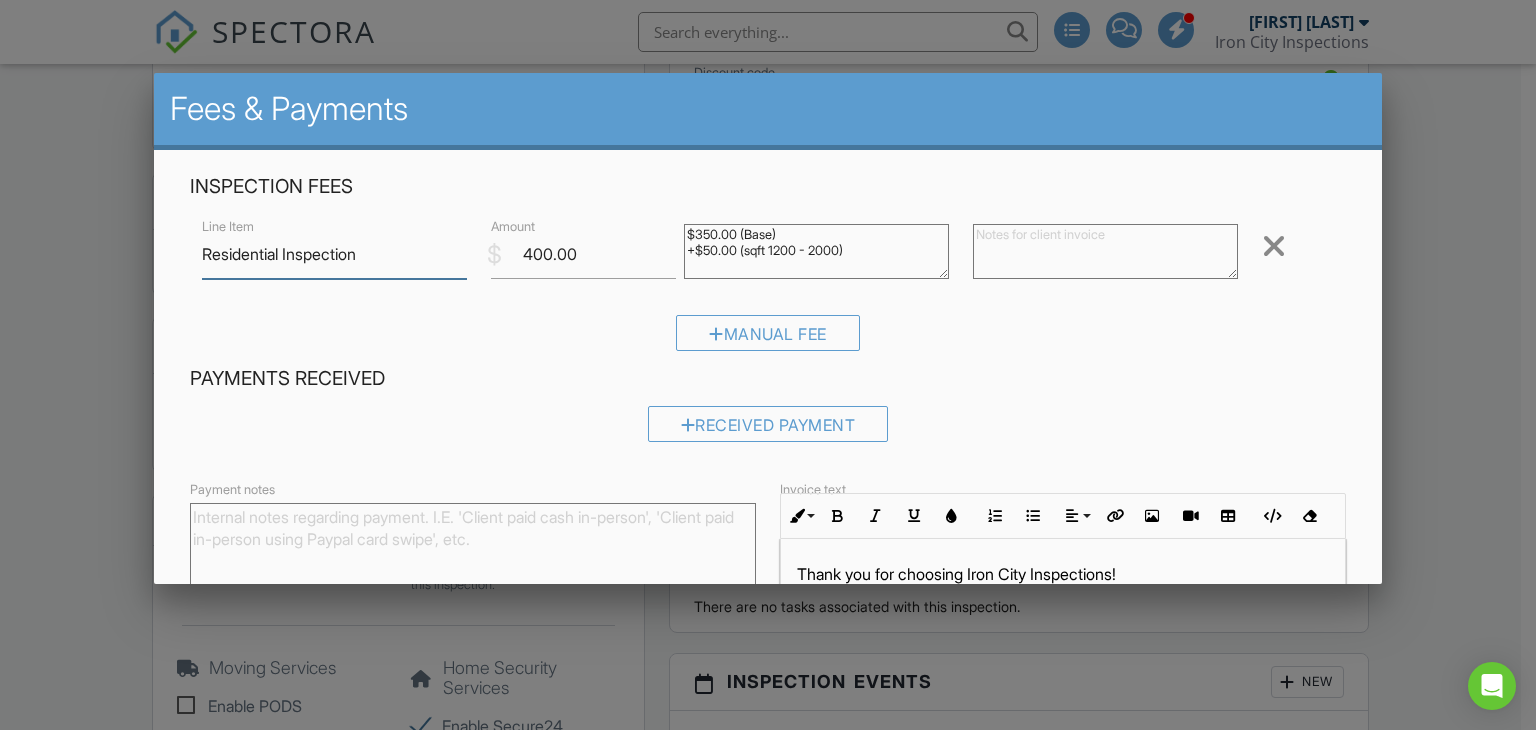 scroll, scrollTop: 56, scrollLeft: 0, axis: vertical 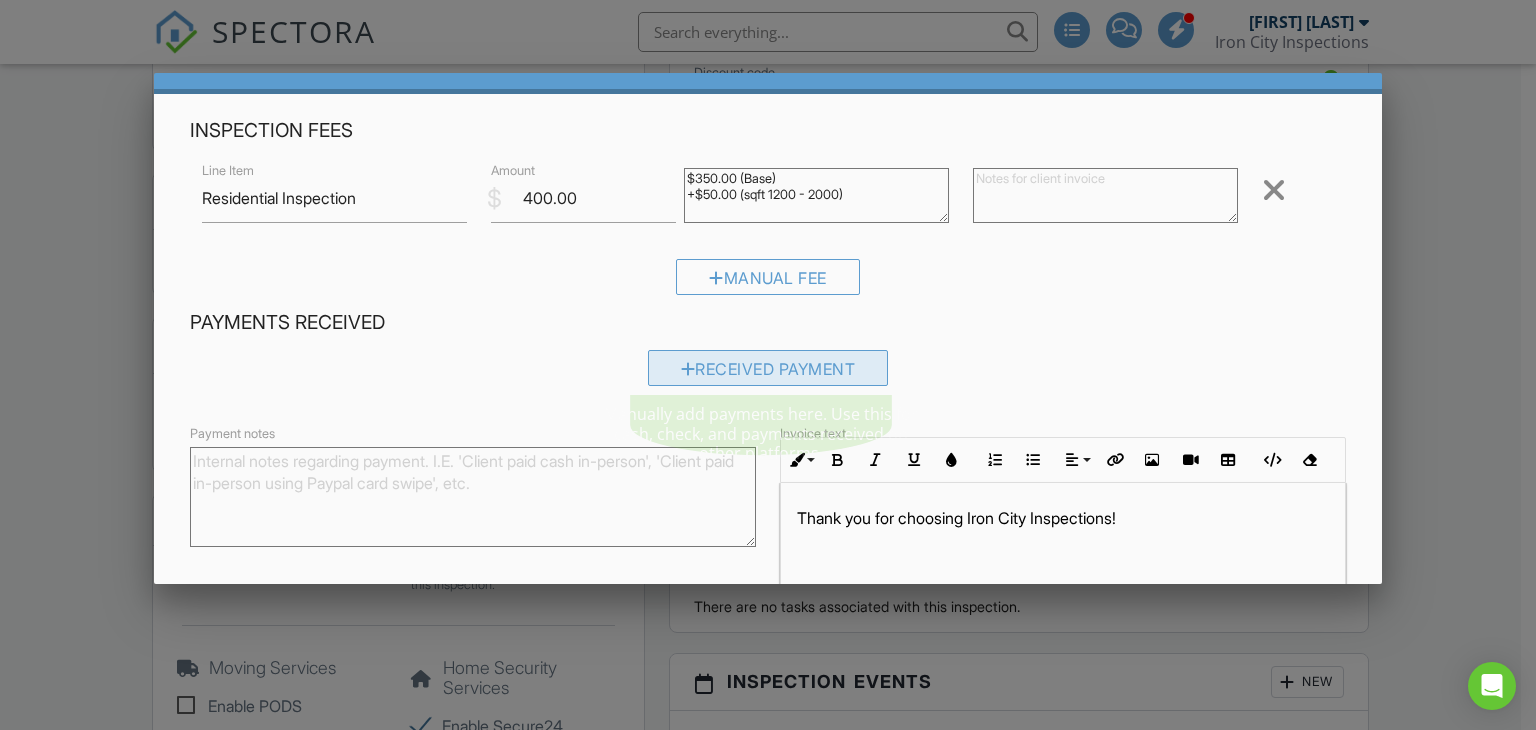 click on "Received Payment" at bounding box center (768, 368) 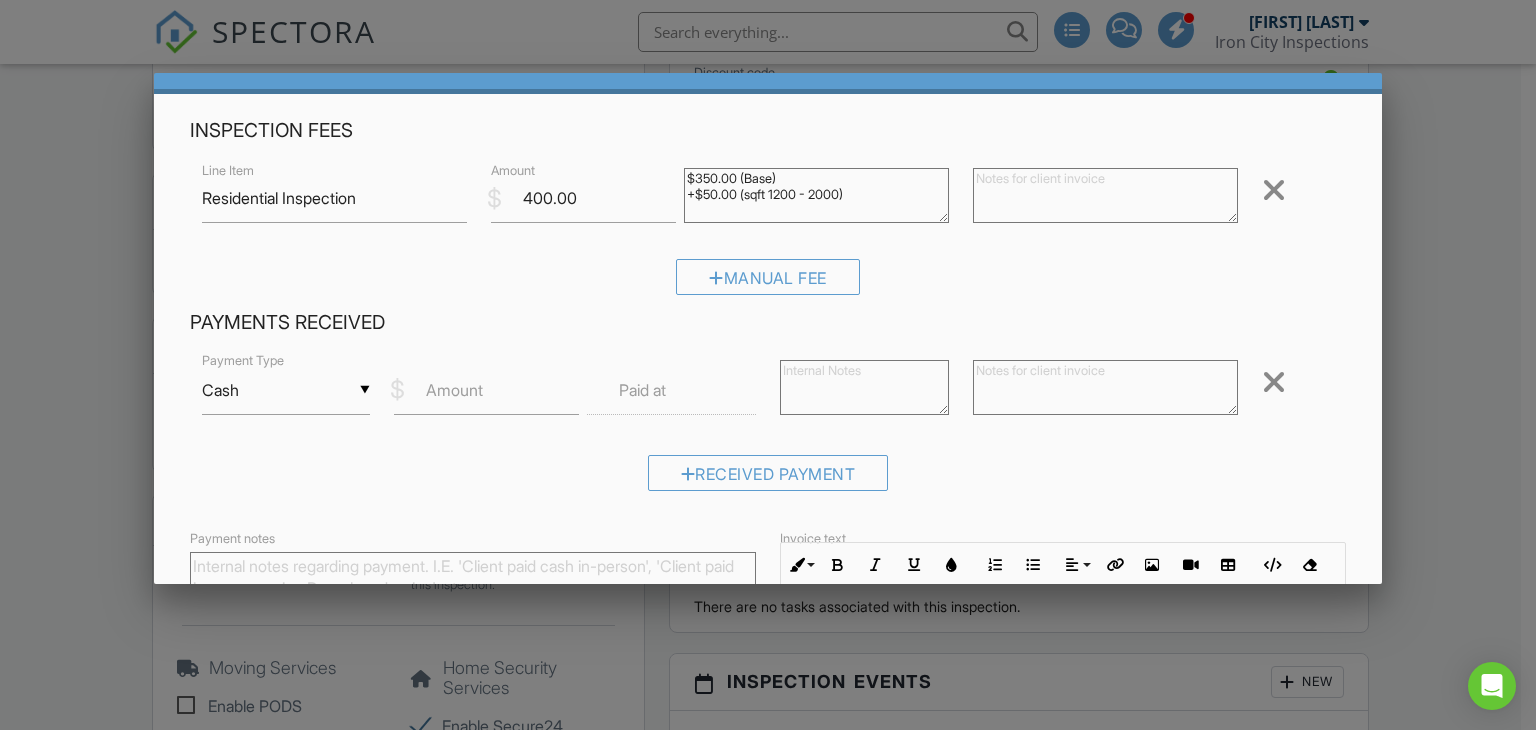 click on "▼ Cash Cash Check On-Site Card Other Cash
Check
On-Site Card
Other" at bounding box center (286, 390) 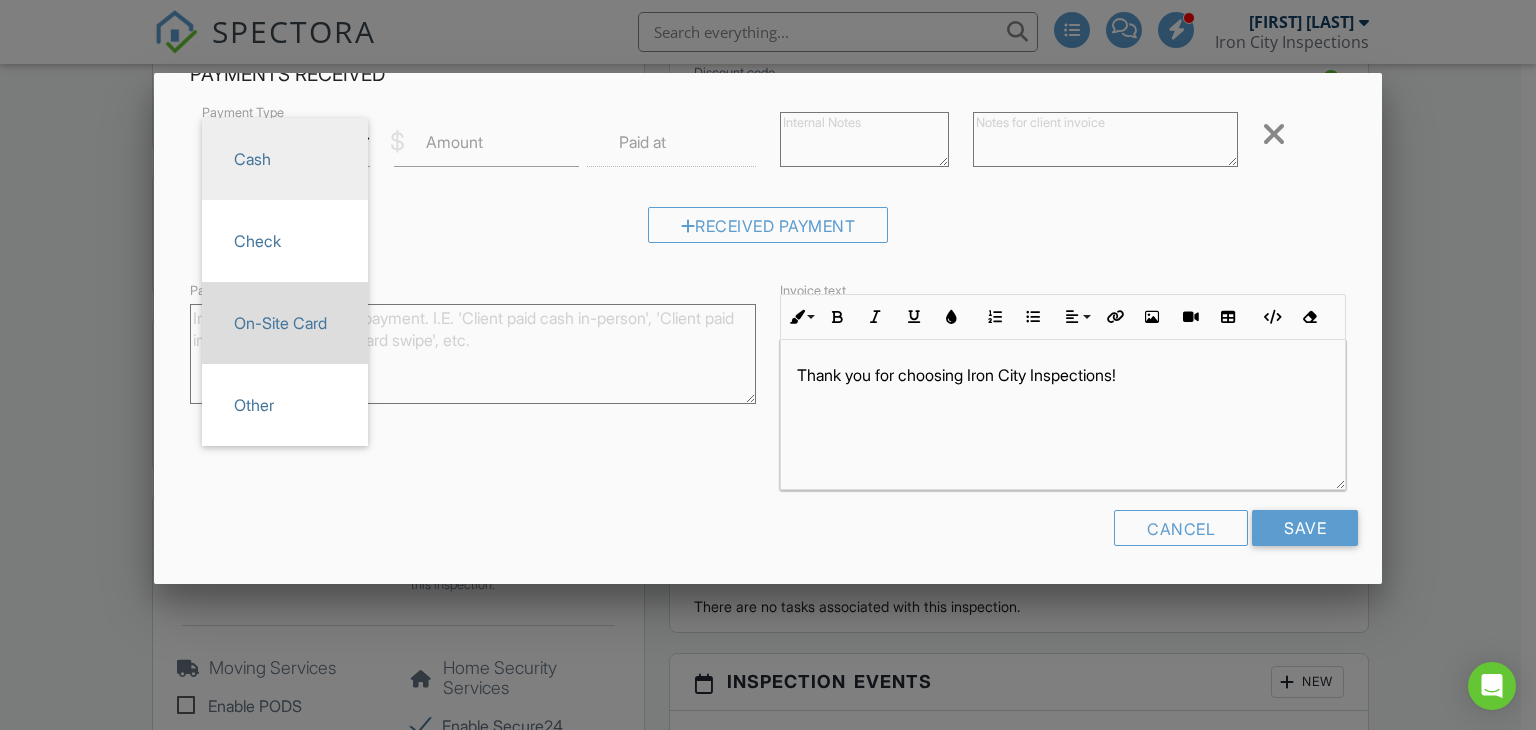 scroll, scrollTop: 303, scrollLeft: 0, axis: vertical 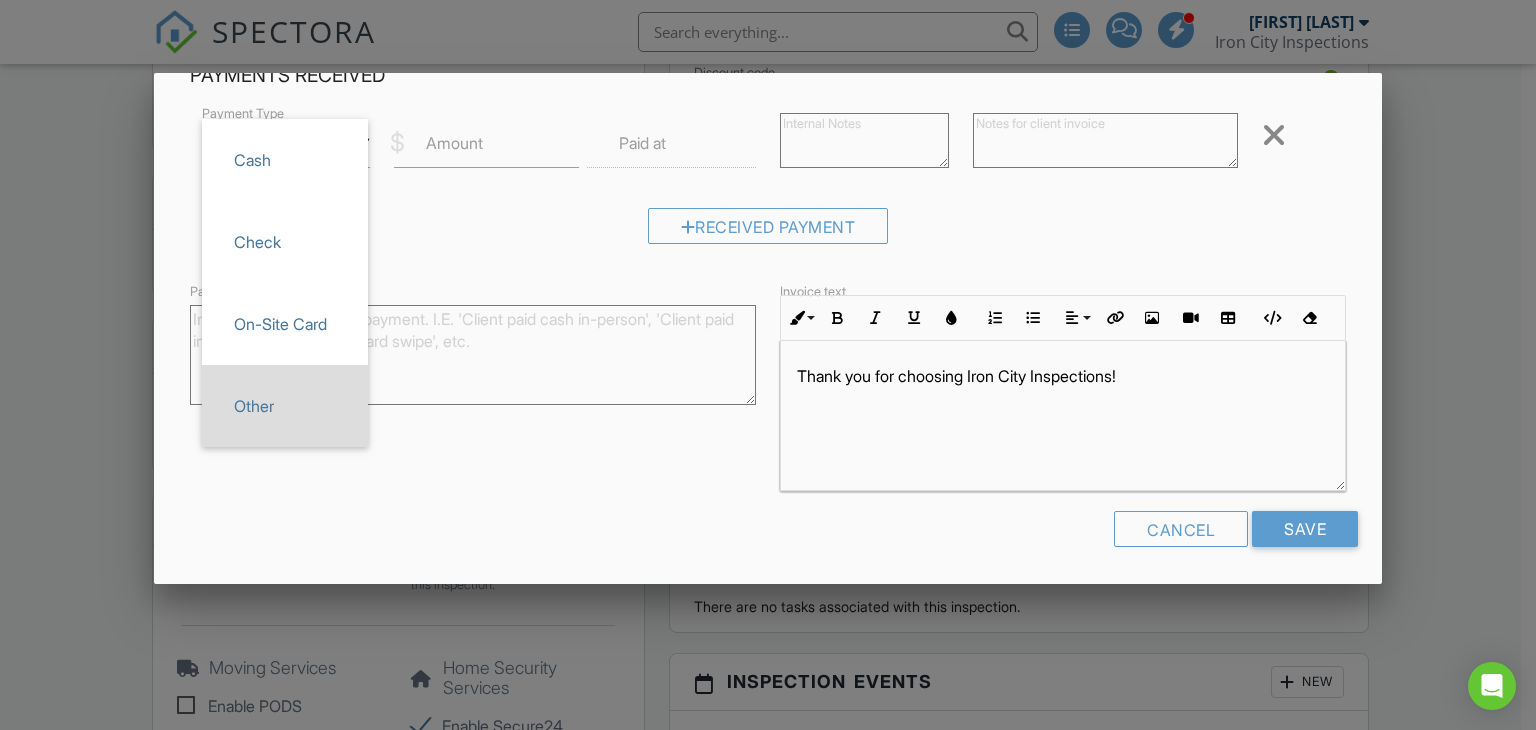 click on "Other" at bounding box center (285, 406) 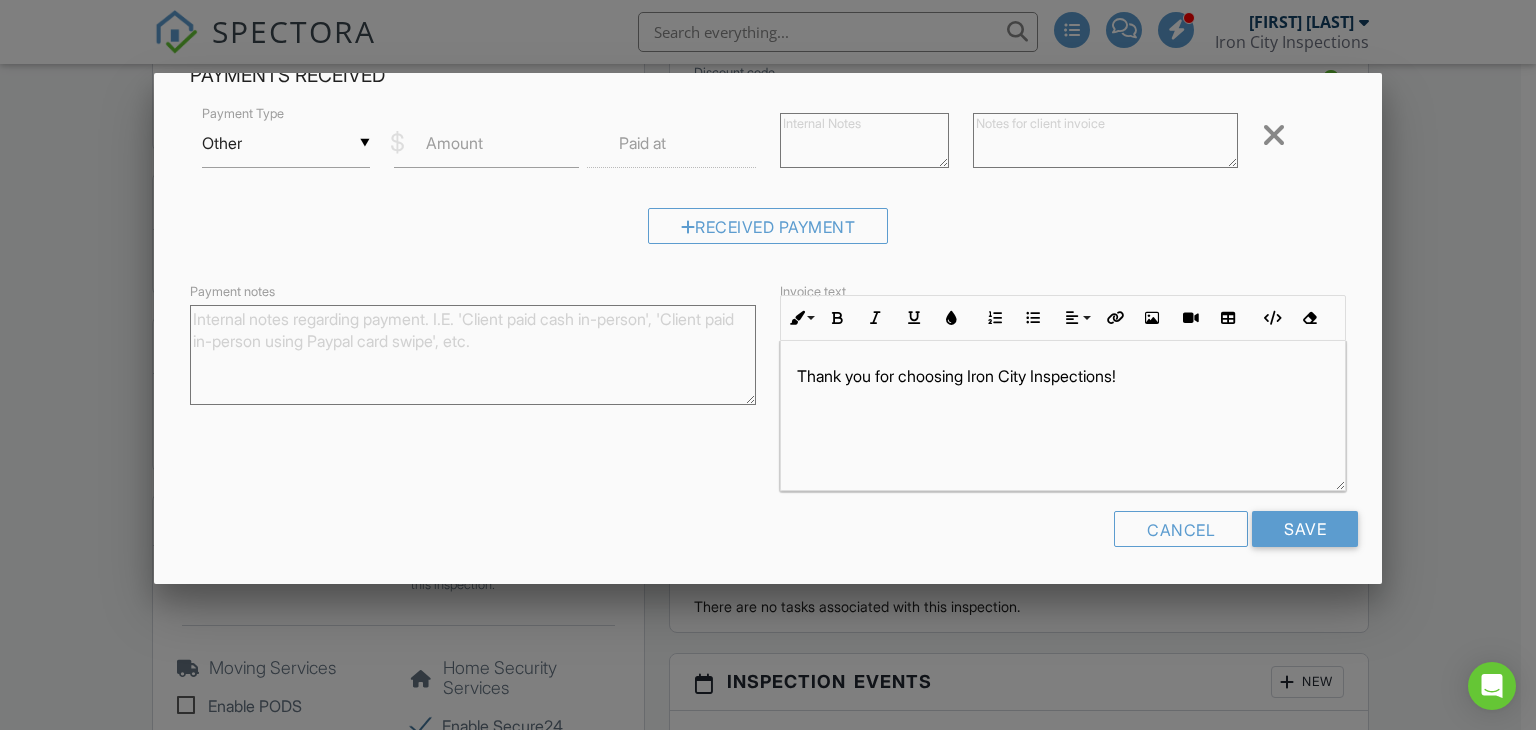click on "Amount" at bounding box center [454, 143] 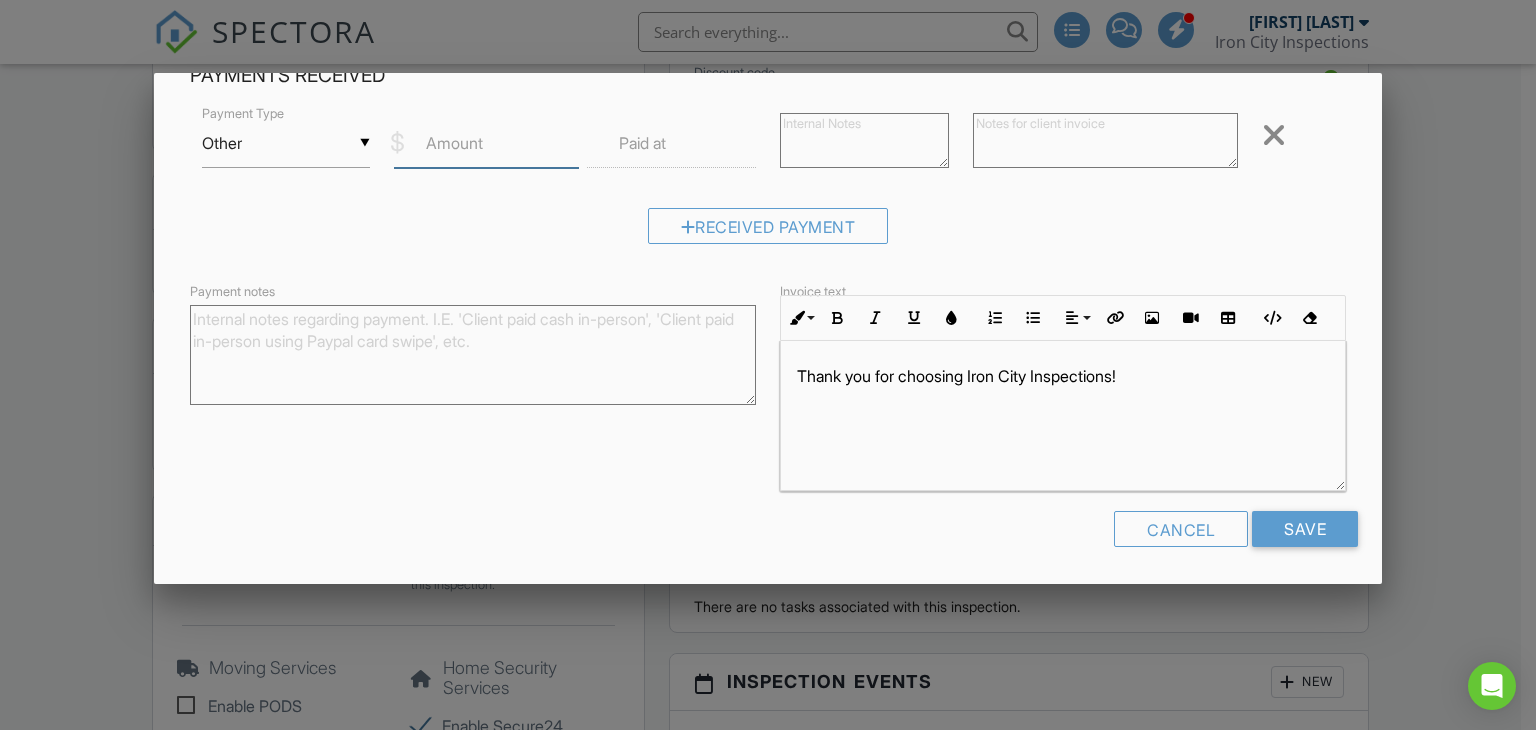 click on "Amount" at bounding box center (486, 143) 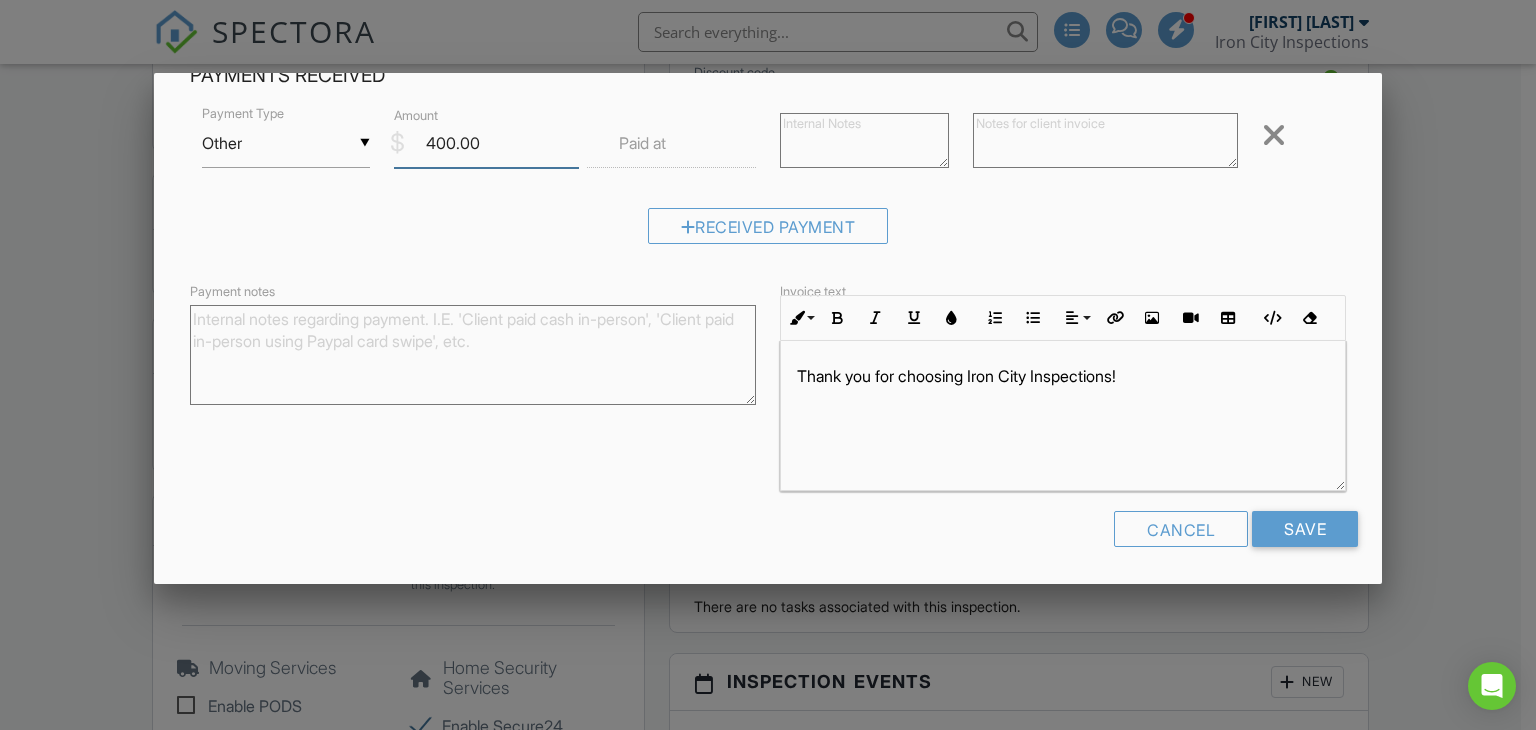 type on "400.00" 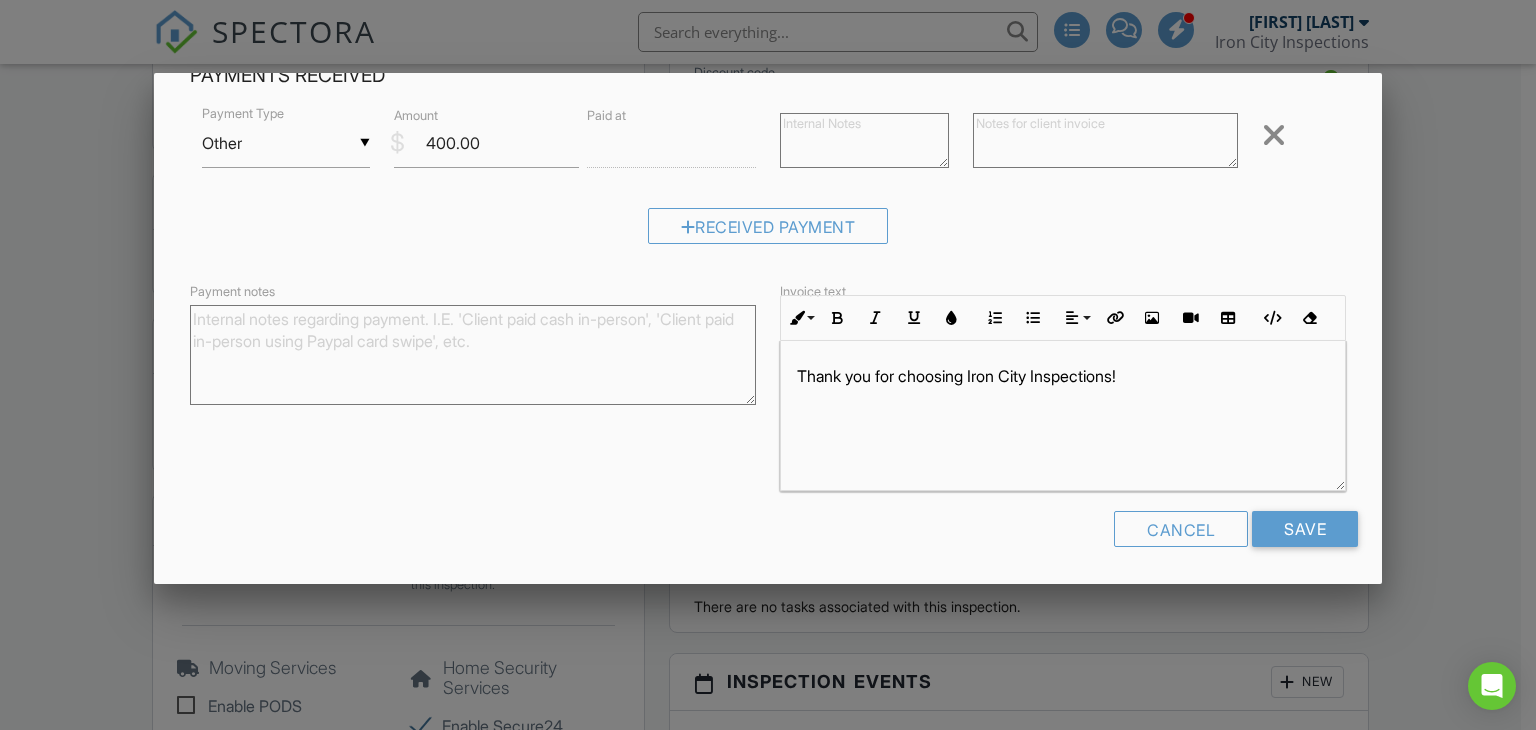 drag, startPoint x: 688, startPoint y: 152, endPoint x: 460, endPoint y: 265, distance: 254.46611 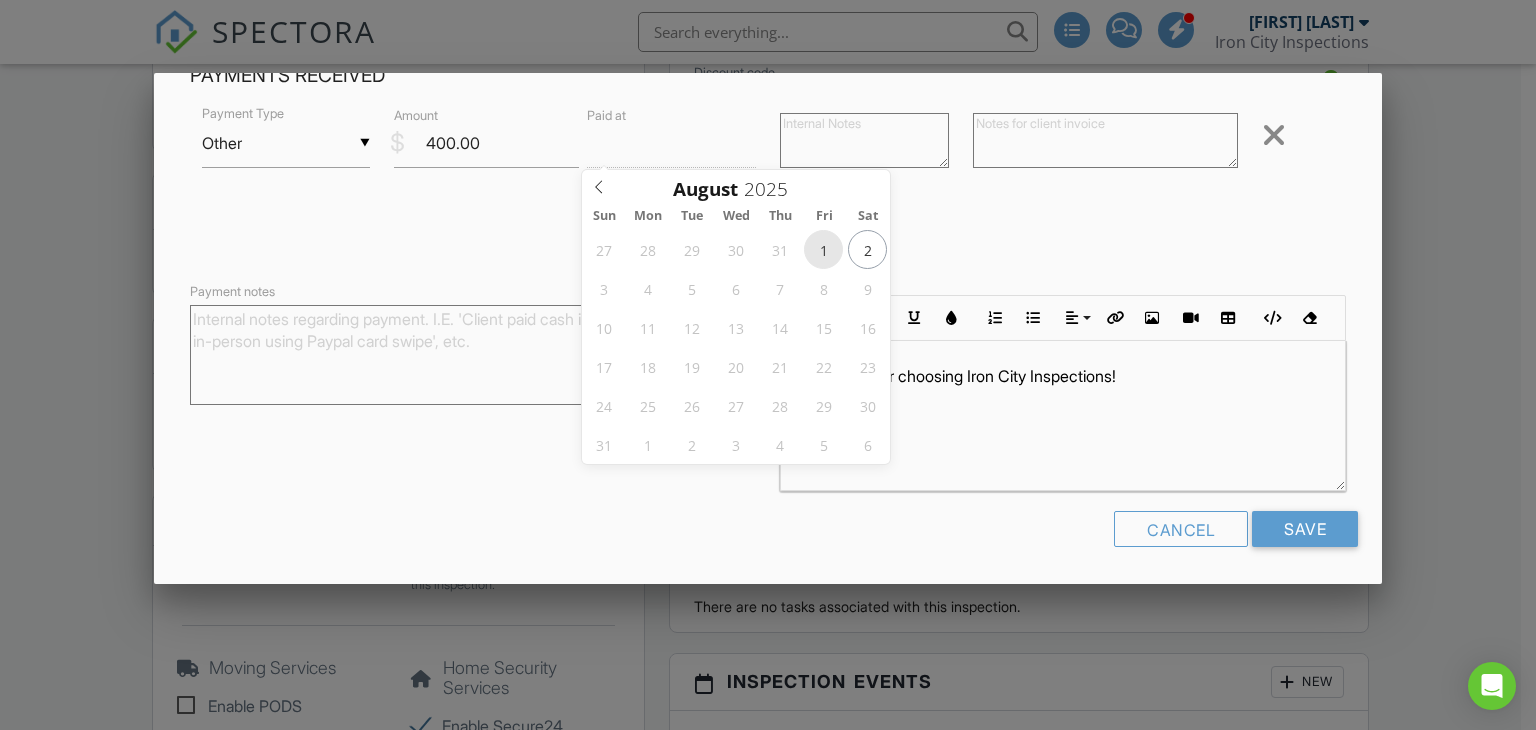 type on "08/01/2025 12:00 PM" 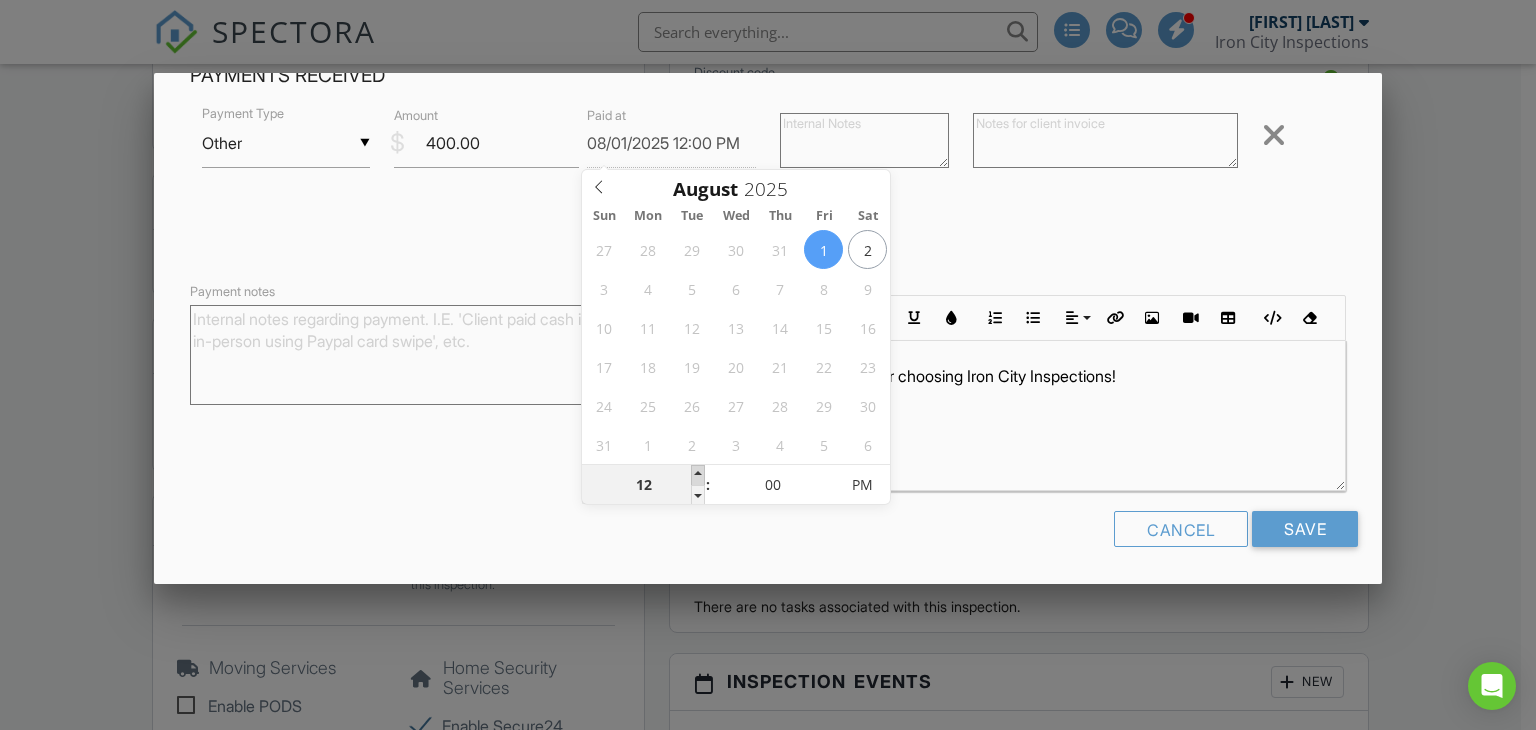 type on "01" 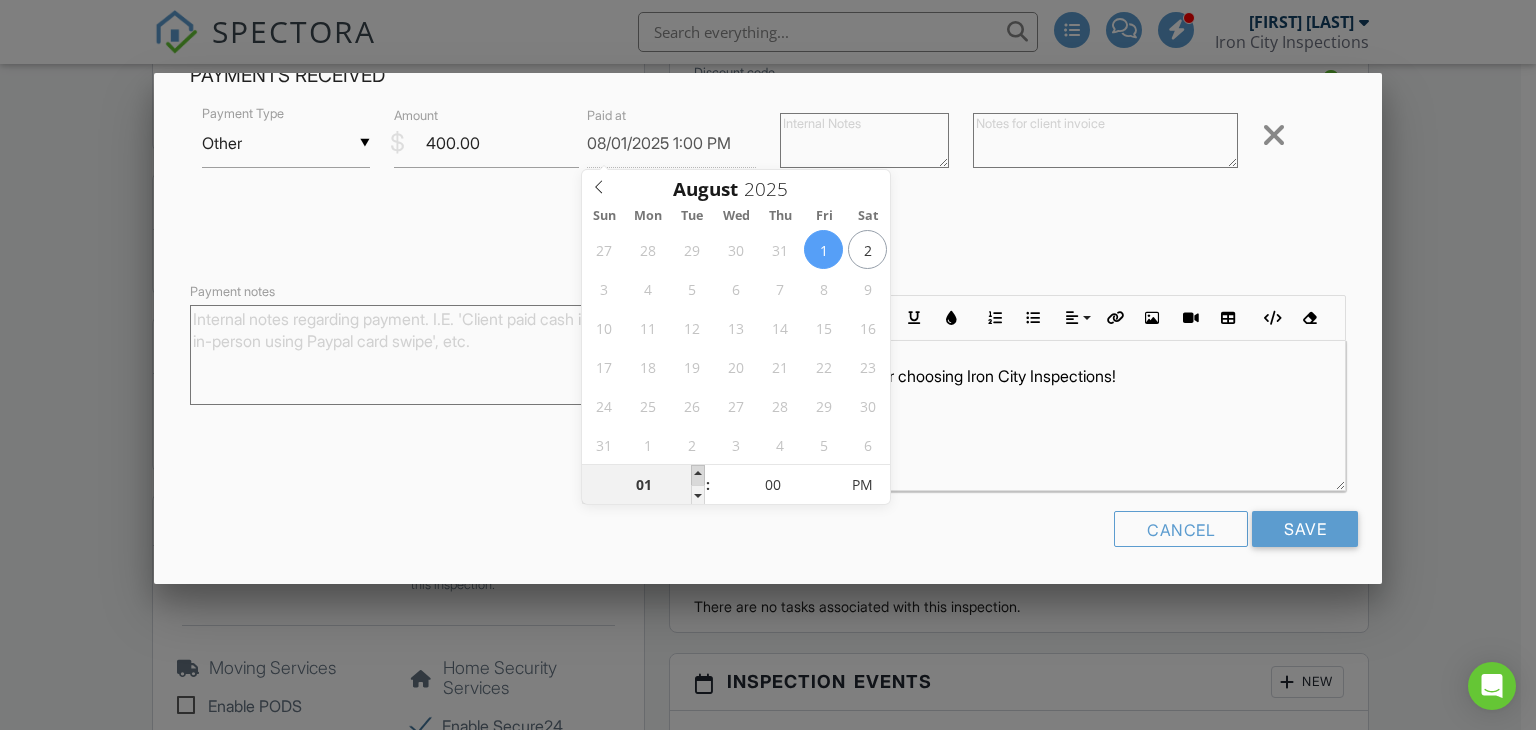 click at bounding box center [698, 475] 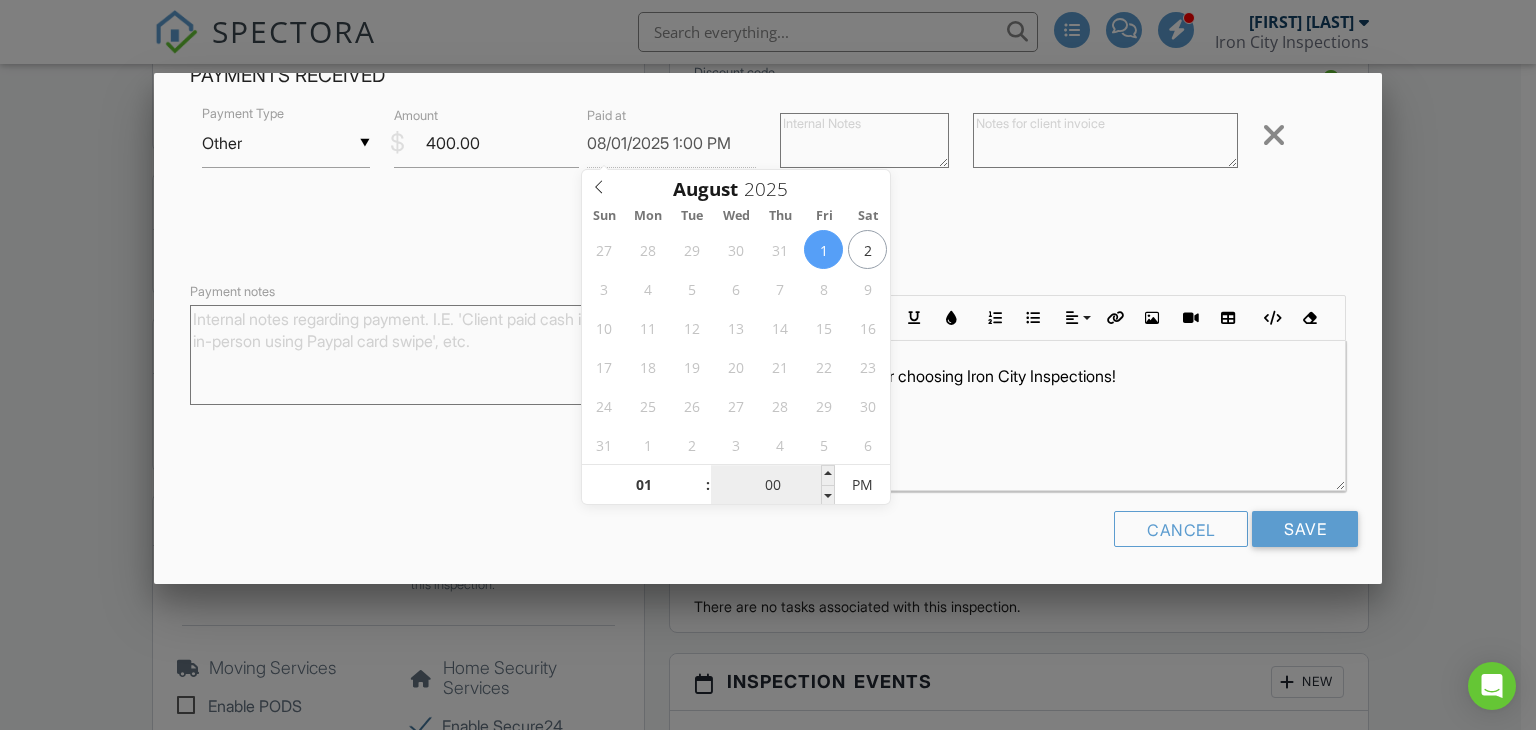 click on "00" at bounding box center (772, 486) 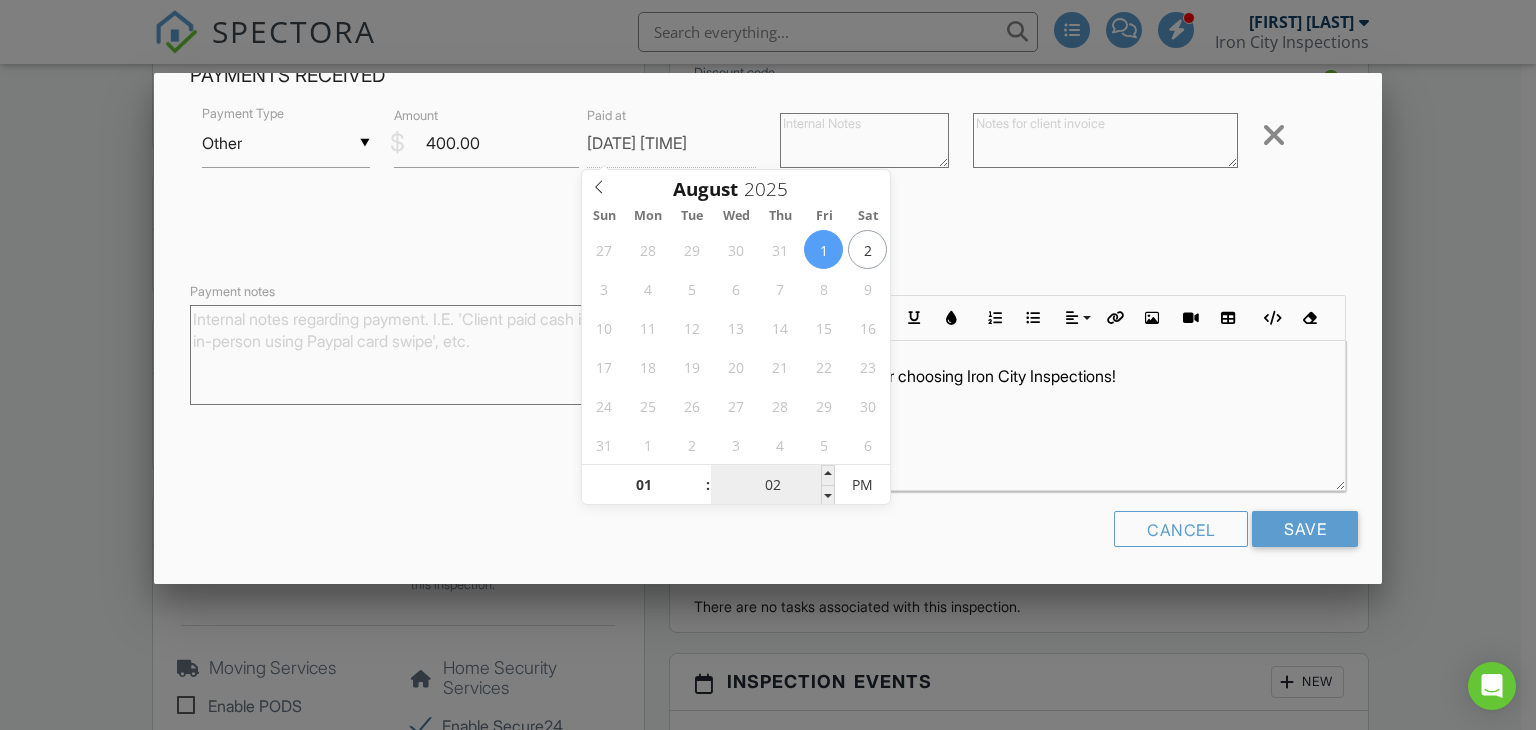type on "21" 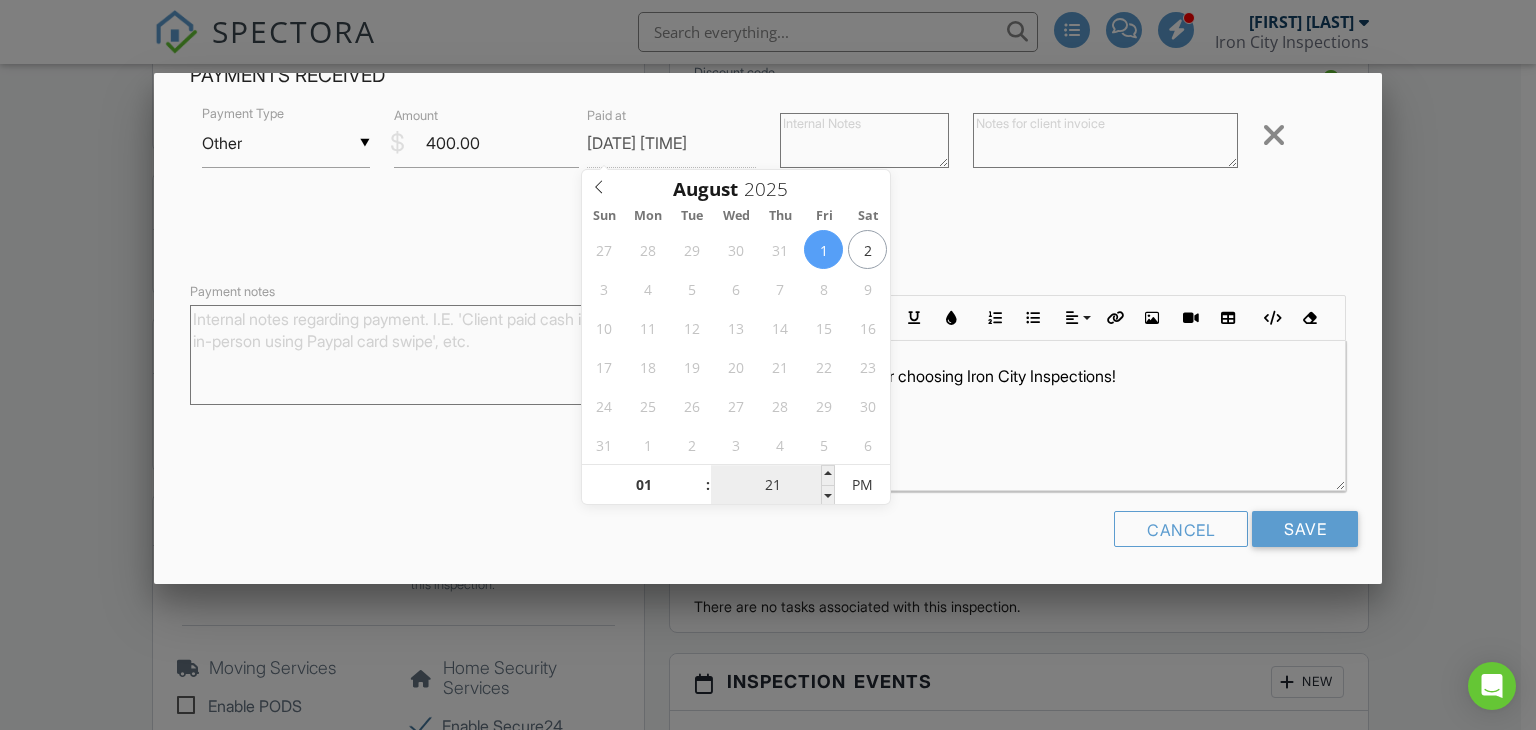 type on "02" 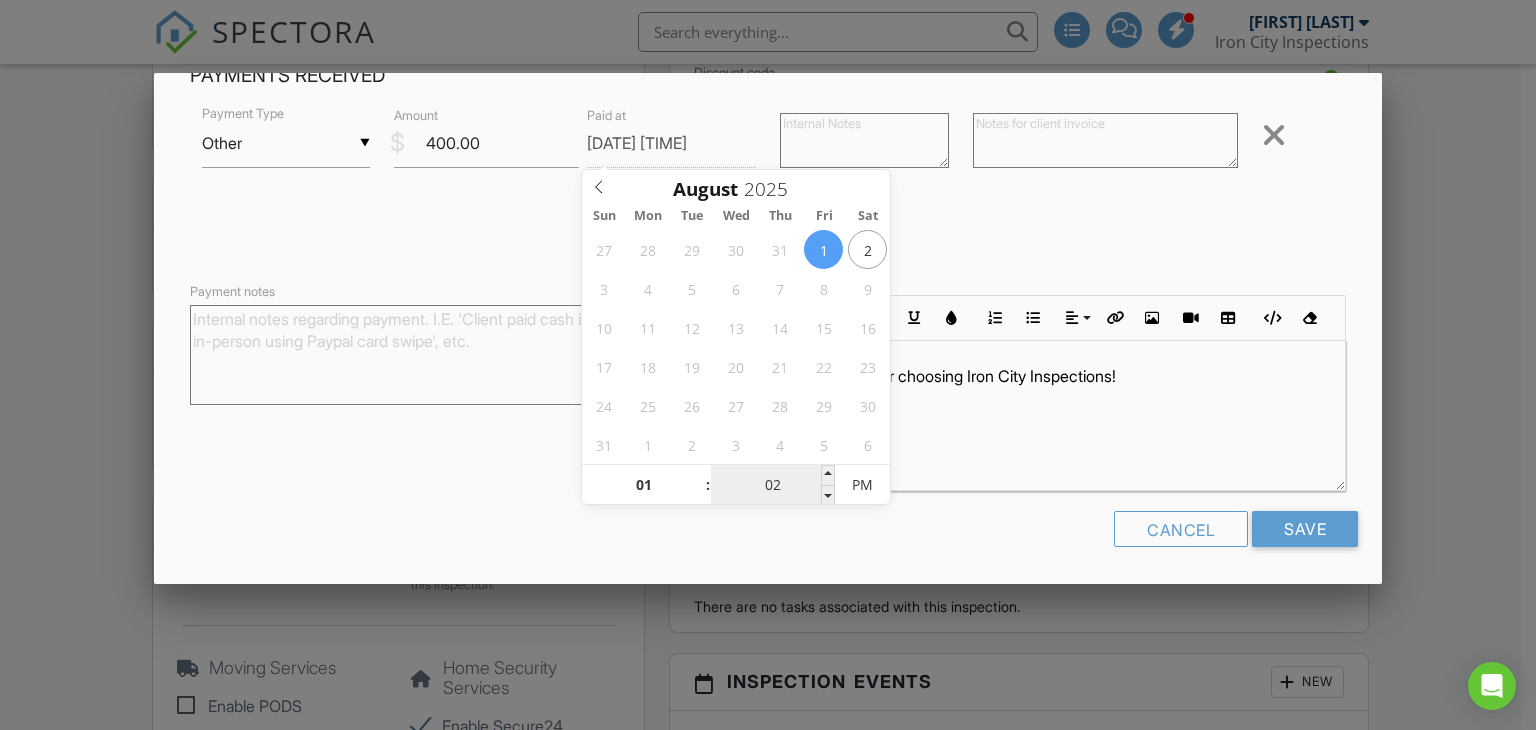 type on "08/01/2025 1:02 PM" 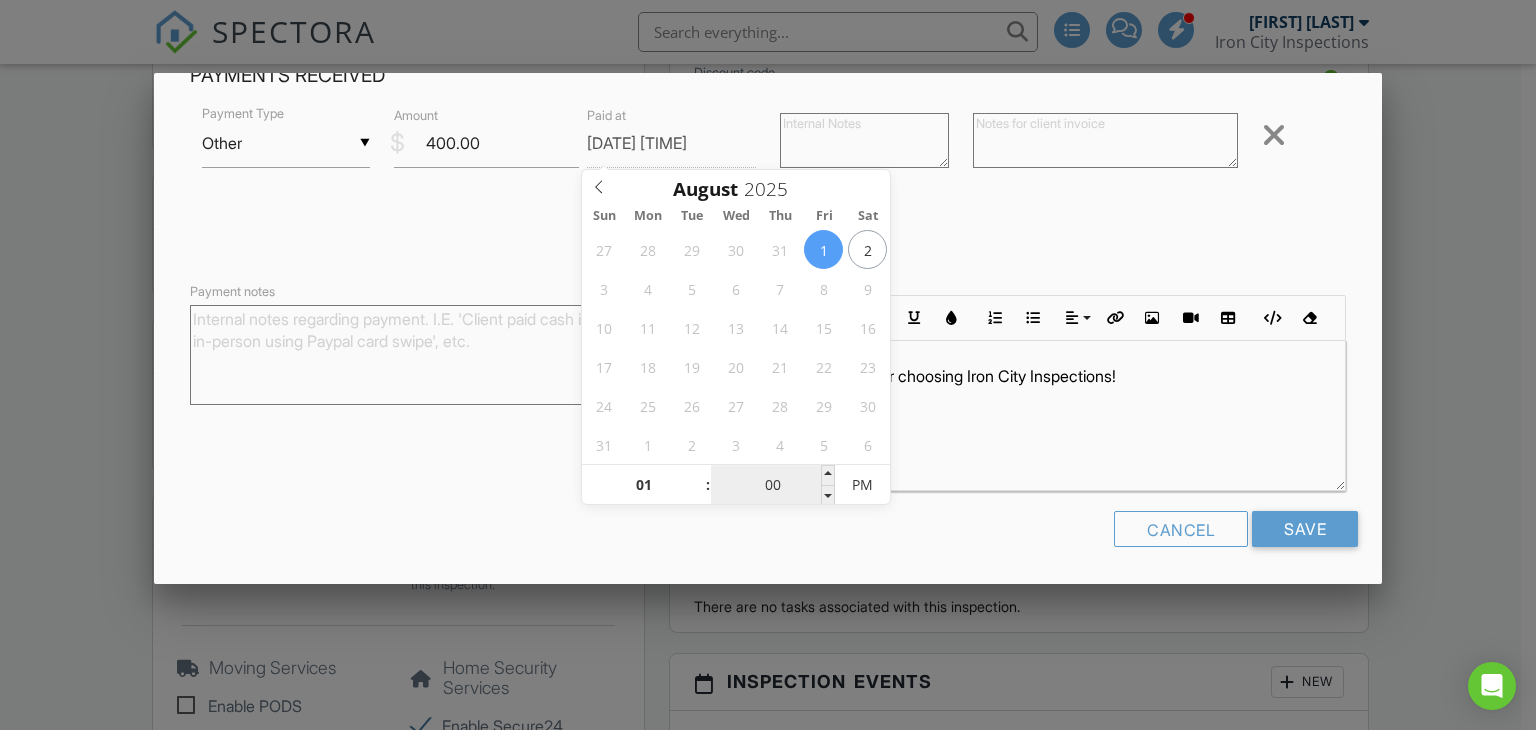 type on "08/01/2025 1:00 PM" 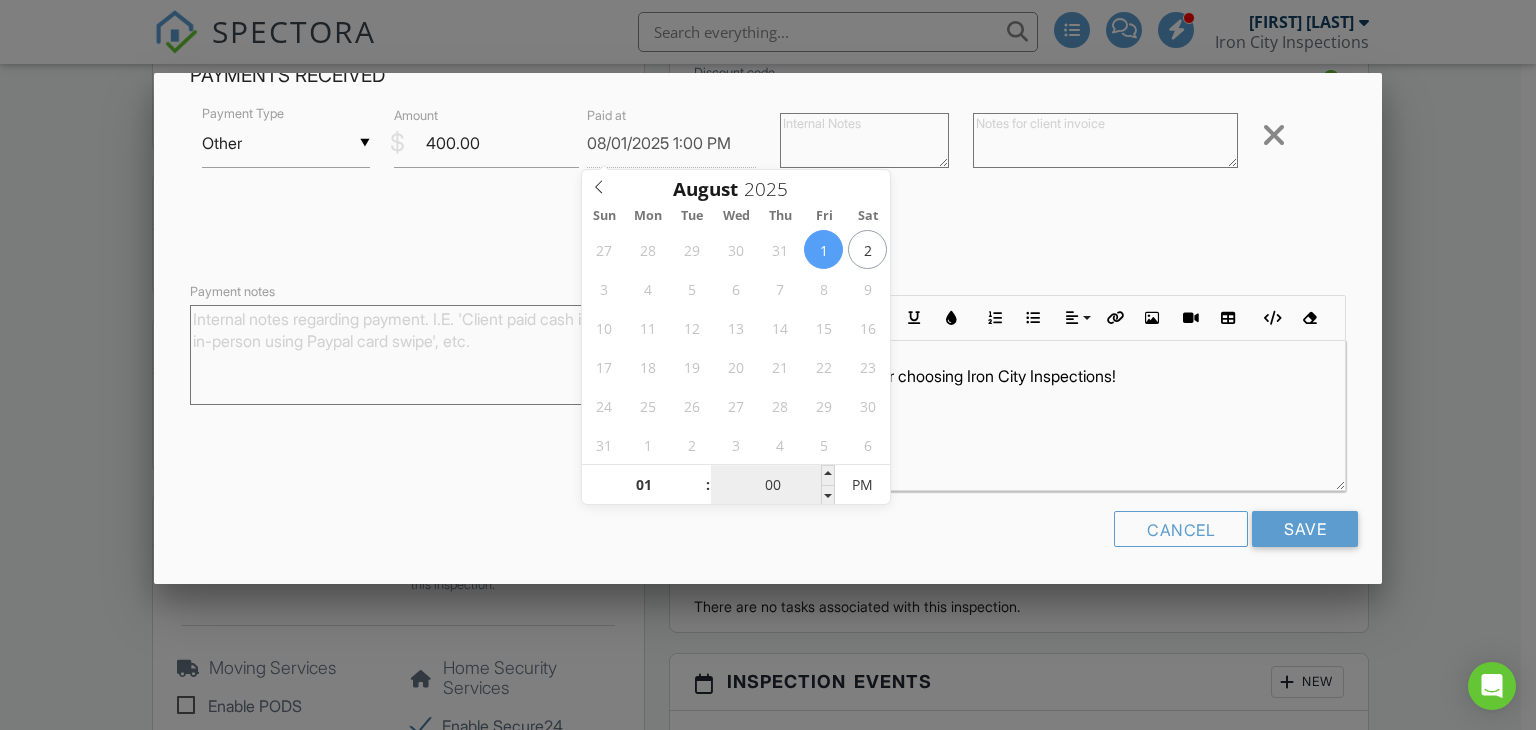 type on "03" 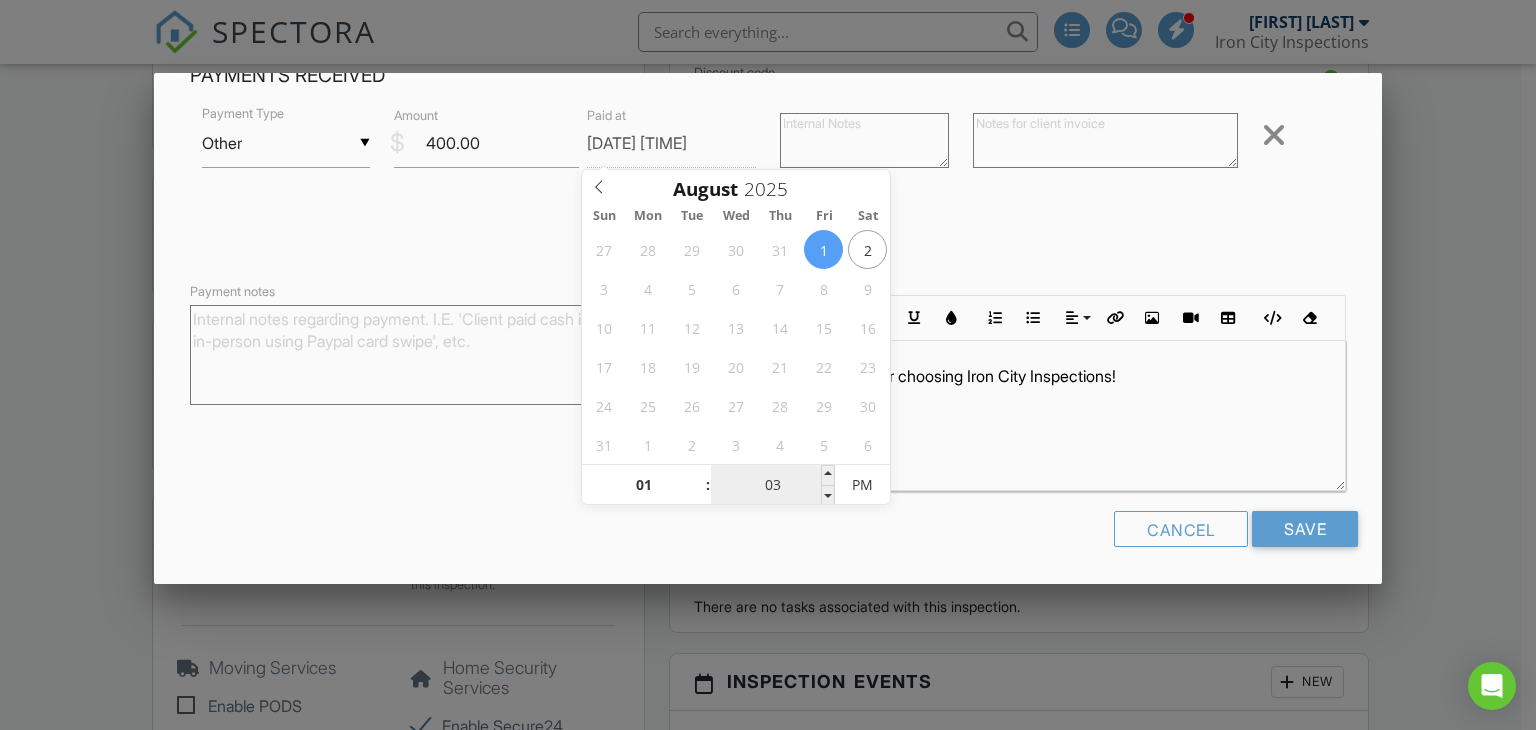 type on "31" 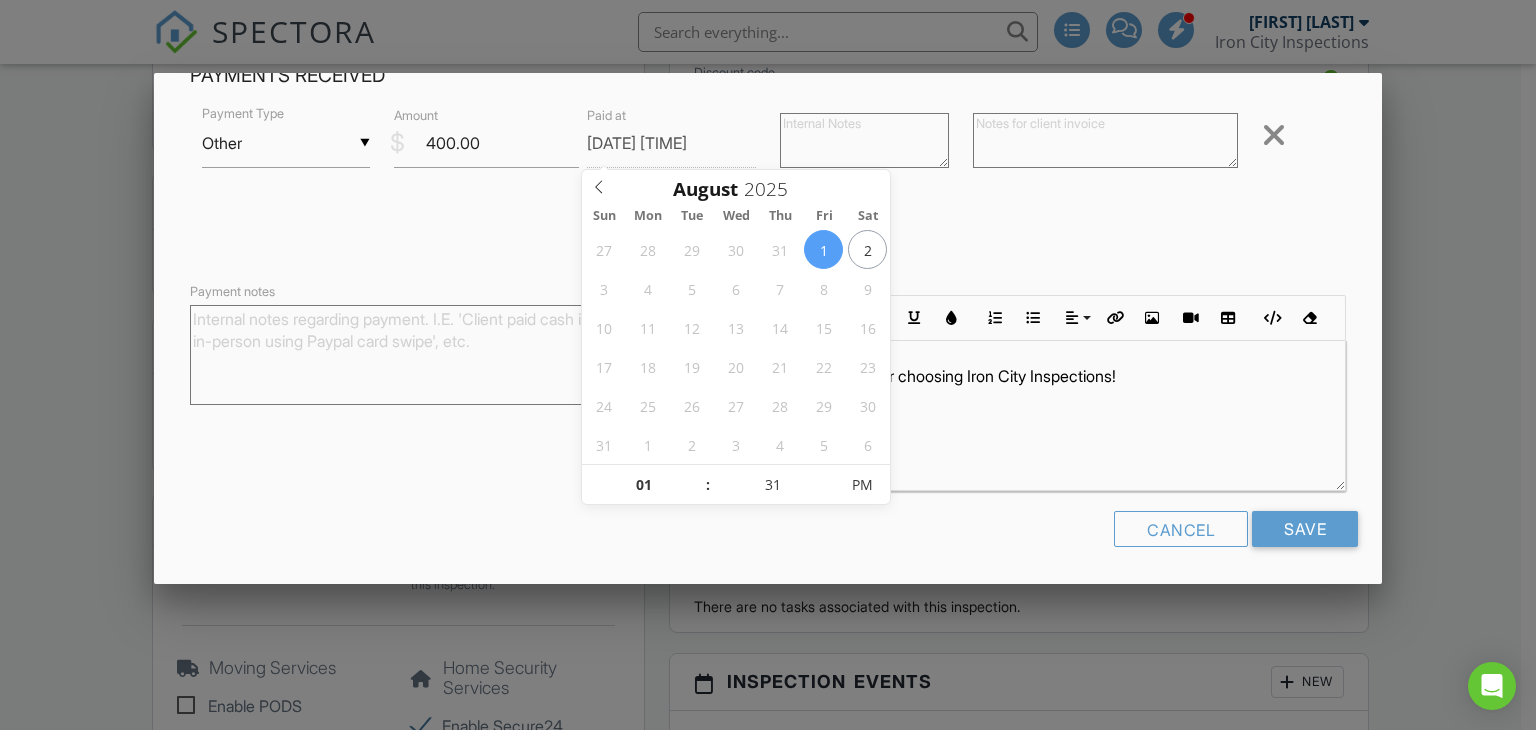 click on "Received Payment" at bounding box center [768, 233] 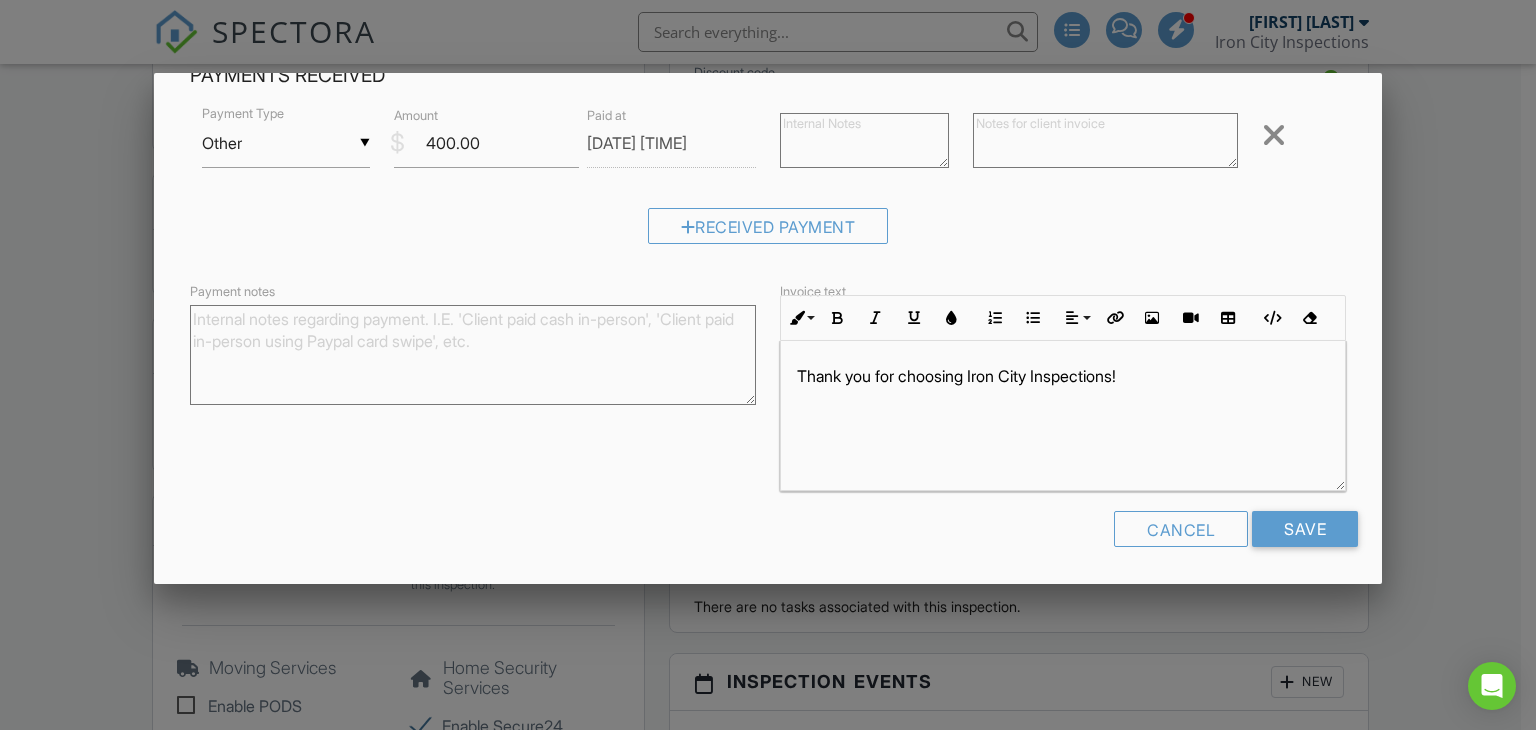 click at bounding box center (1105, 140) 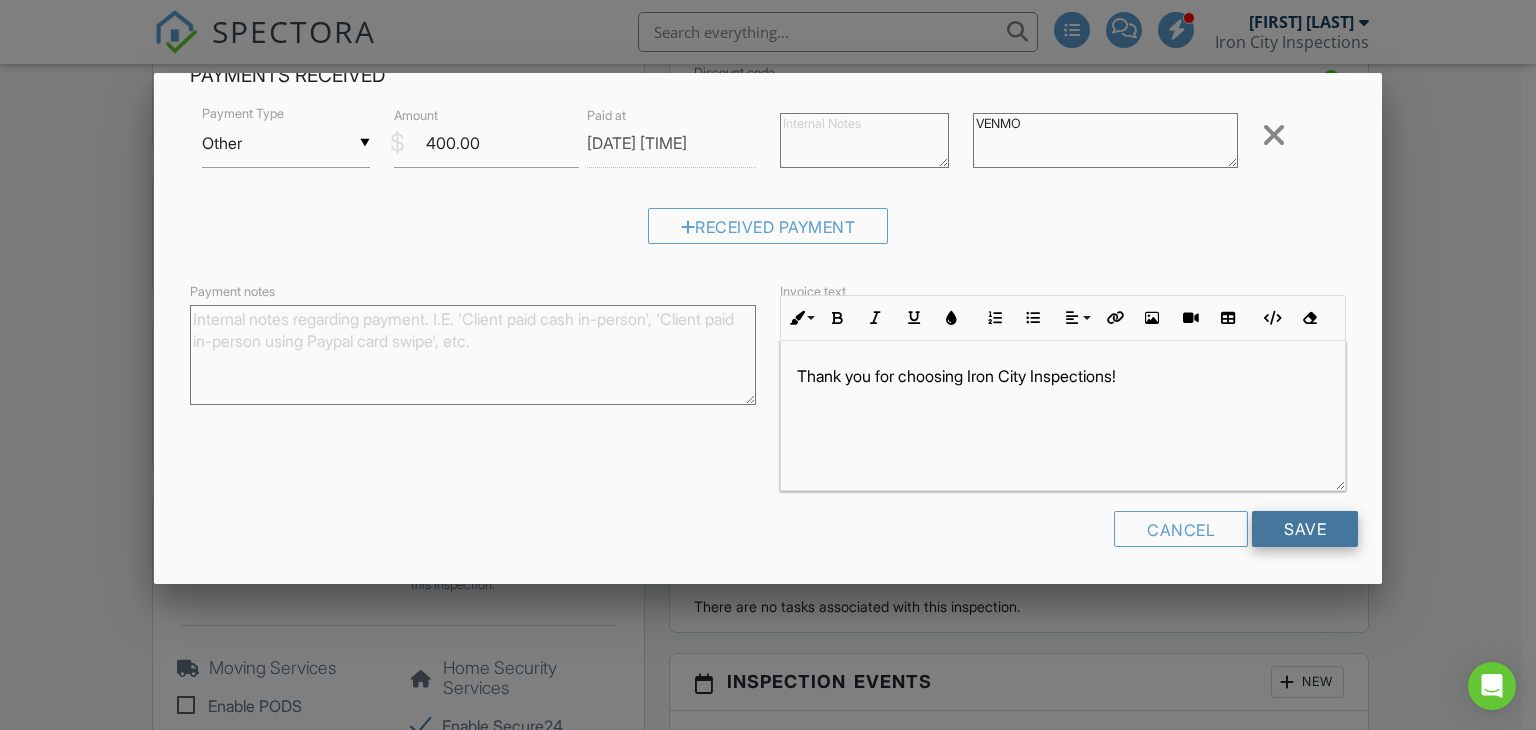 type on "VENMO" 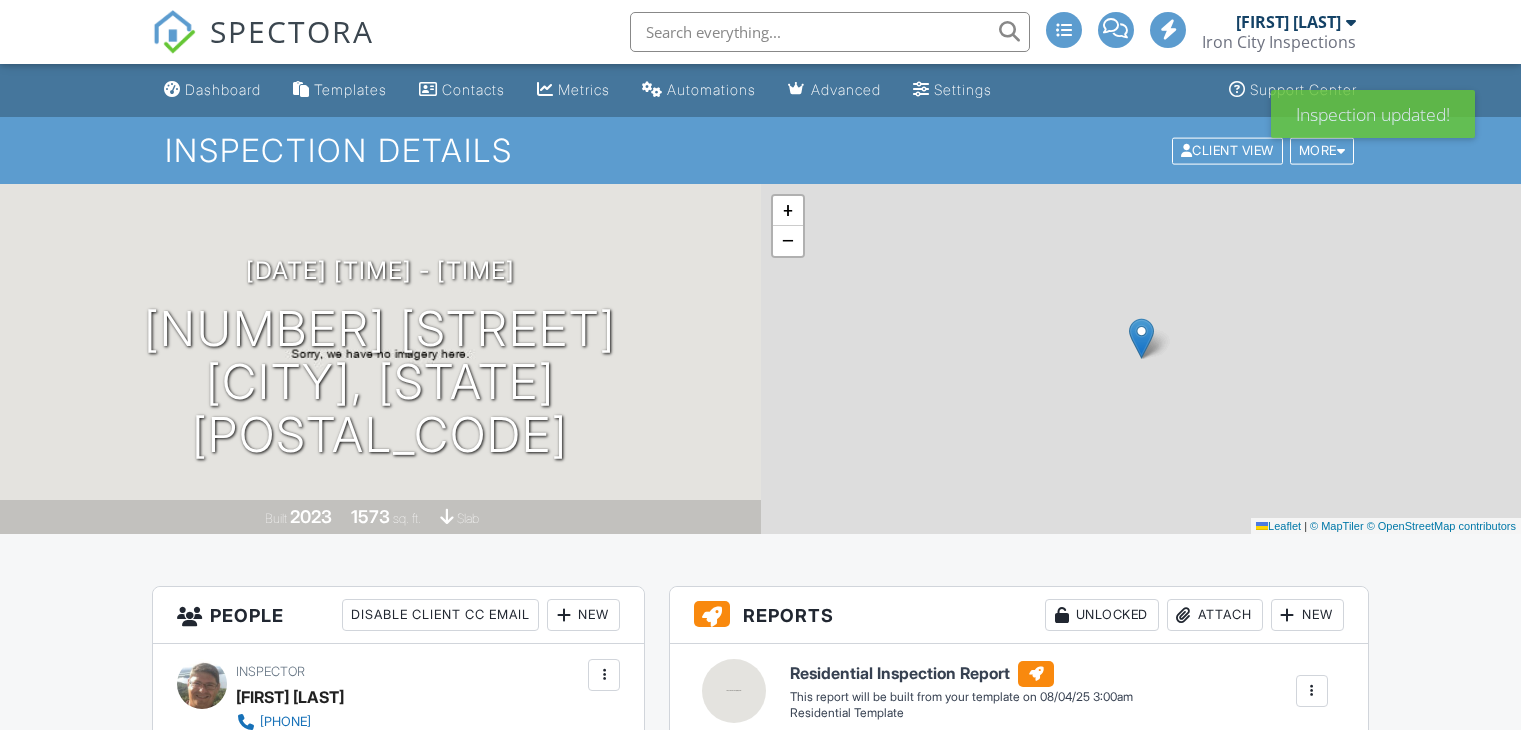 scroll, scrollTop: 0, scrollLeft: 0, axis: both 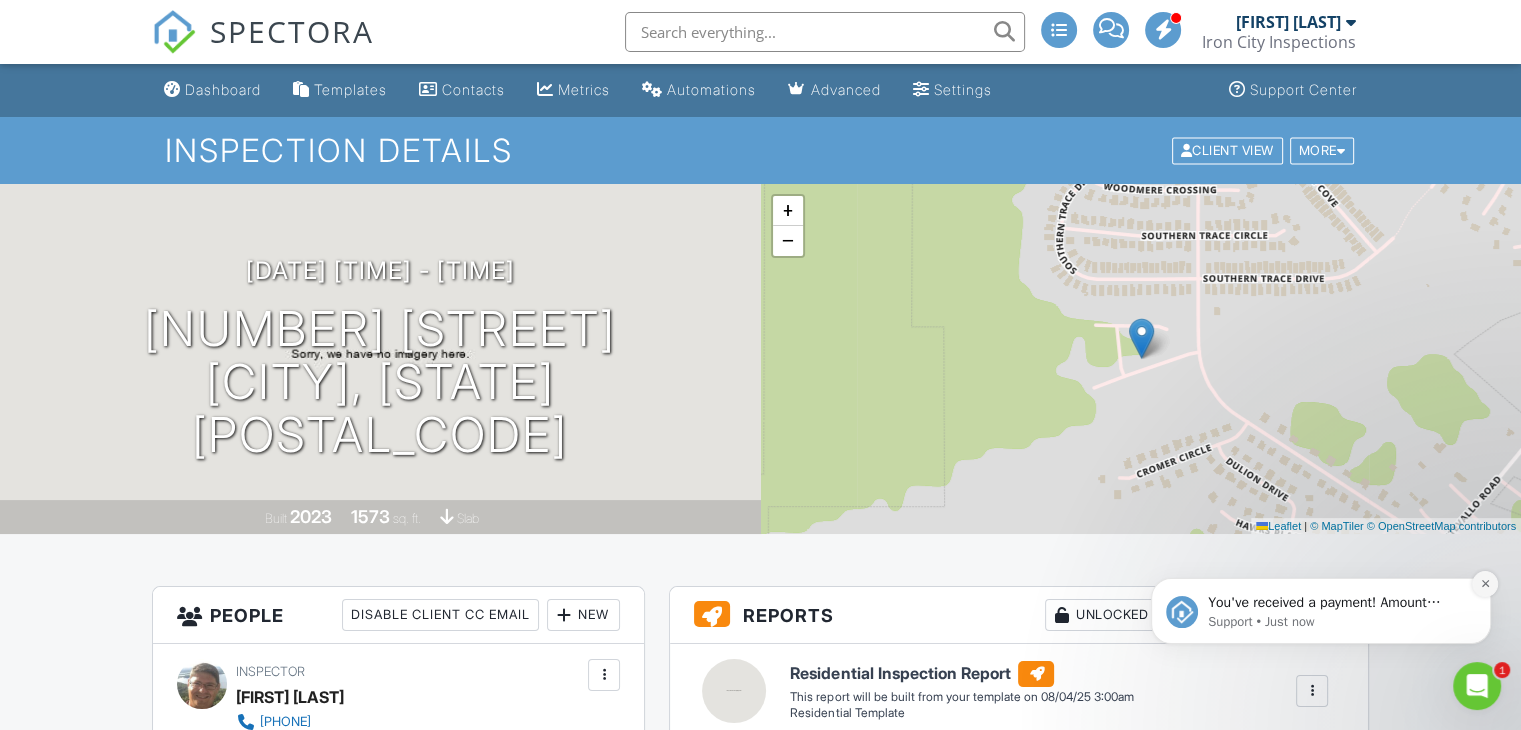 click at bounding box center (1485, 584) 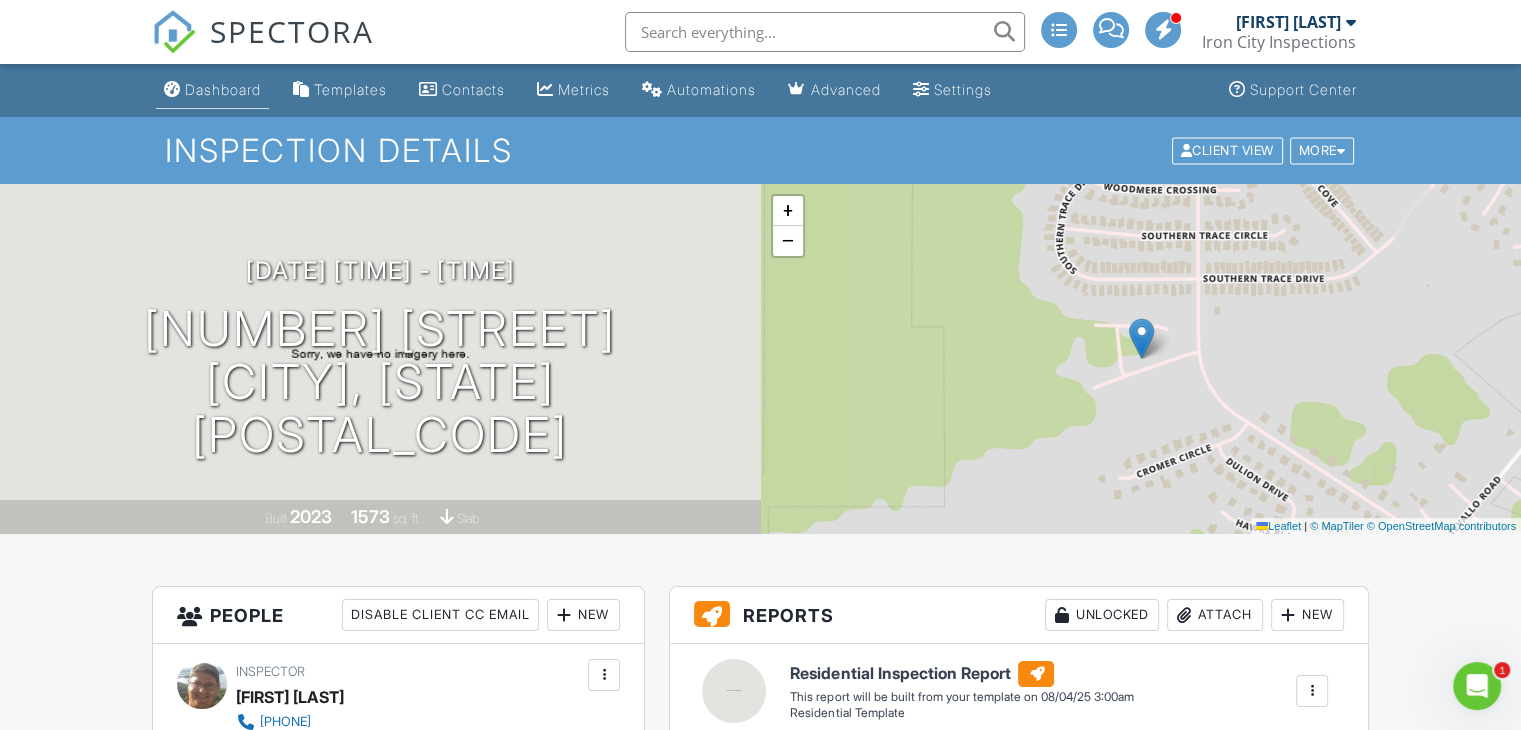 click on "Dashboard" at bounding box center (212, 90) 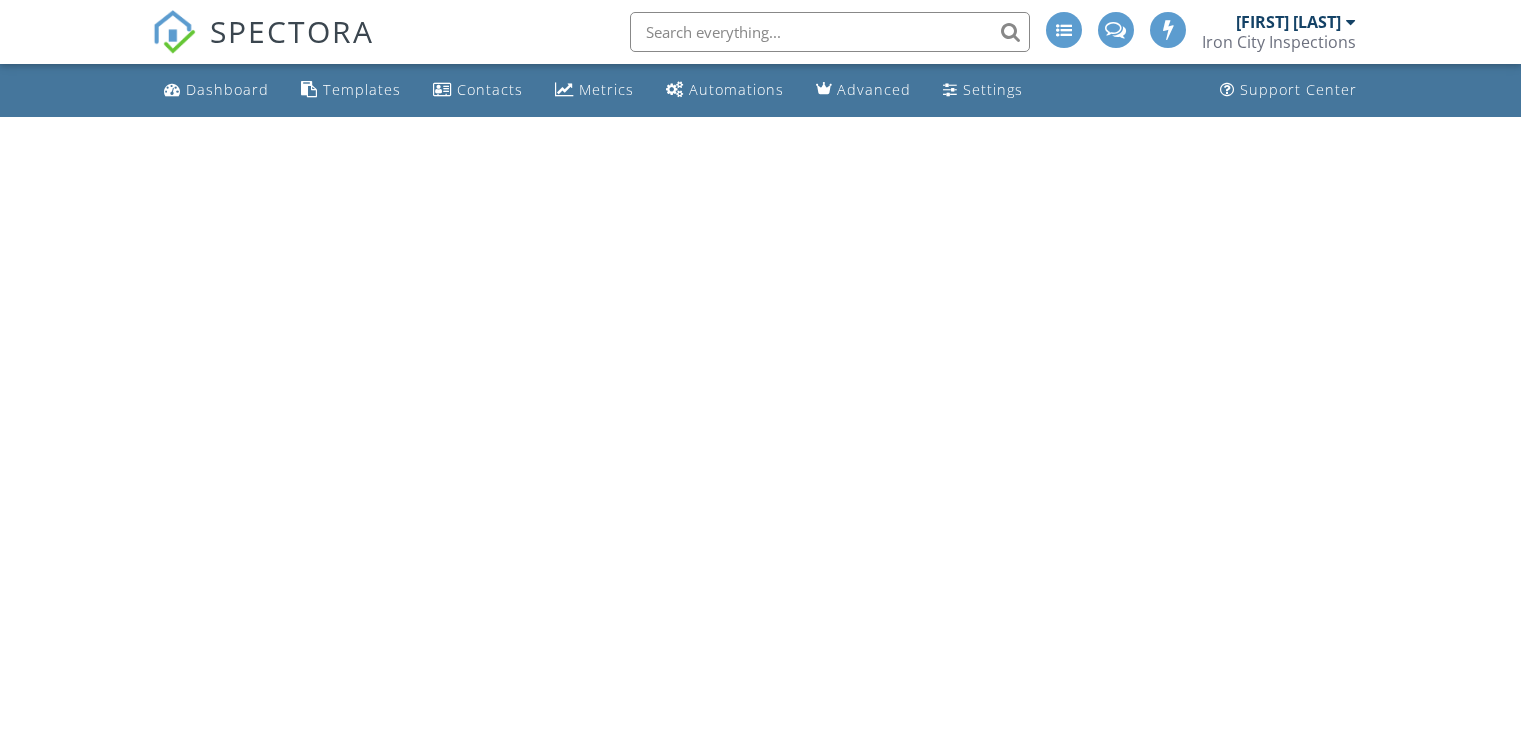 scroll, scrollTop: 0, scrollLeft: 0, axis: both 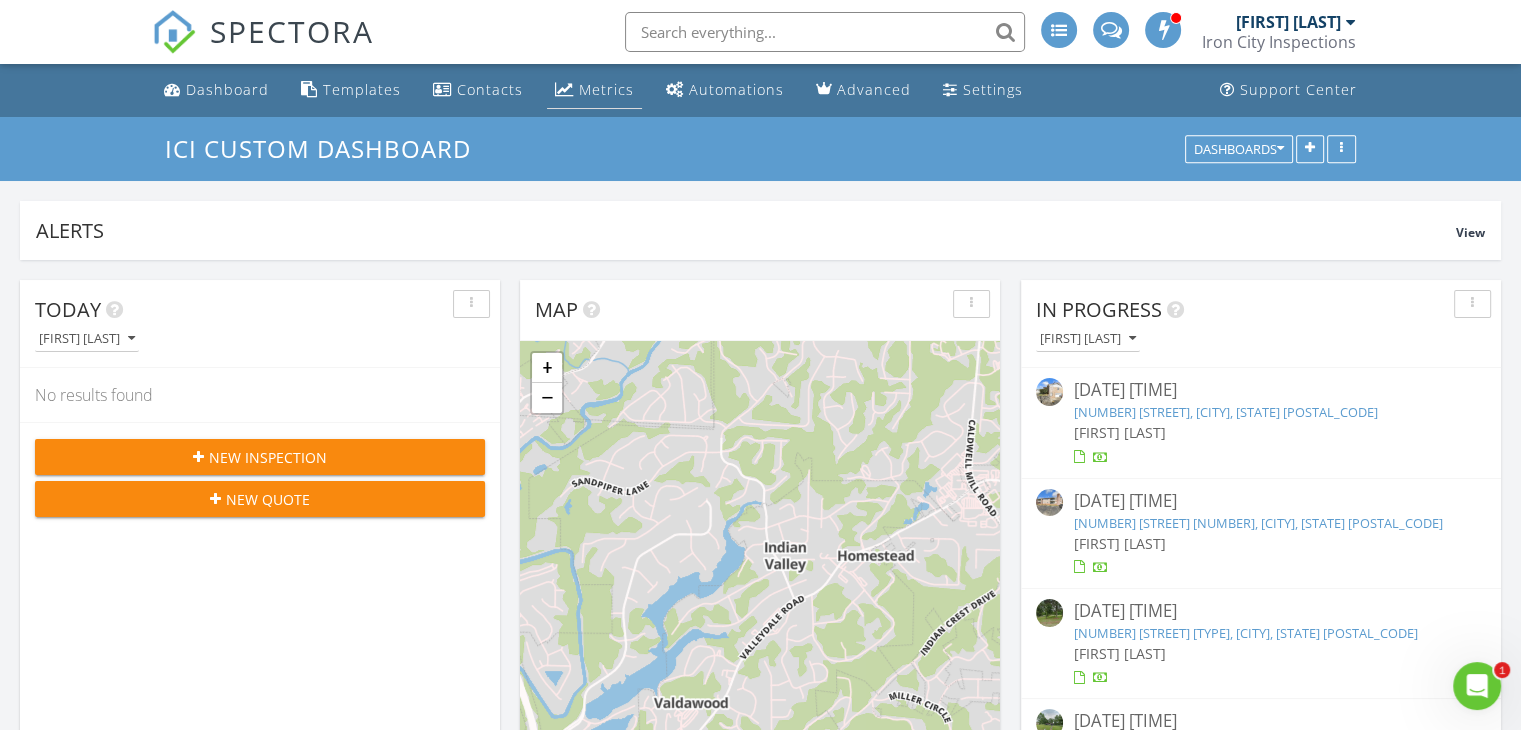 click on "Metrics" at bounding box center (606, 89) 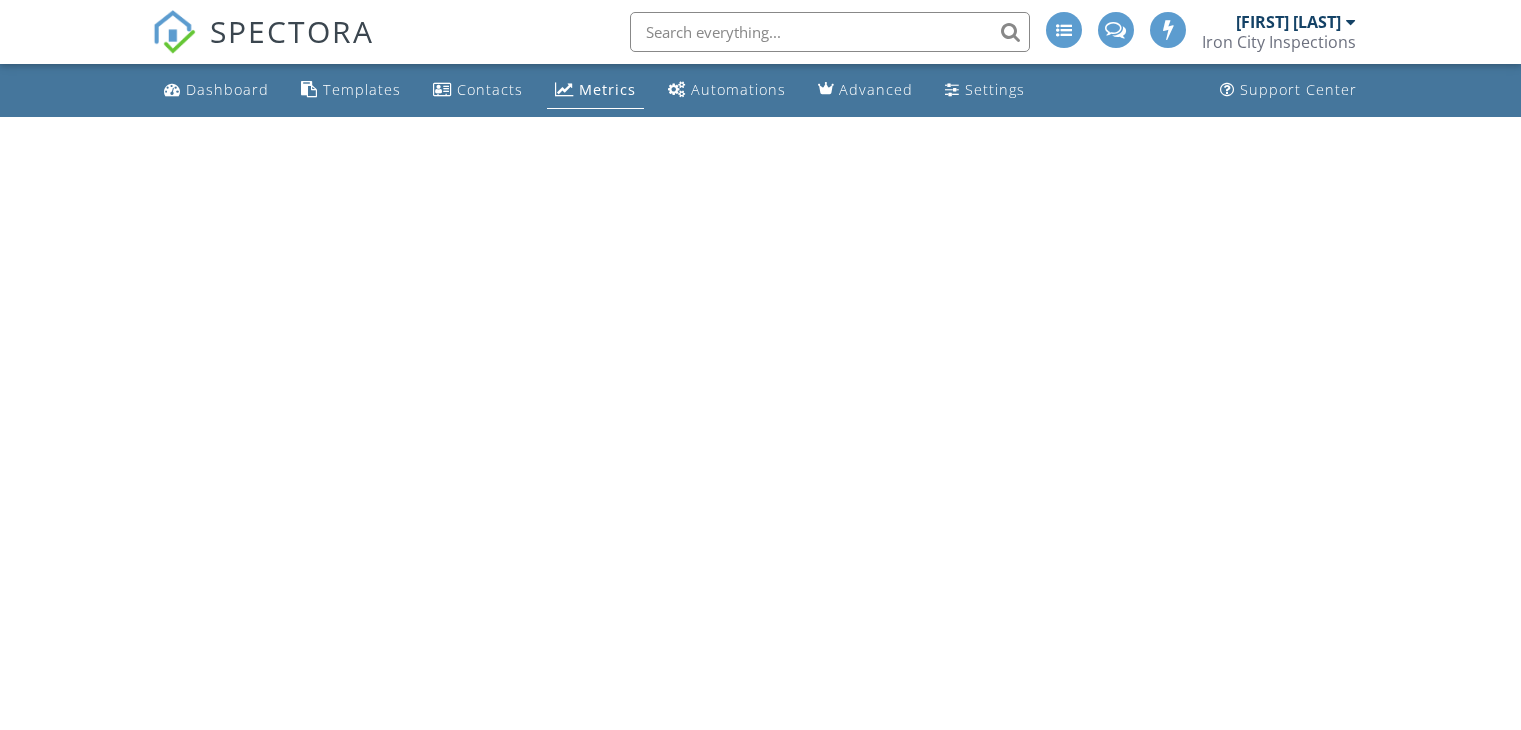 scroll, scrollTop: 0, scrollLeft: 0, axis: both 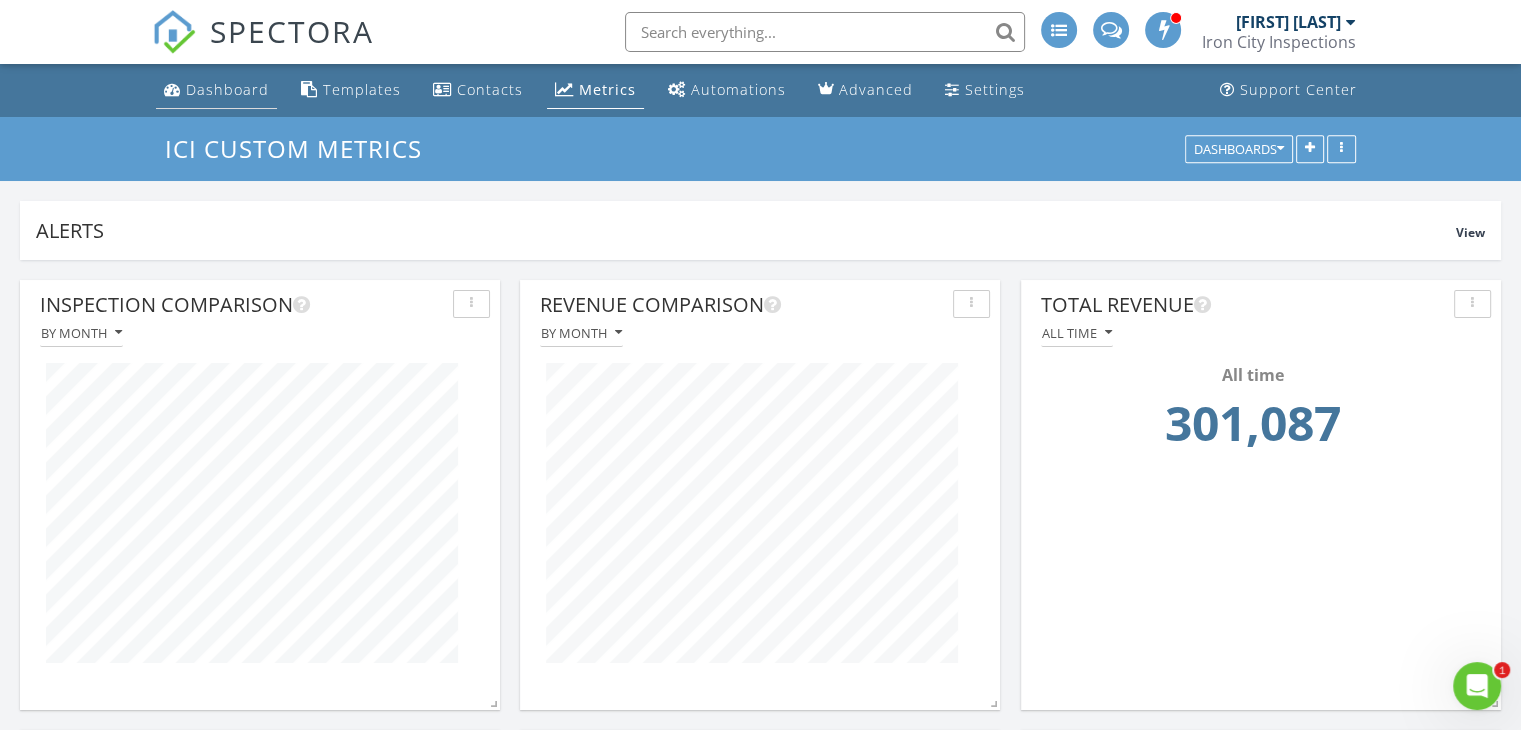 click on "Dashboard" at bounding box center (227, 89) 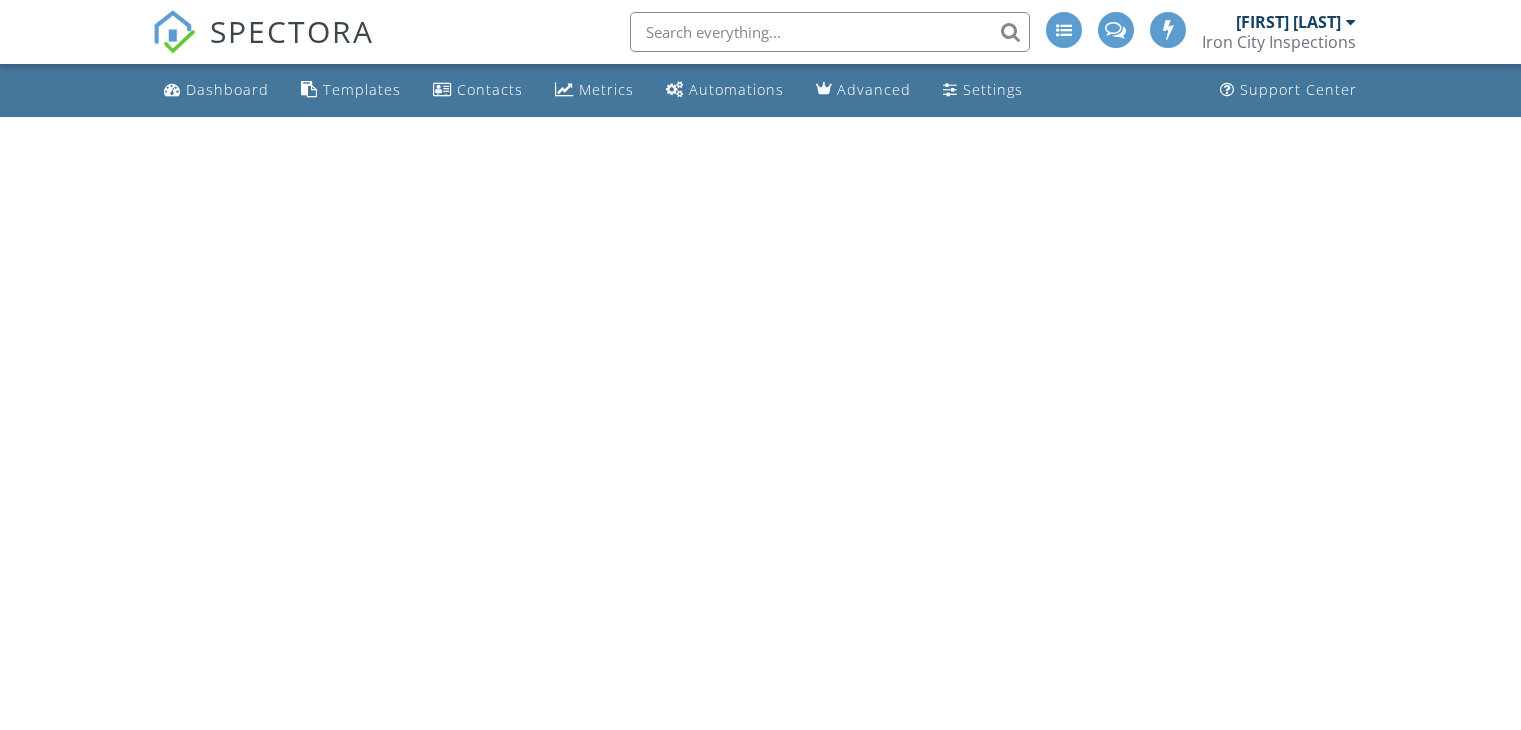 scroll, scrollTop: 0, scrollLeft: 0, axis: both 